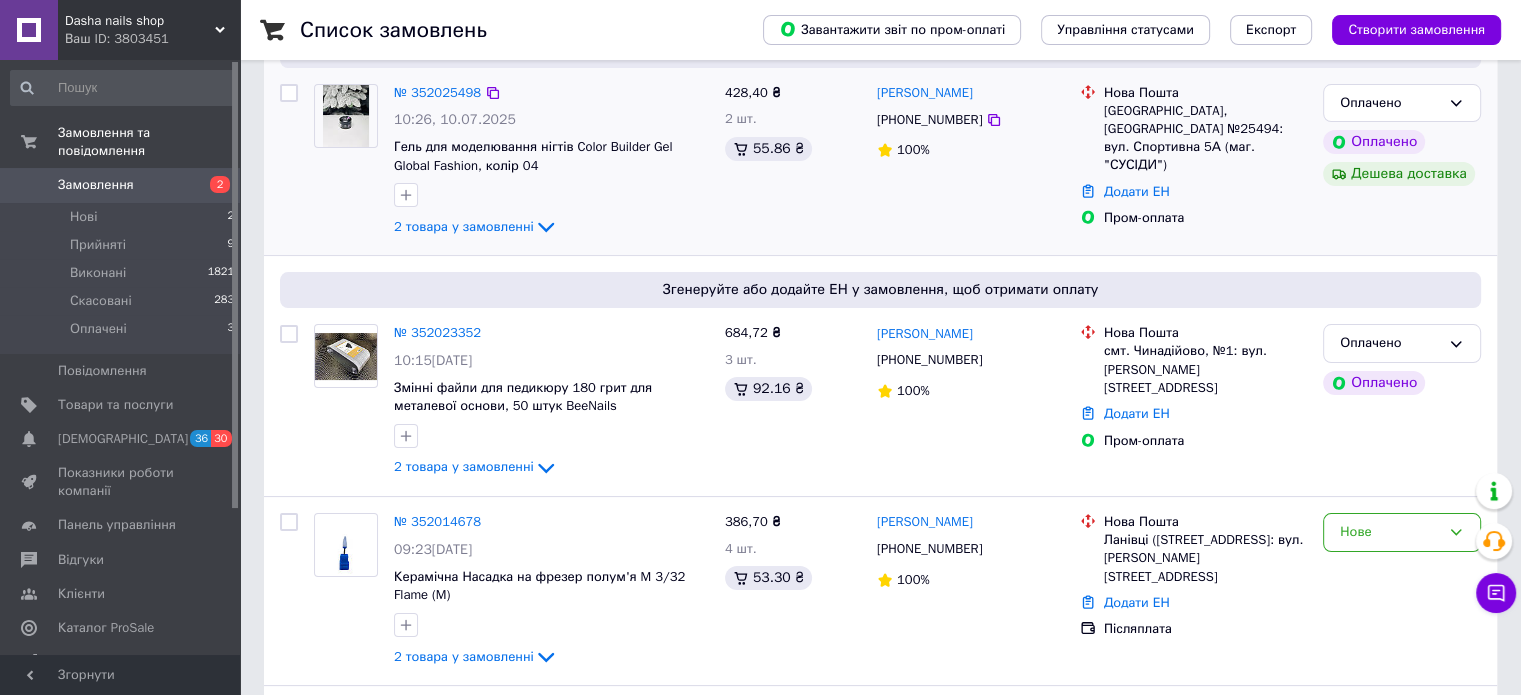 scroll, scrollTop: 100, scrollLeft: 0, axis: vertical 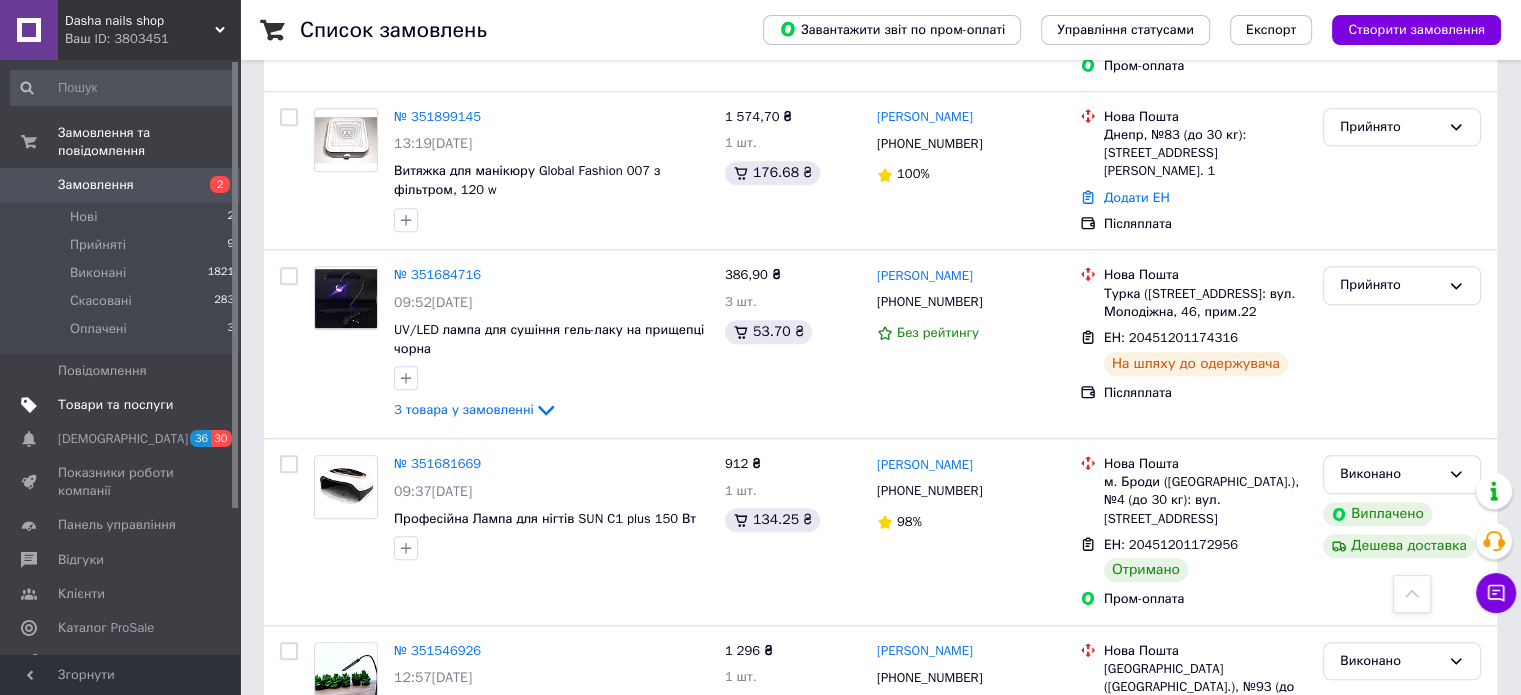 click on "Товари та послуги" at bounding box center (115, 405) 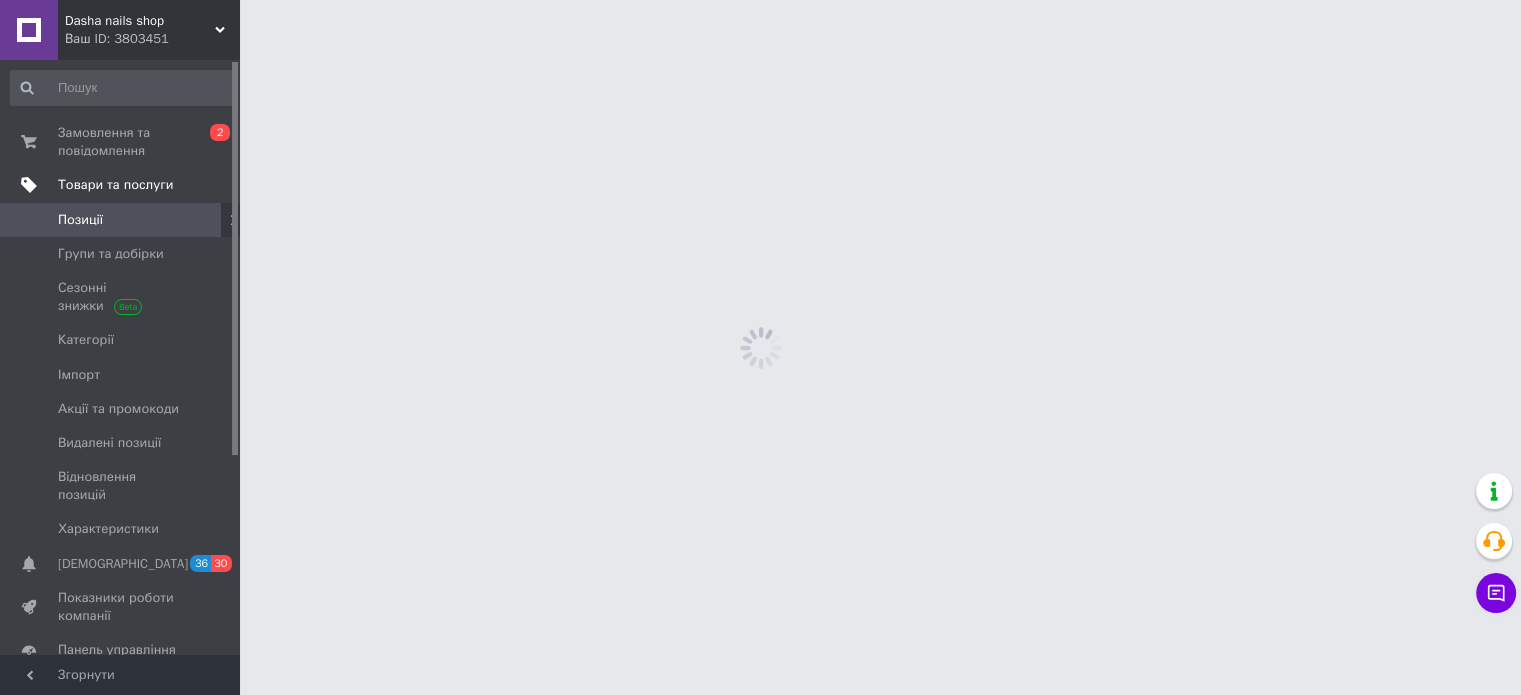 scroll, scrollTop: 0, scrollLeft: 0, axis: both 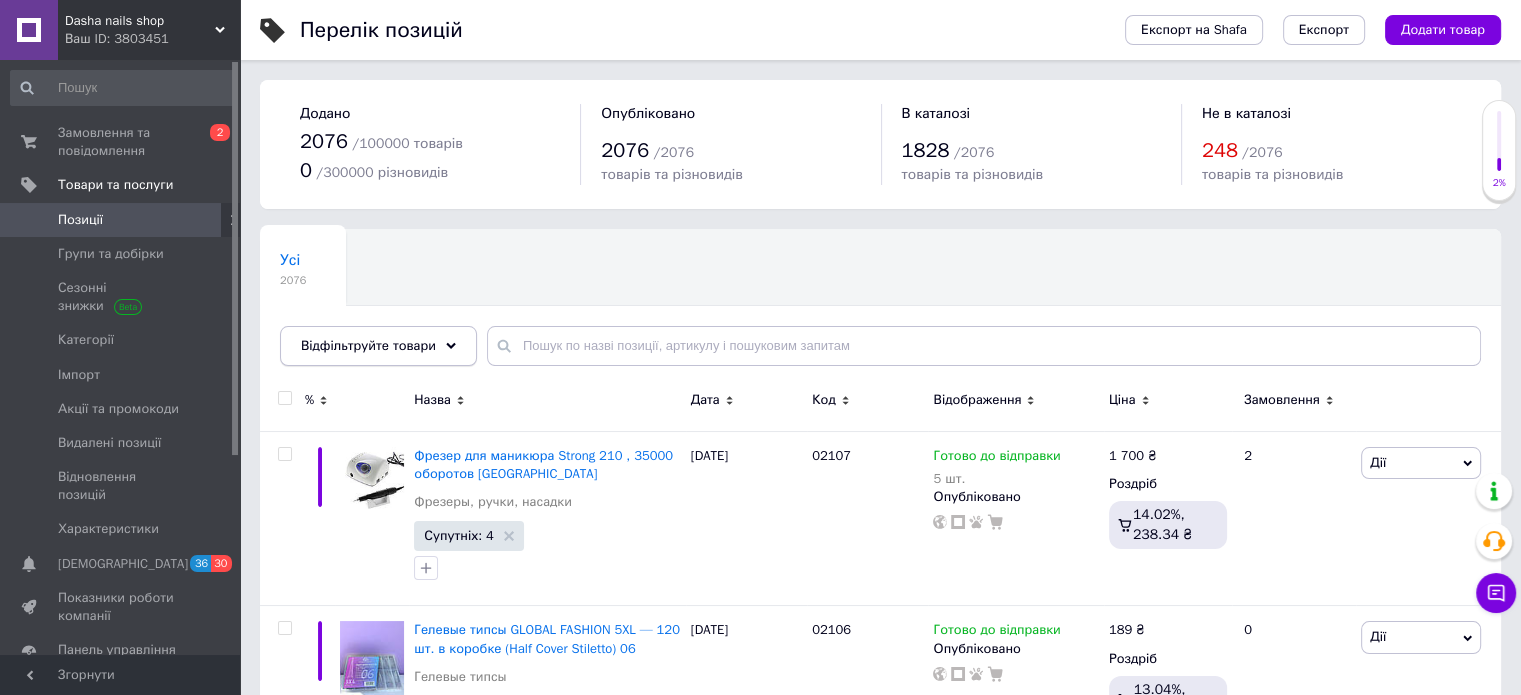 click on "Відфільтруйте товари" at bounding box center (378, 346) 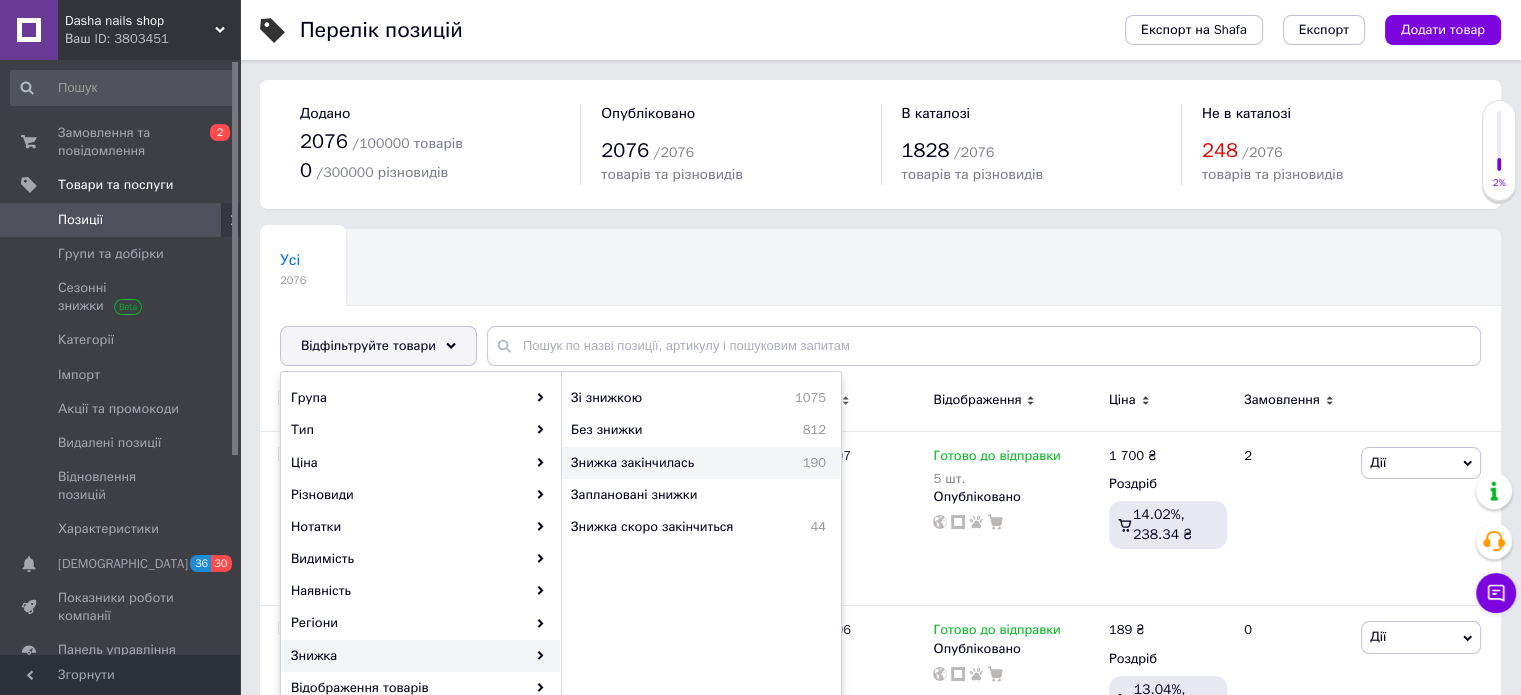 click on "Знижка закінчилась" at bounding box center (671, 463) 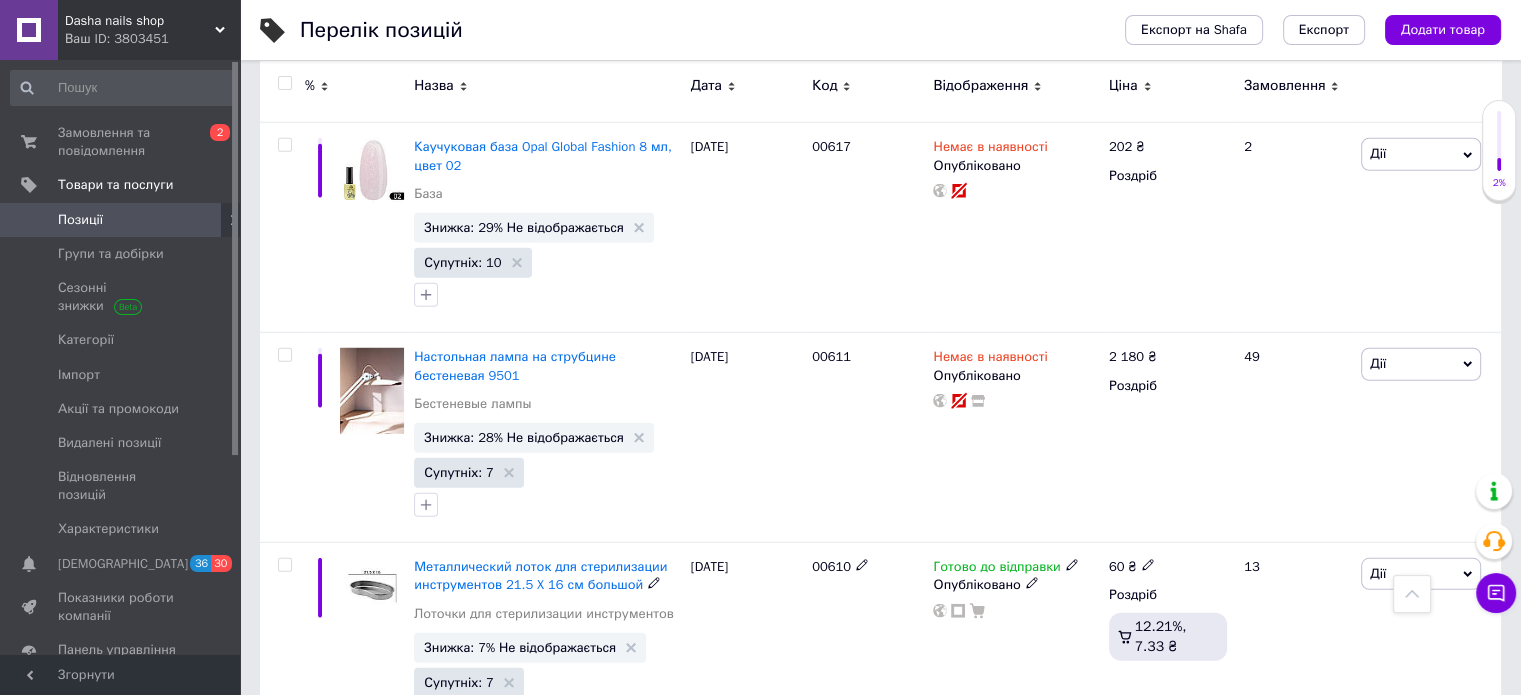 scroll, scrollTop: 20802, scrollLeft: 0, axis: vertical 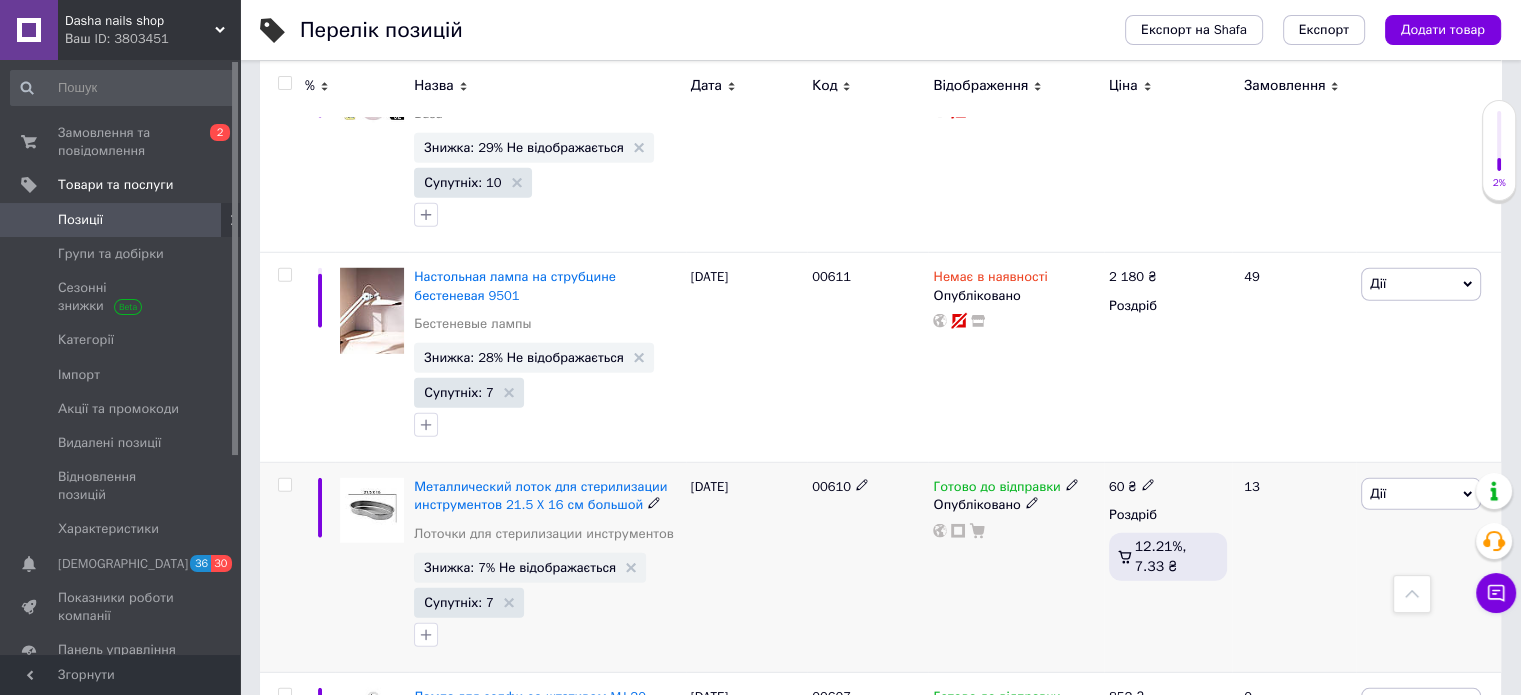 click at bounding box center (282, 568) 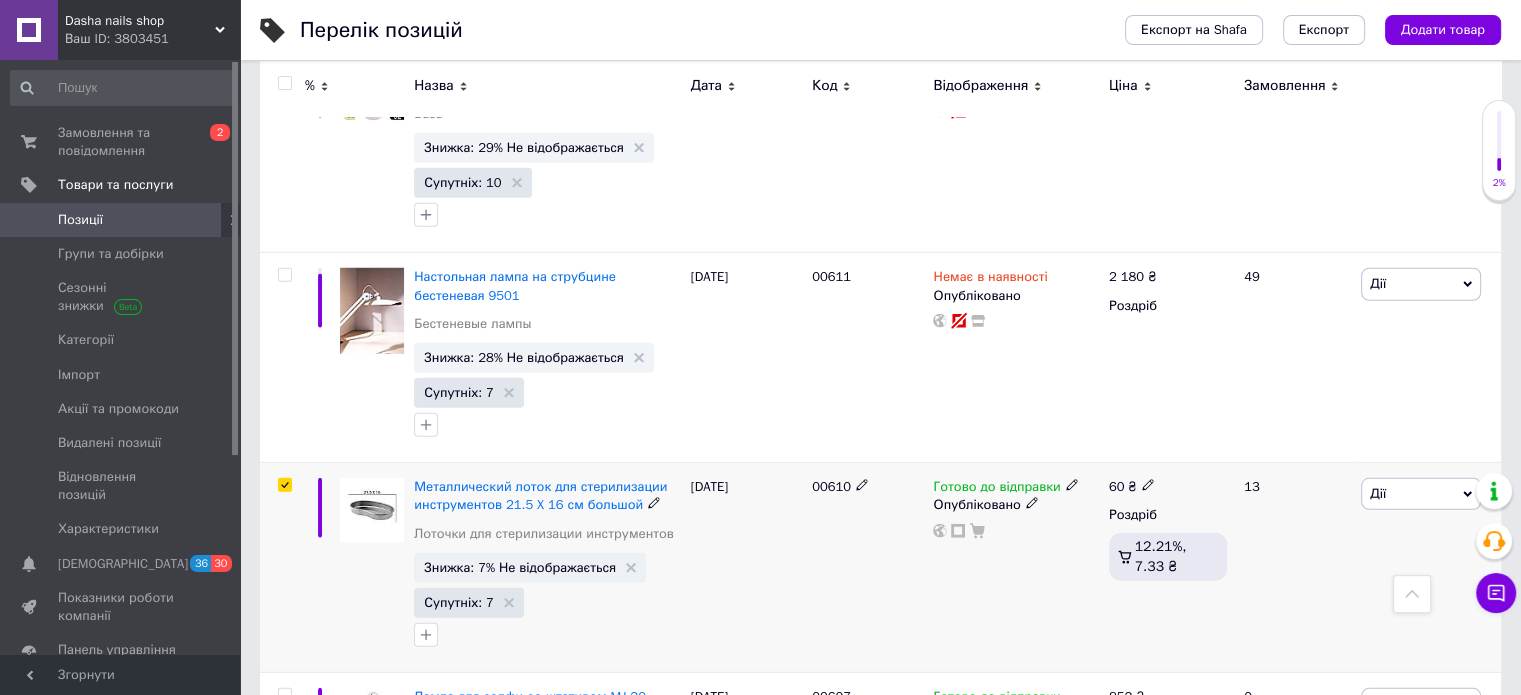 checkbox on "true" 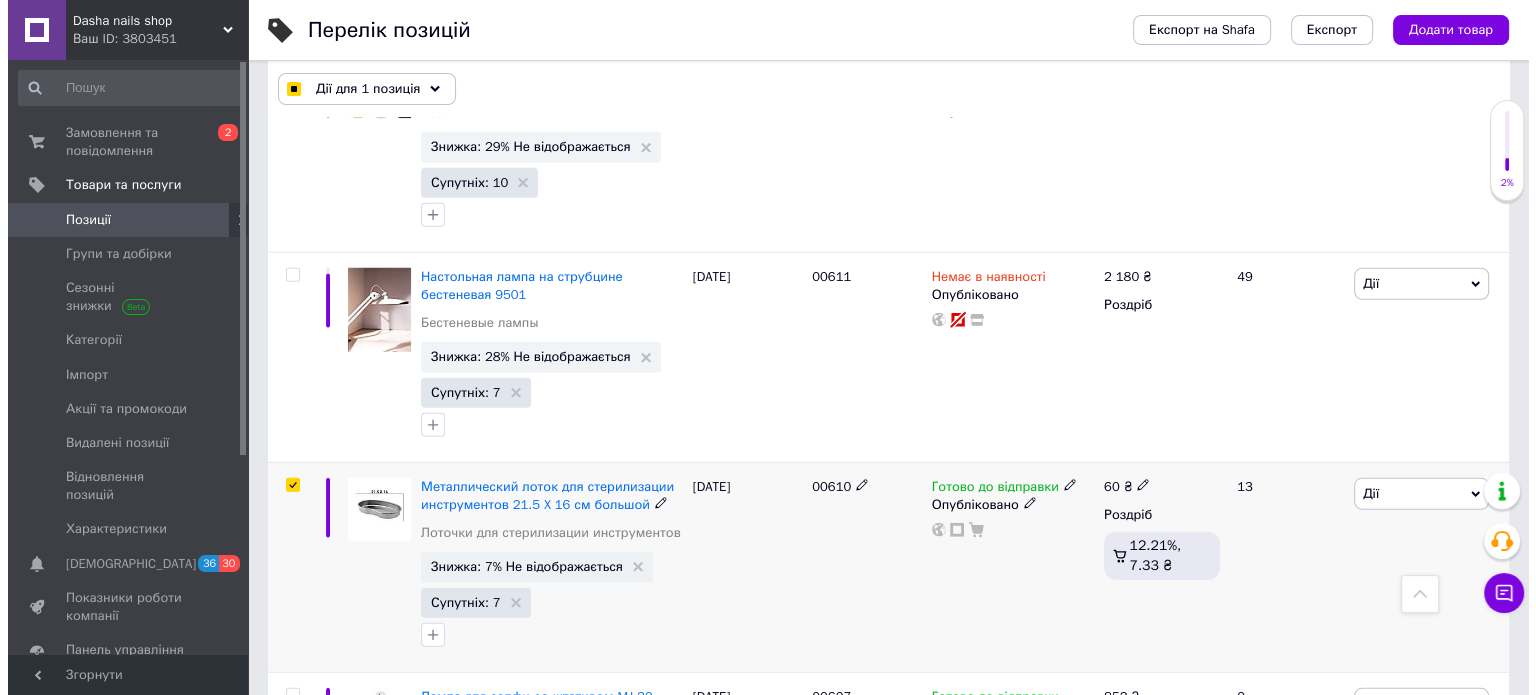 scroll, scrollTop: 20874, scrollLeft: 0, axis: vertical 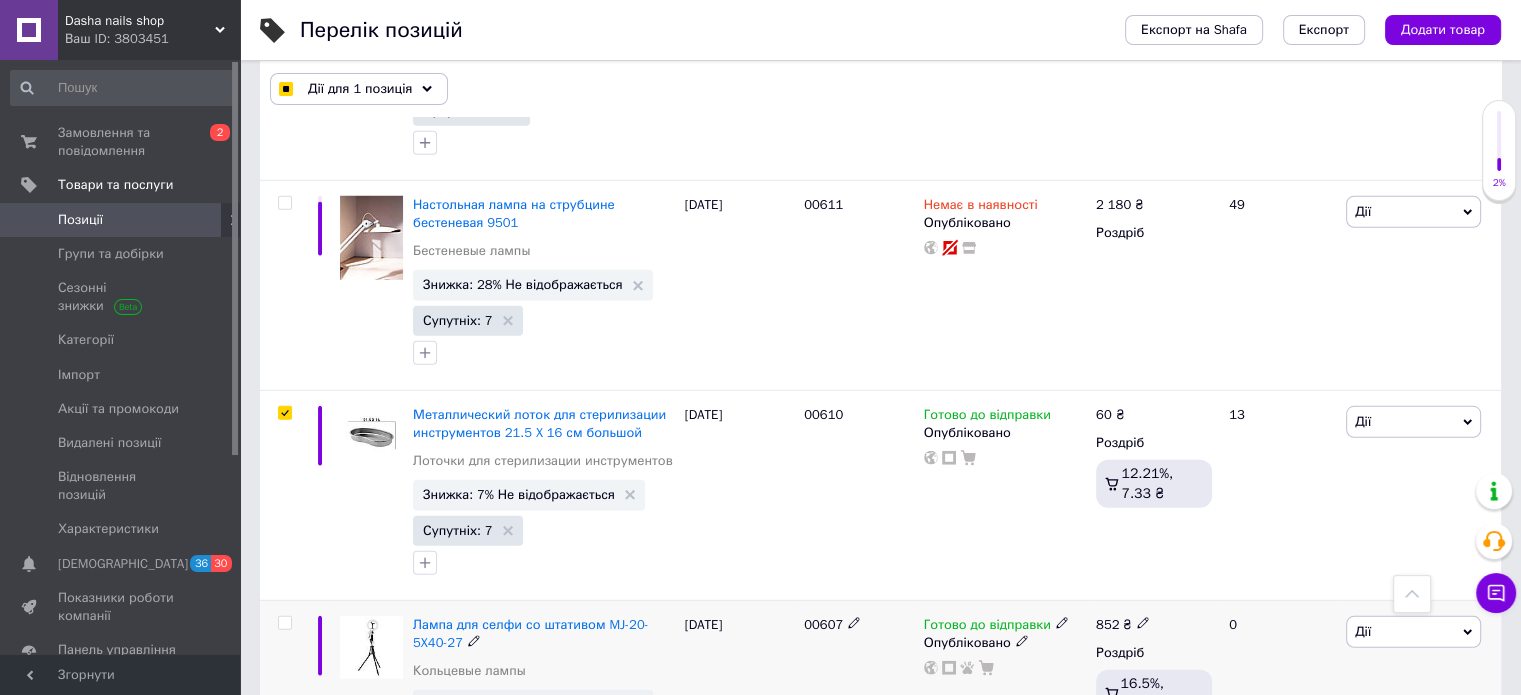 click at bounding box center [282, 704] 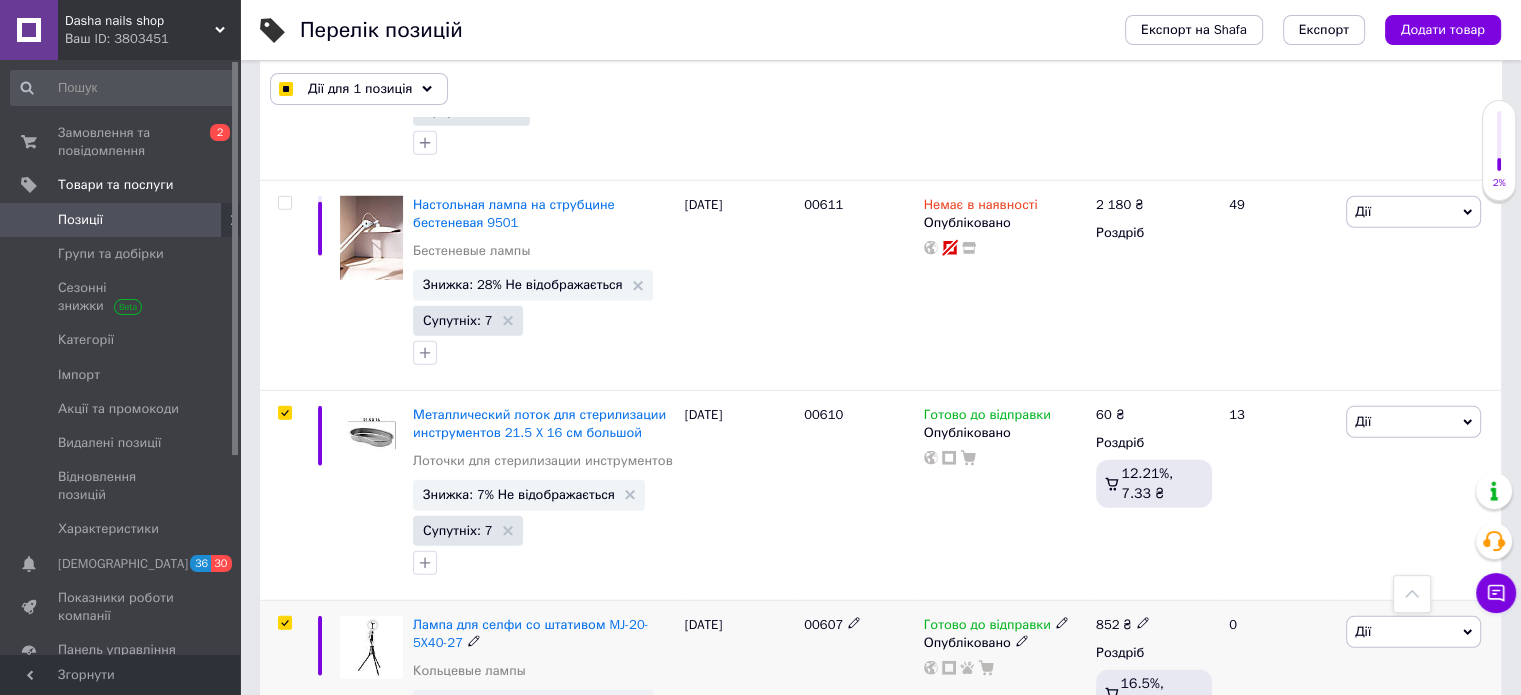 checkbox on "true" 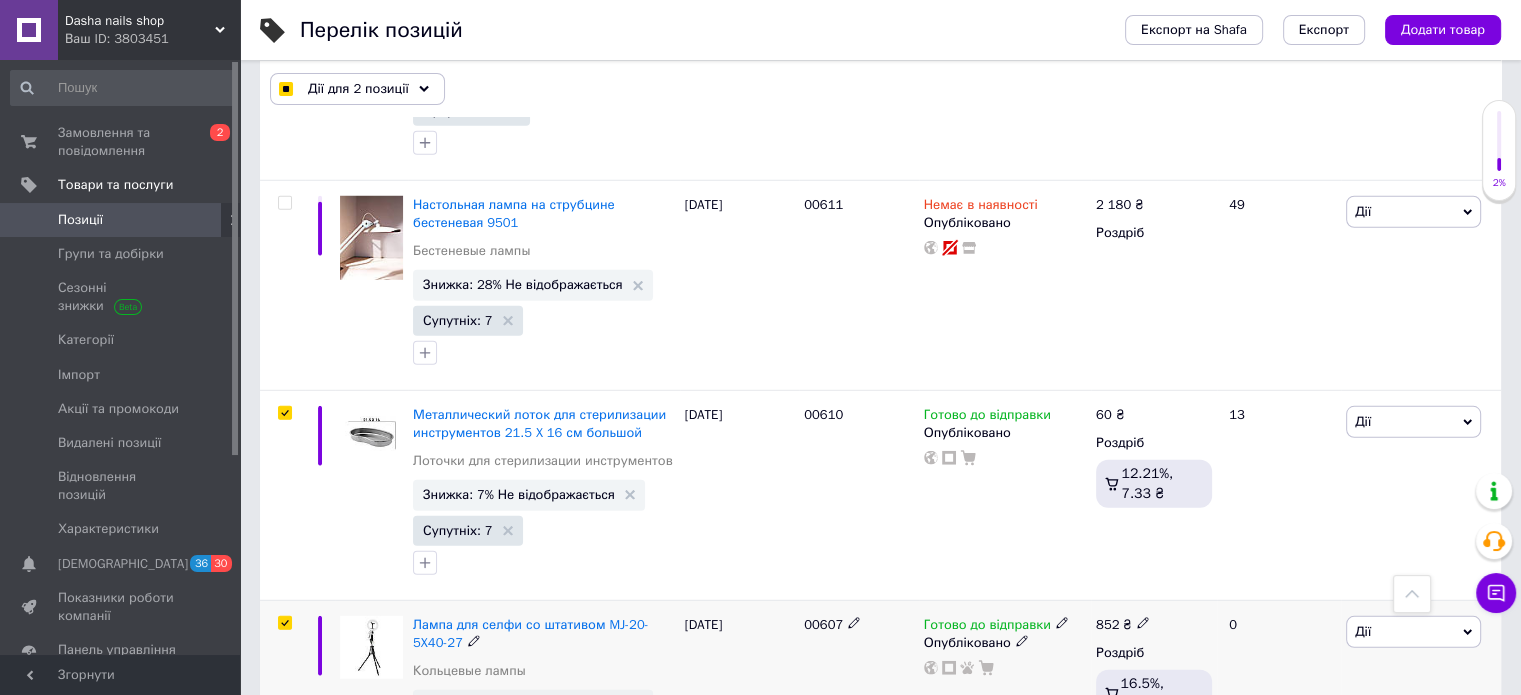 checkbox on "true" 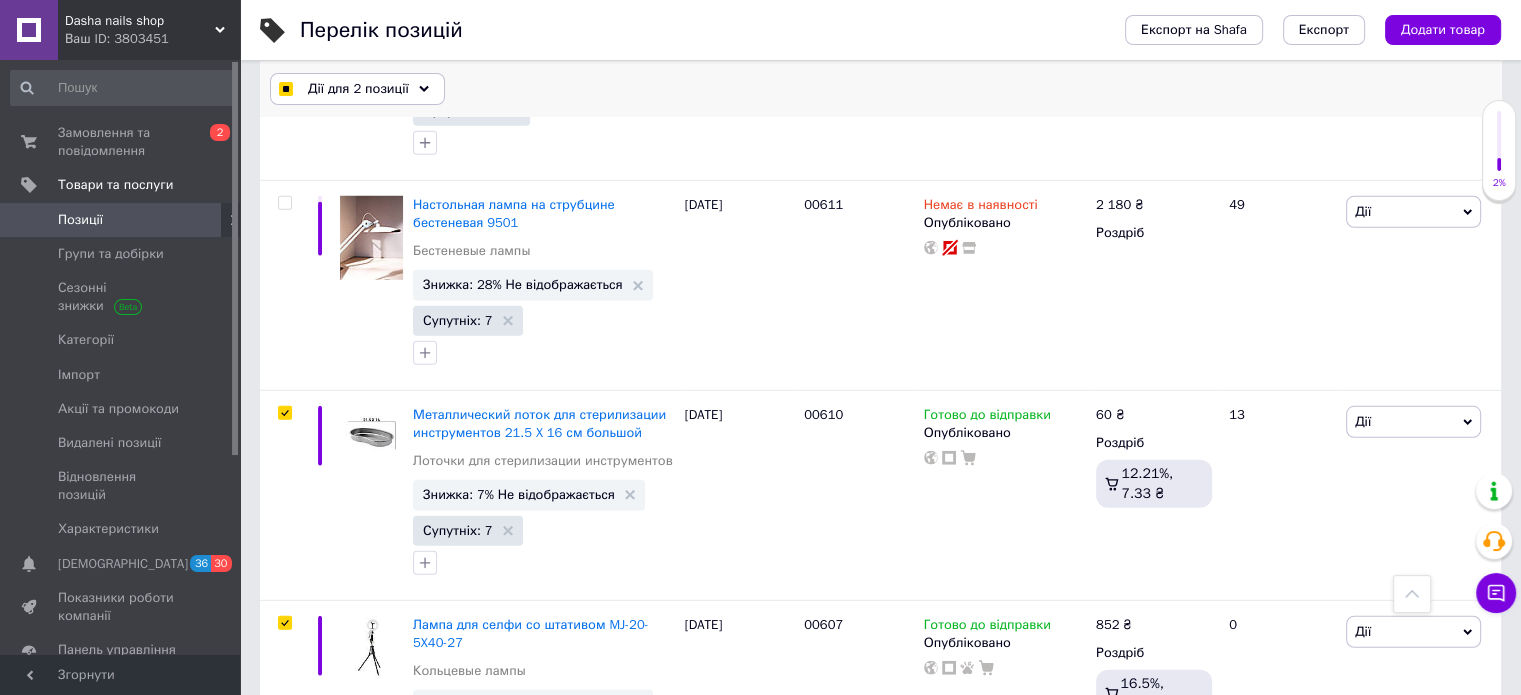 click on "Дії для 2 позиції" at bounding box center (358, 89) 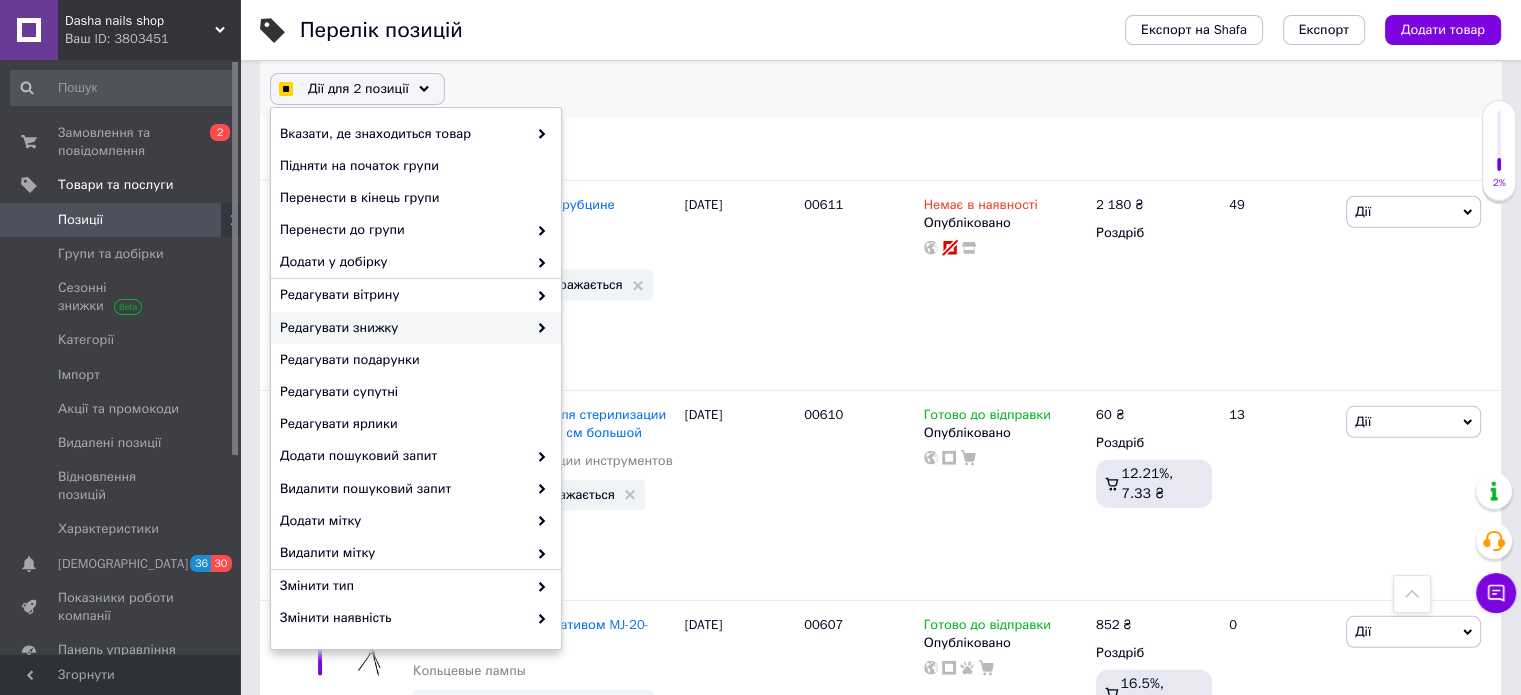 checkbox on "true" 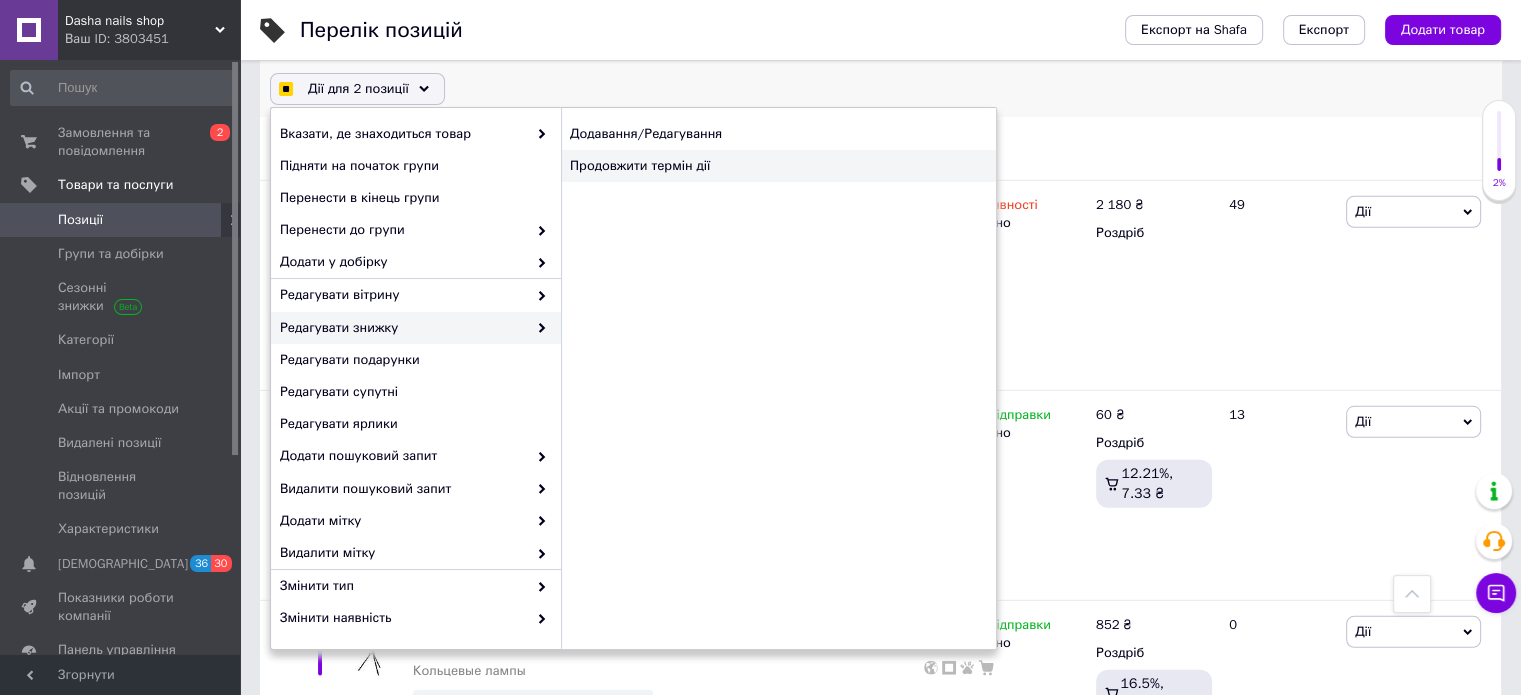 click on "Продовжити термін дії" at bounding box center [778, 166] 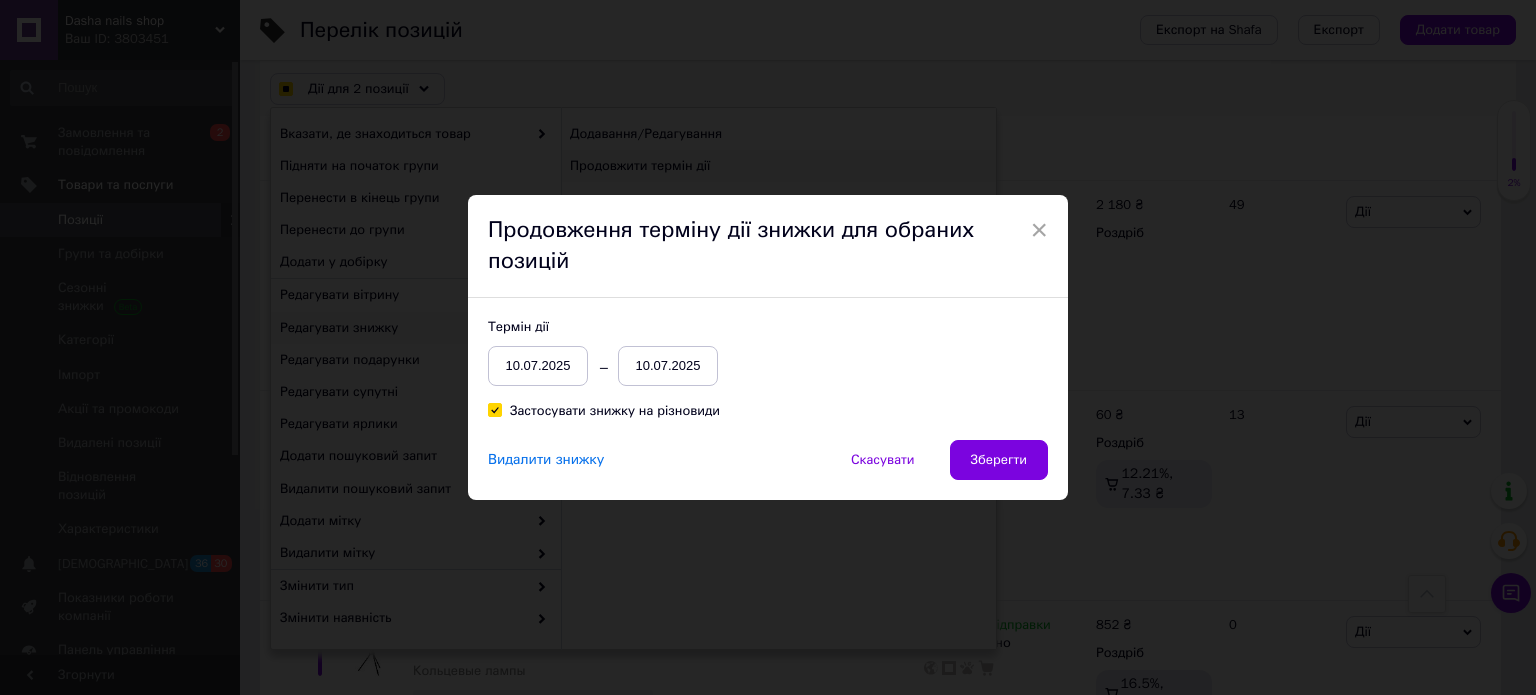 checkbox on "true" 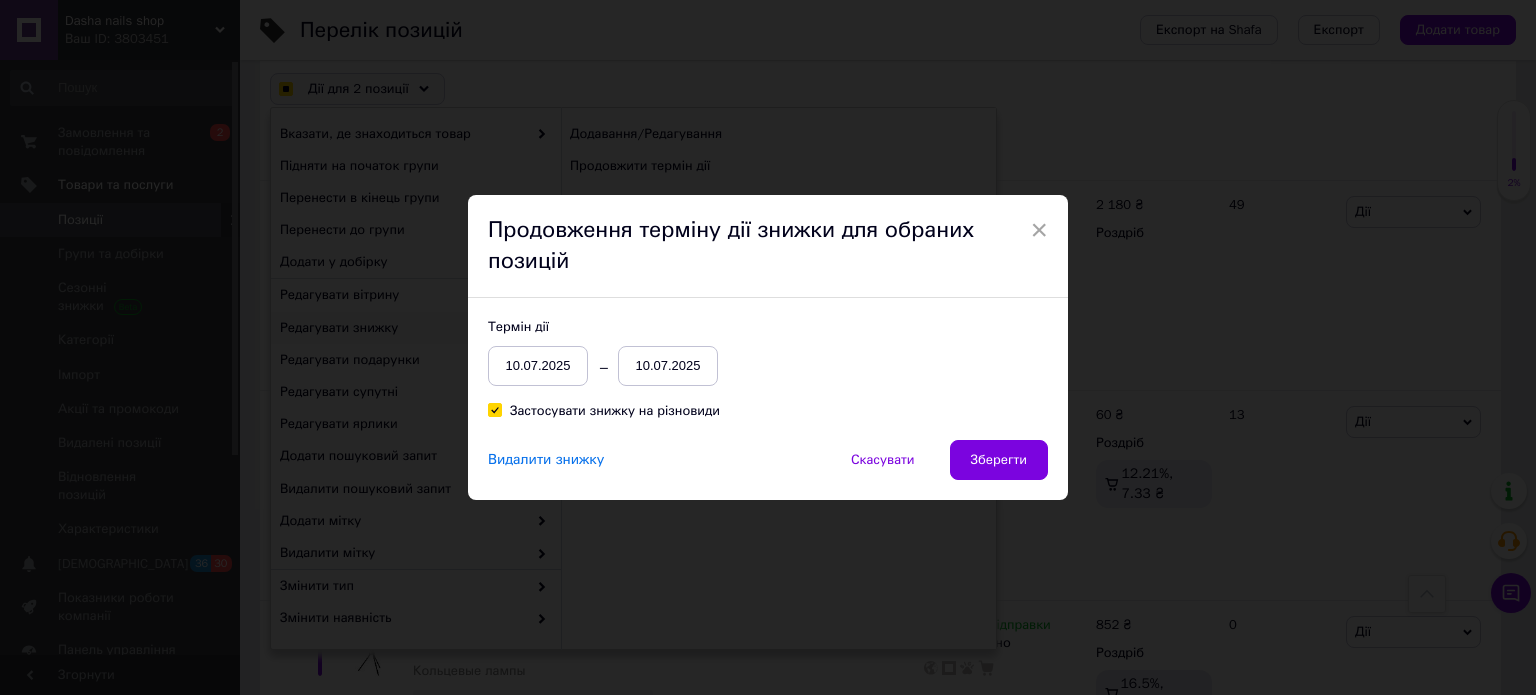 click on "10.07.2025" at bounding box center [668, 366] 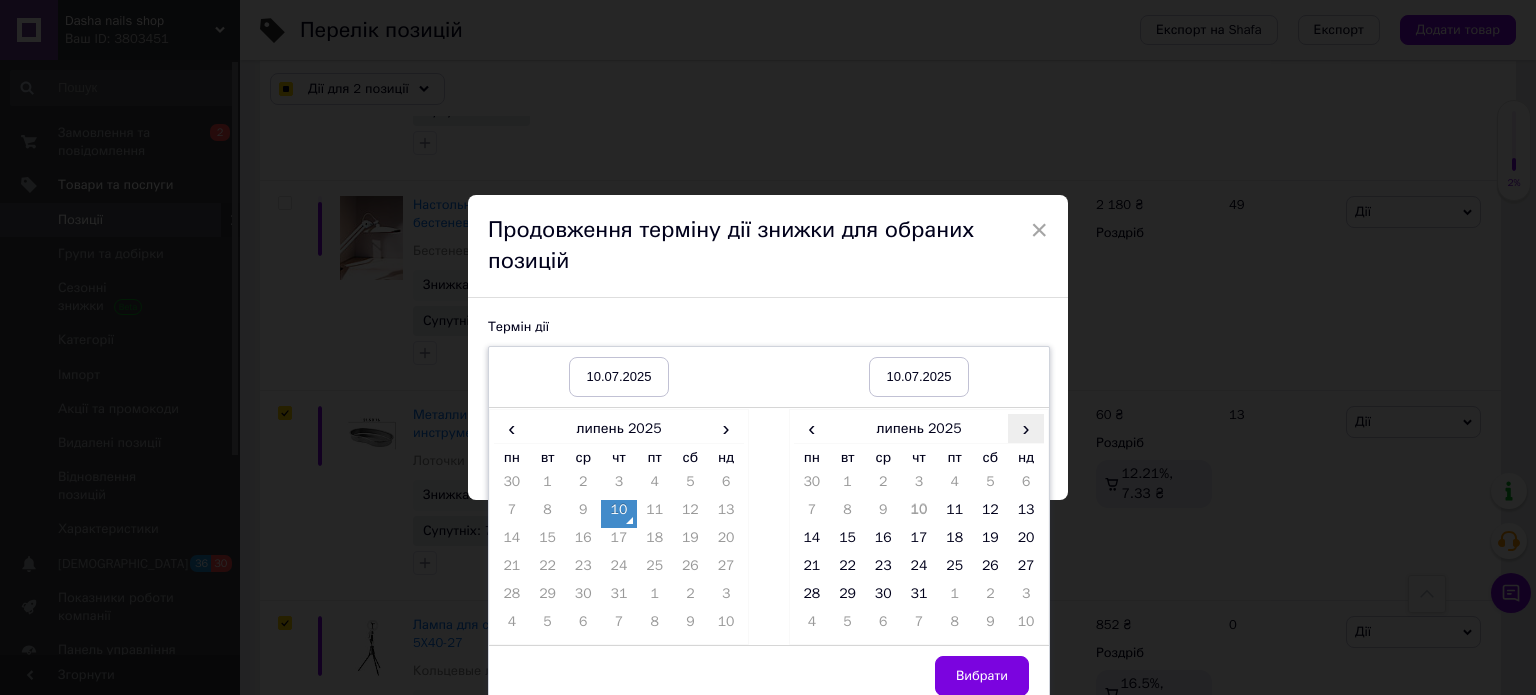click on "›" at bounding box center [1026, 428] 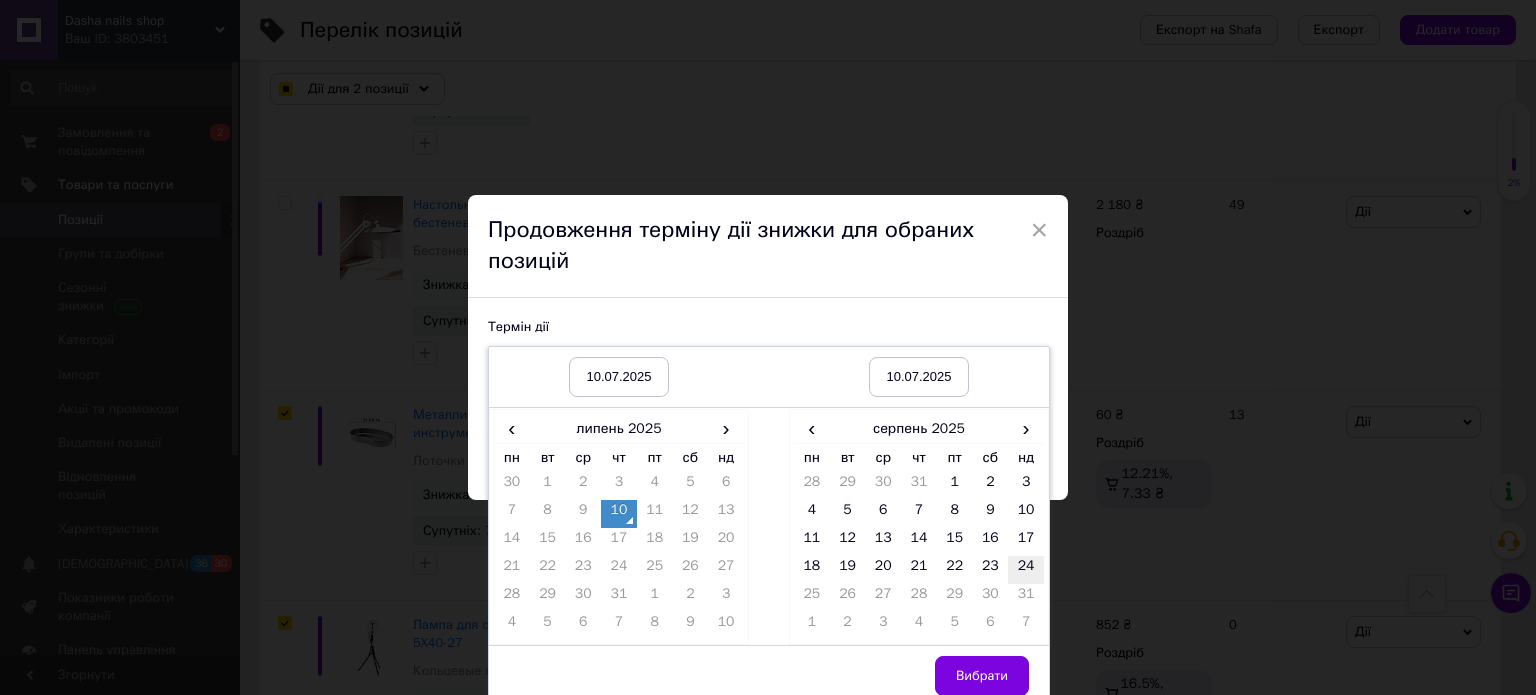 click on "24" at bounding box center (1026, 570) 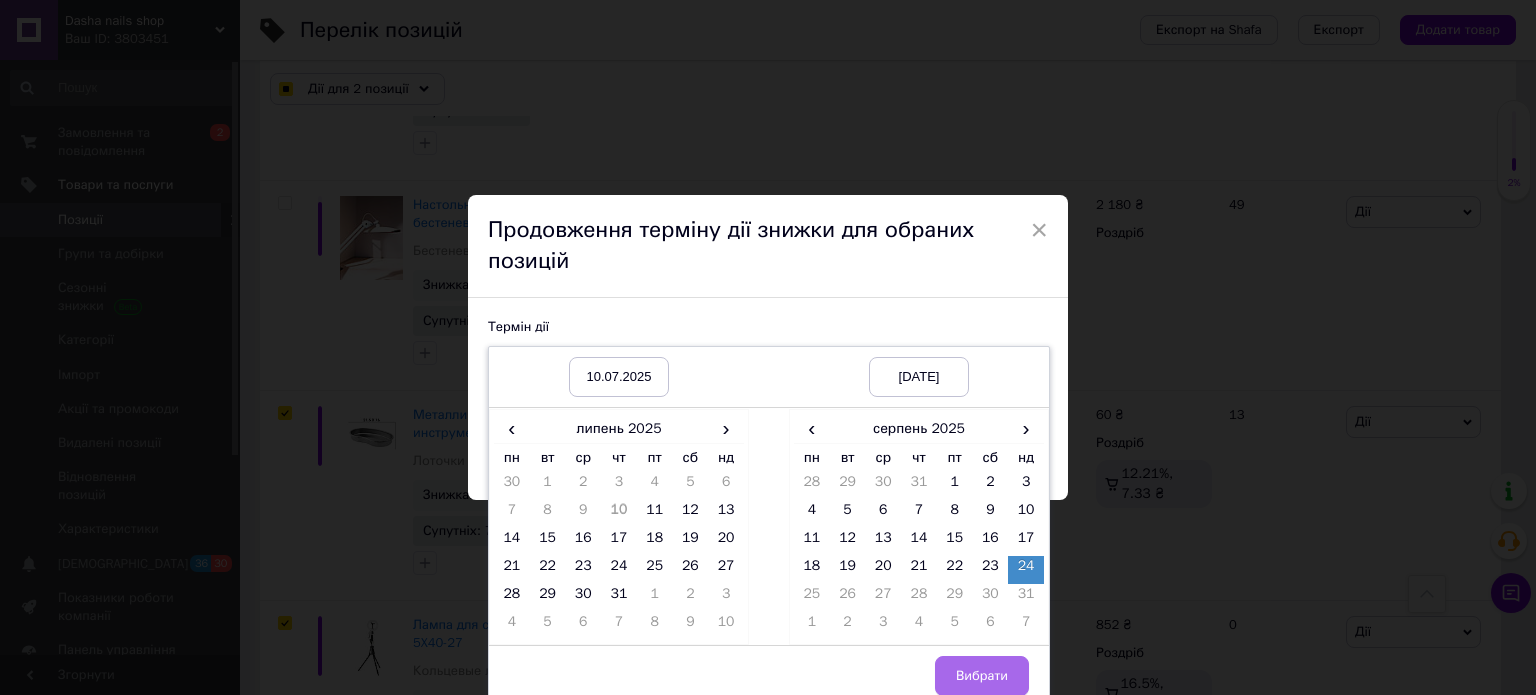 click on "Вибрати" at bounding box center [982, 676] 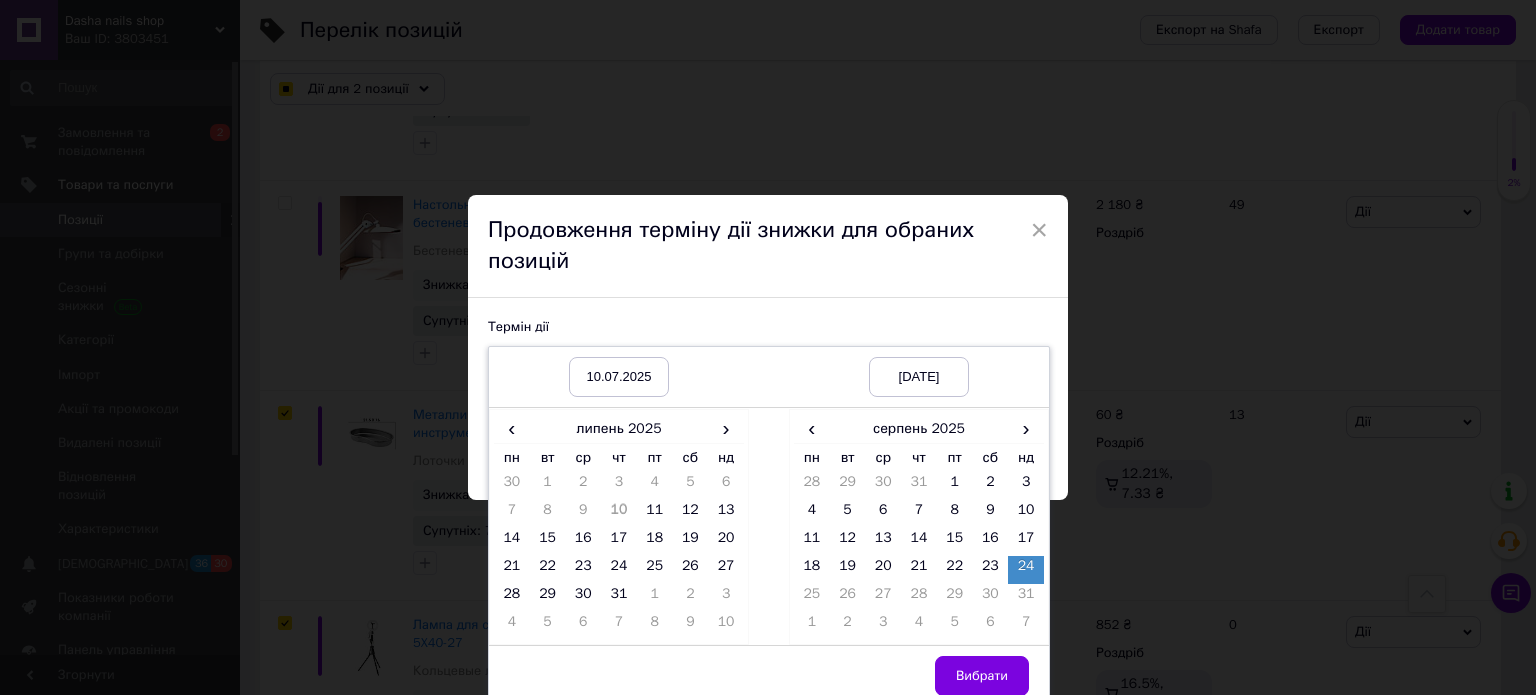 checkbox on "true" 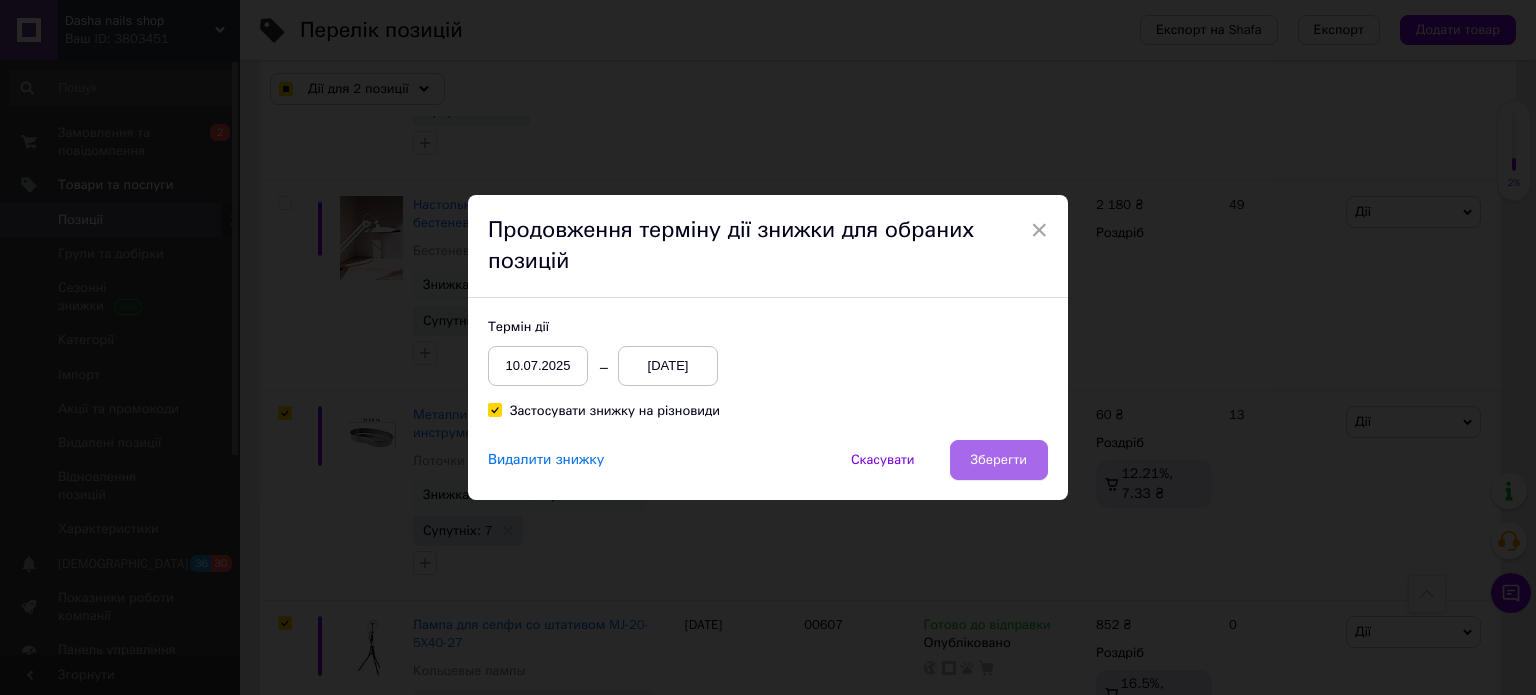 click on "Зберегти" at bounding box center [999, 460] 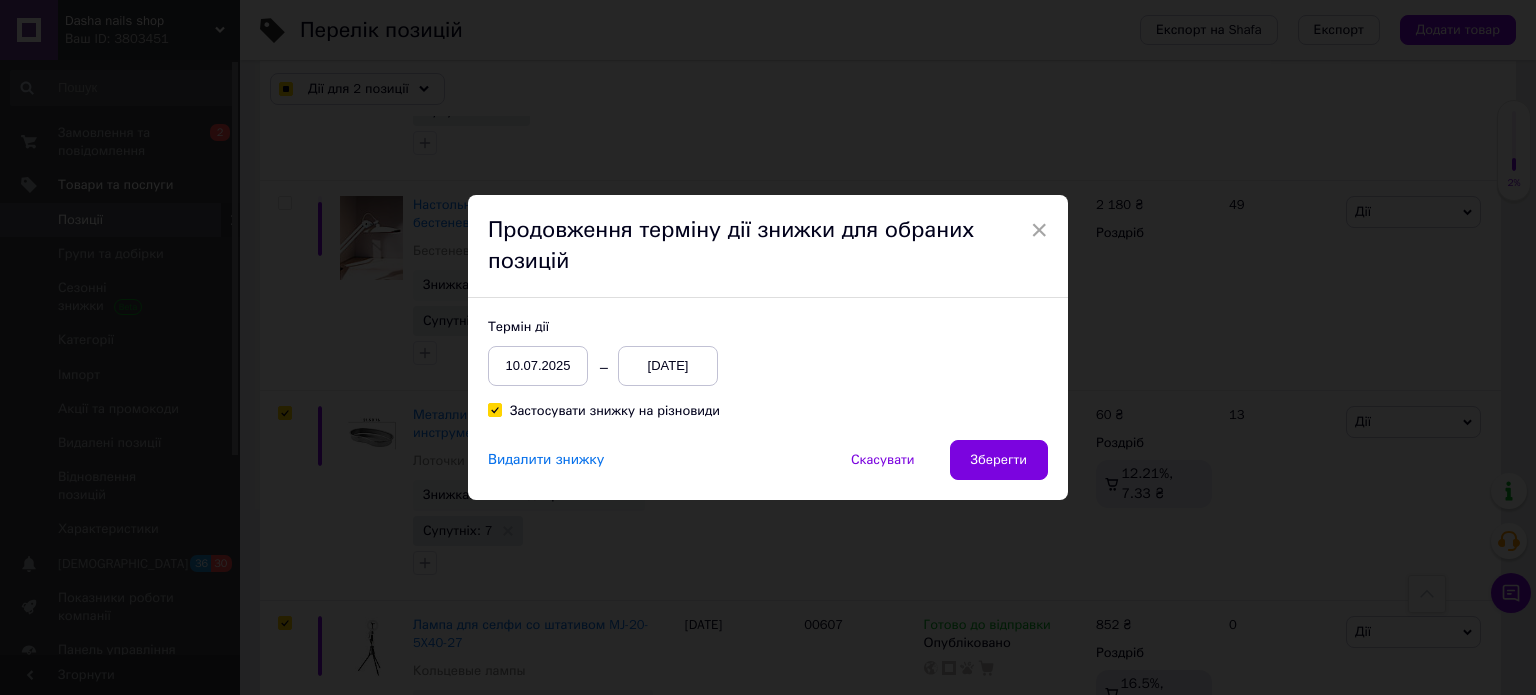 checkbox on "true" 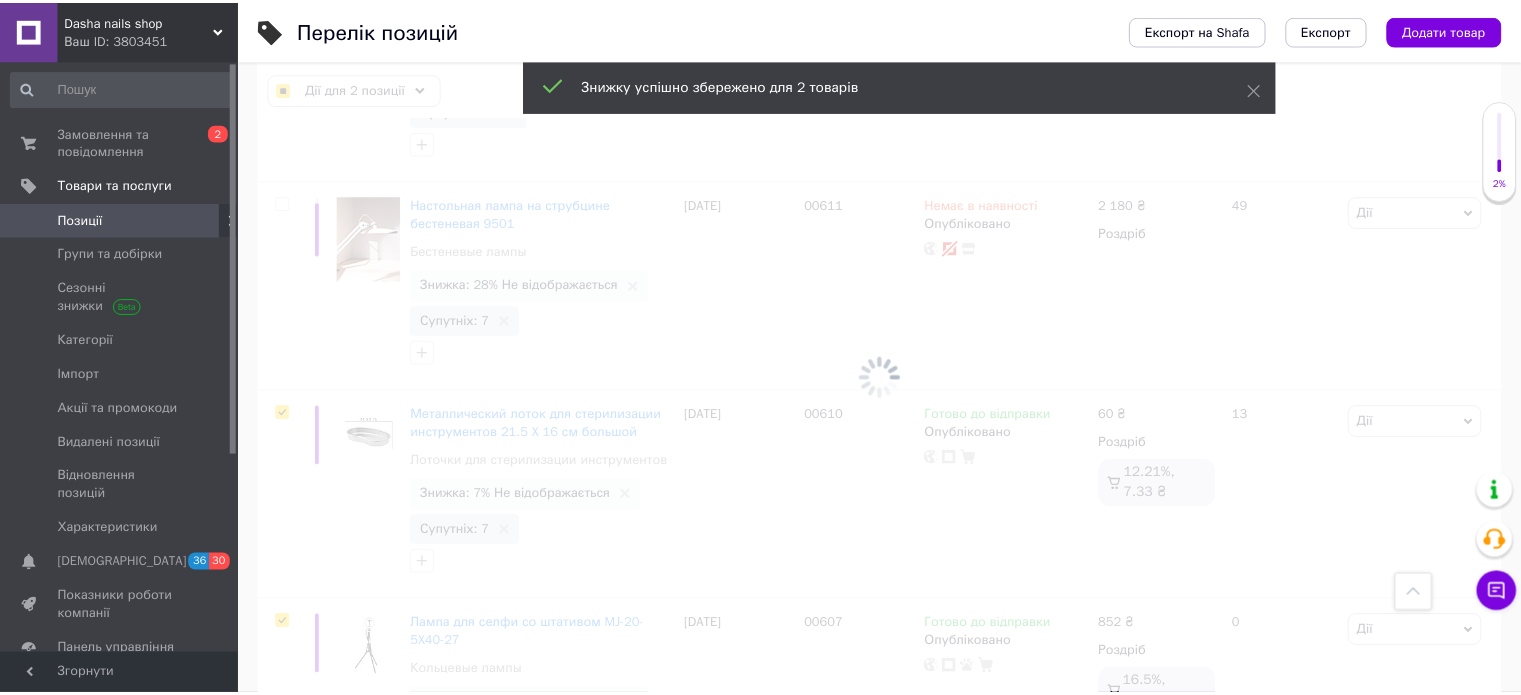 scroll, scrollTop: 20802, scrollLeft: 0, axis: vertical 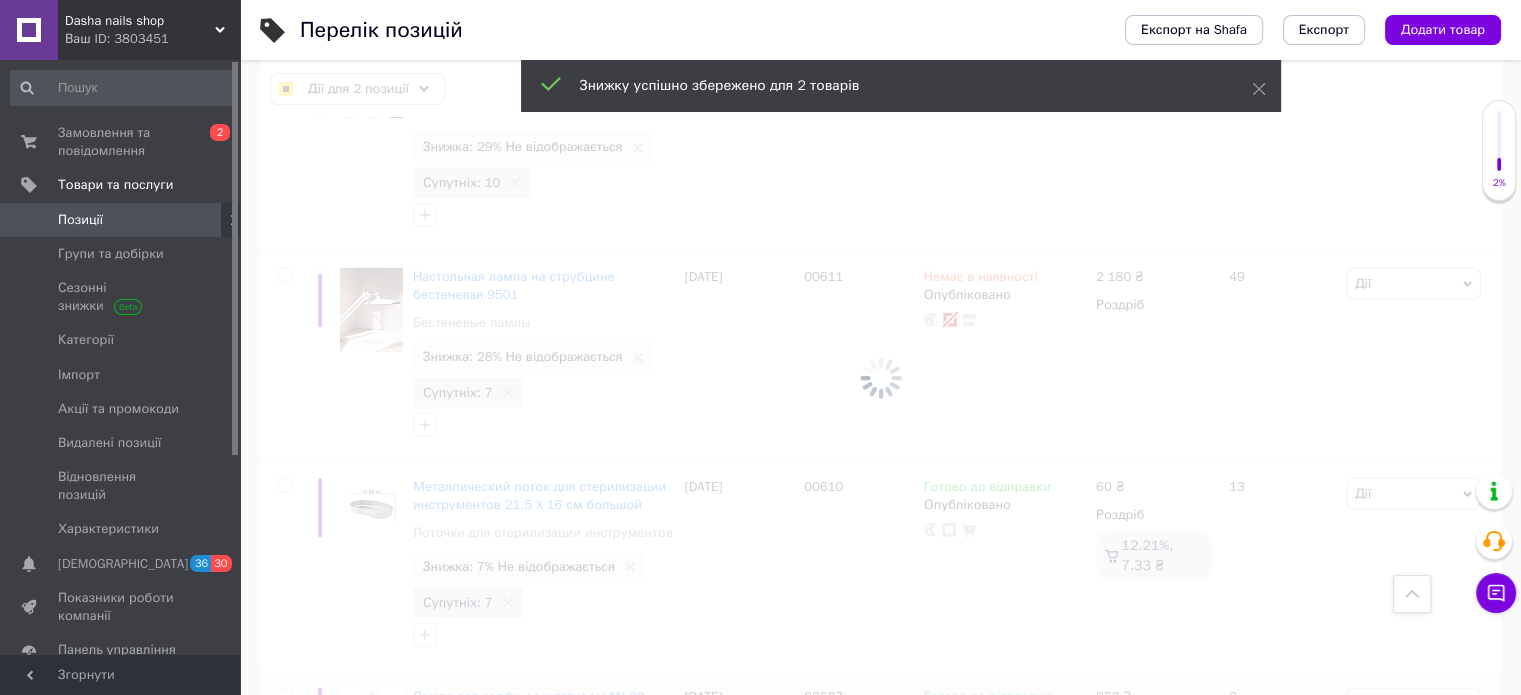 checkbox on "false" 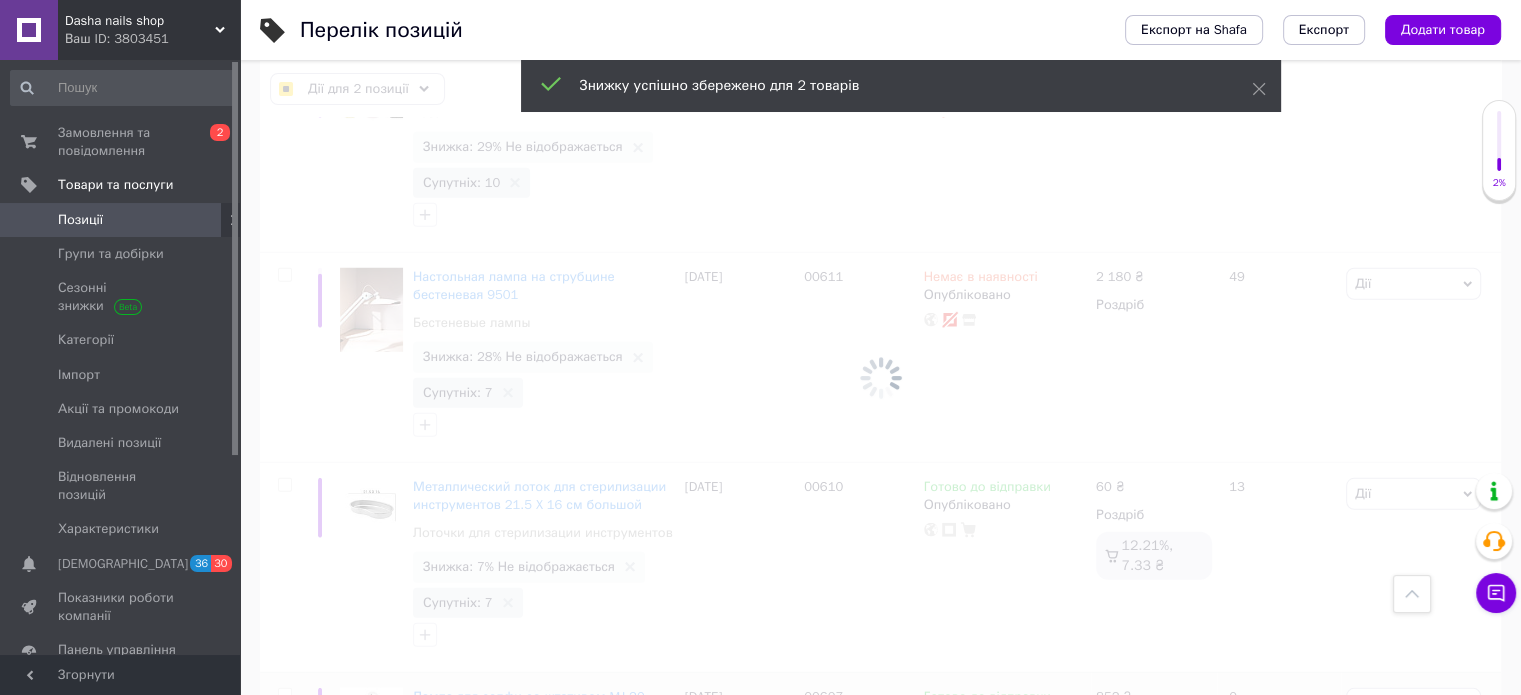 checkbox on "false" 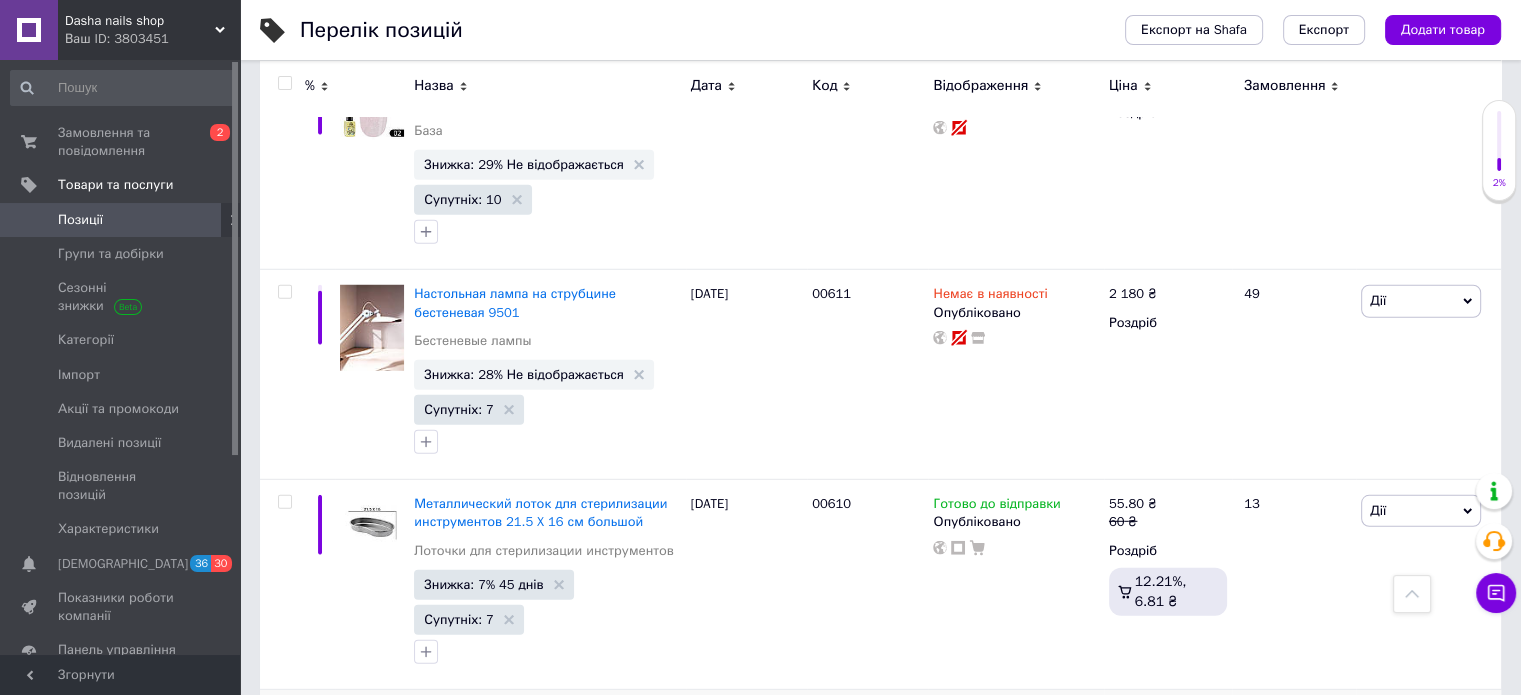 scroll, scrollTop: 20802, scrollLeft: 0, axis: vertical 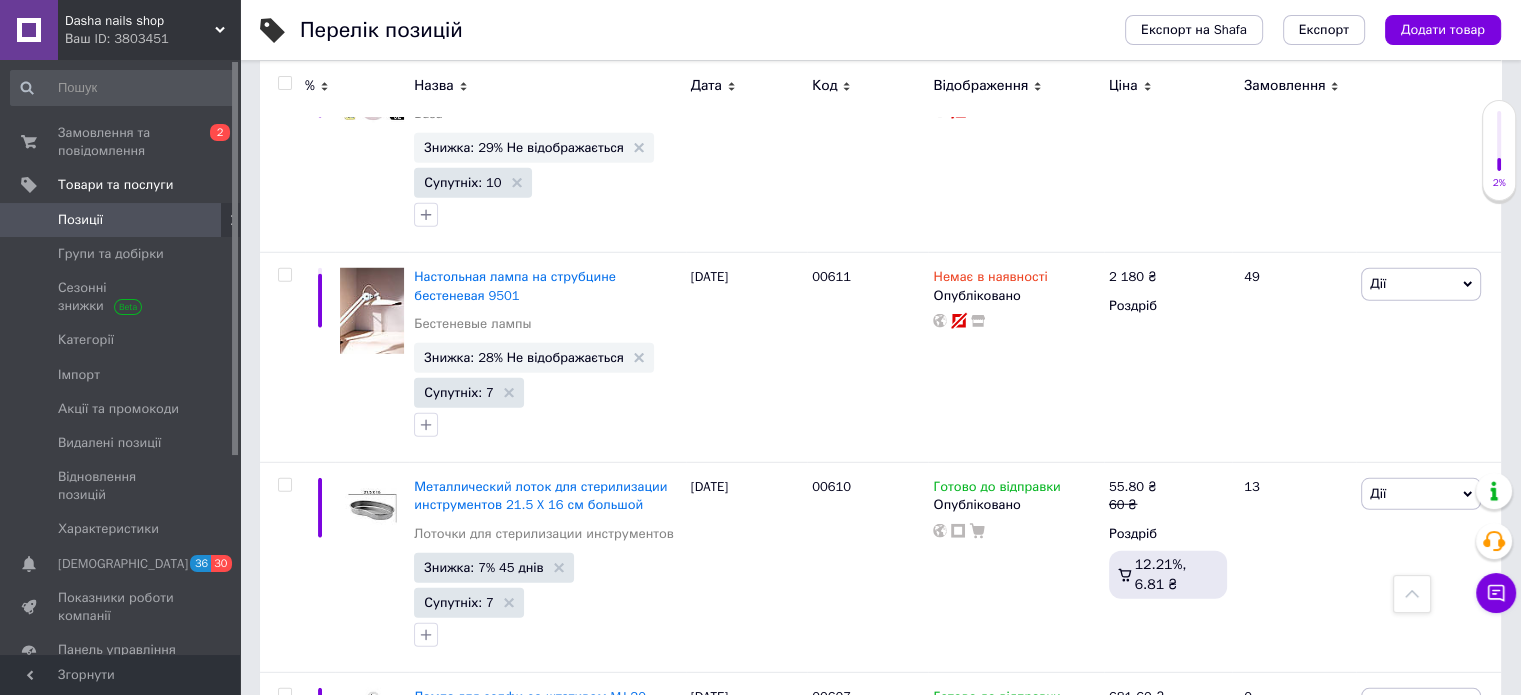 click on "2" at bounding box center [327, 923] 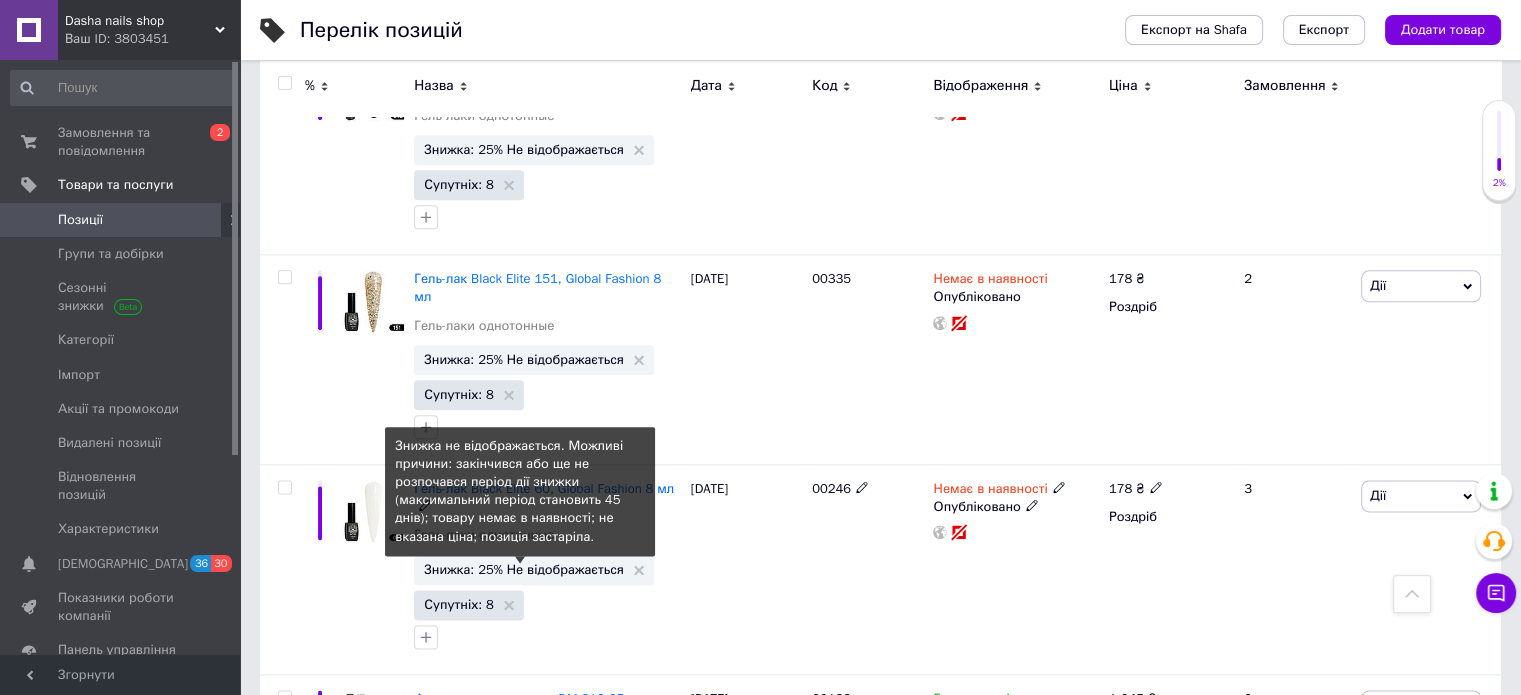 scroll, scrollTop: 2770, scrollLeft: 0, axis: vertical 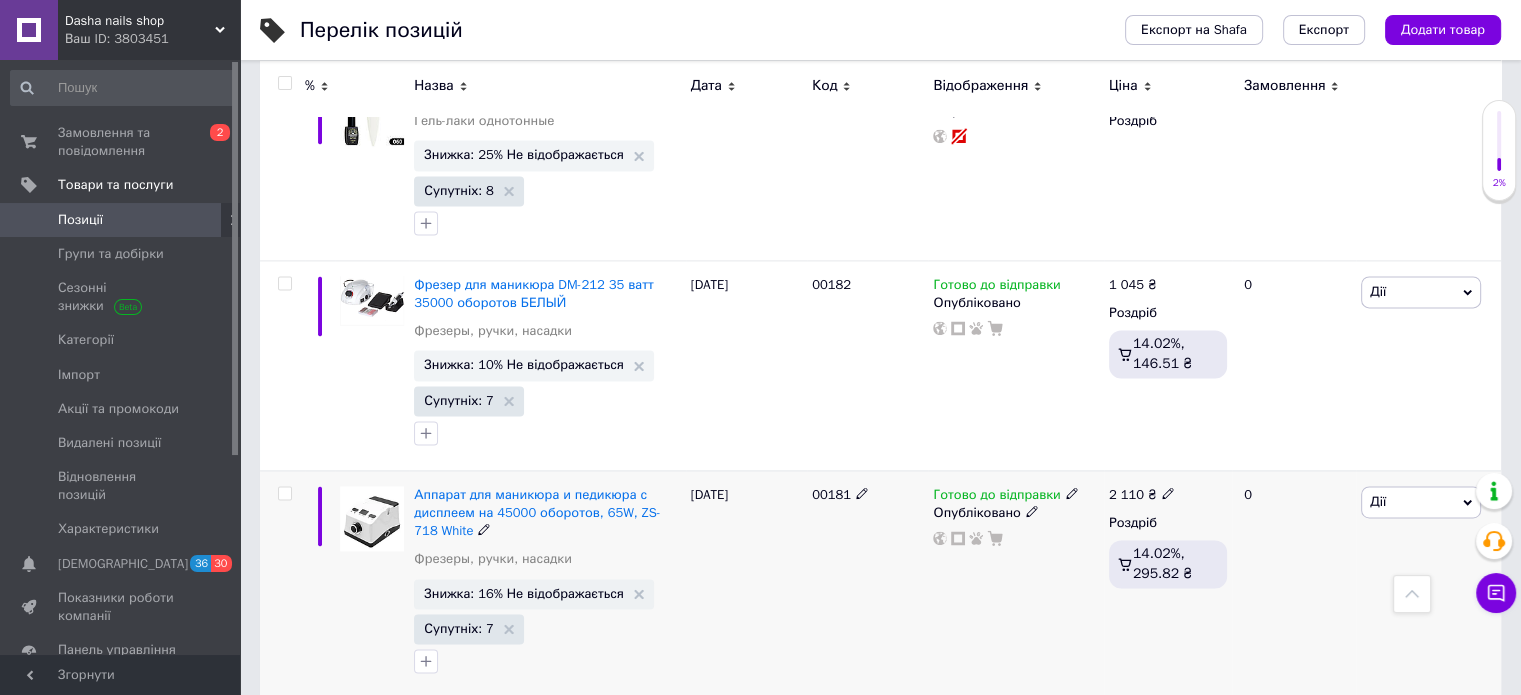 click at bounding box center [284, 493] 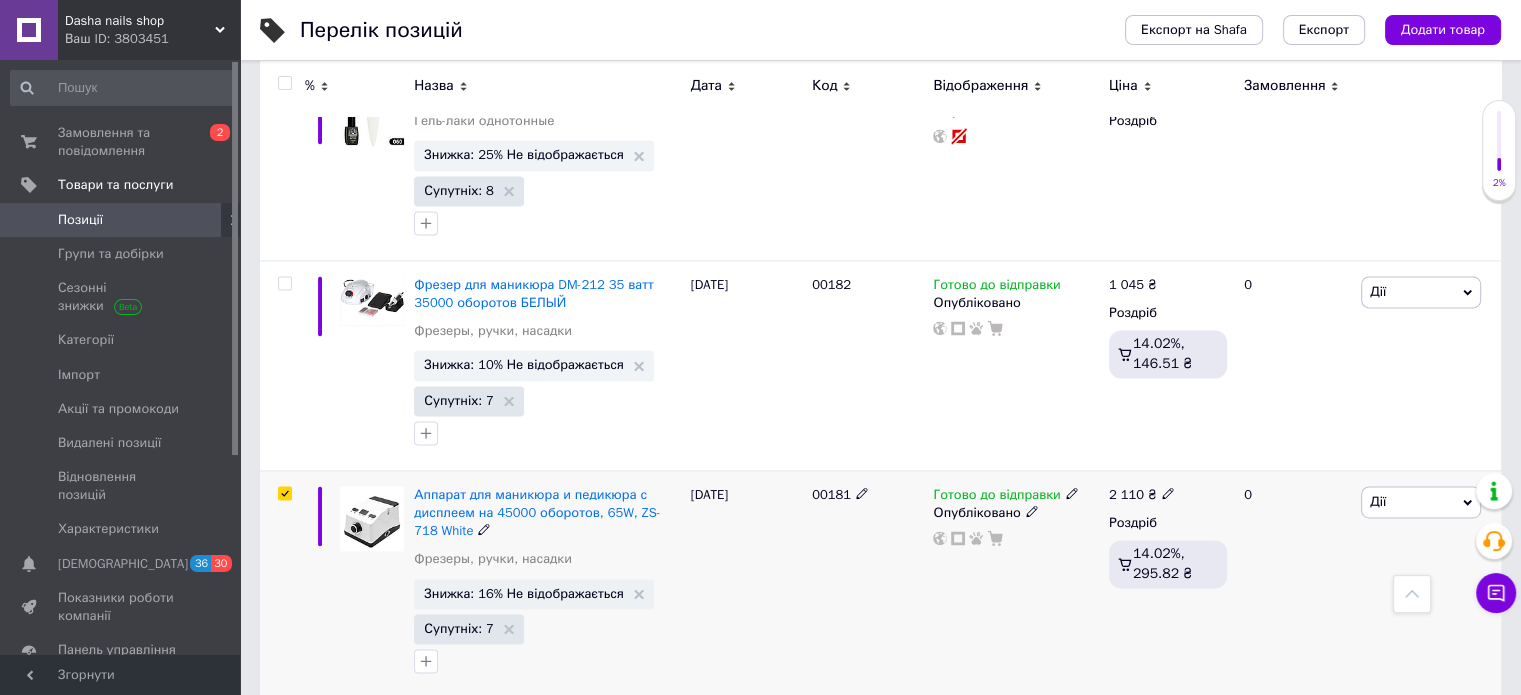 checkbox on "true" 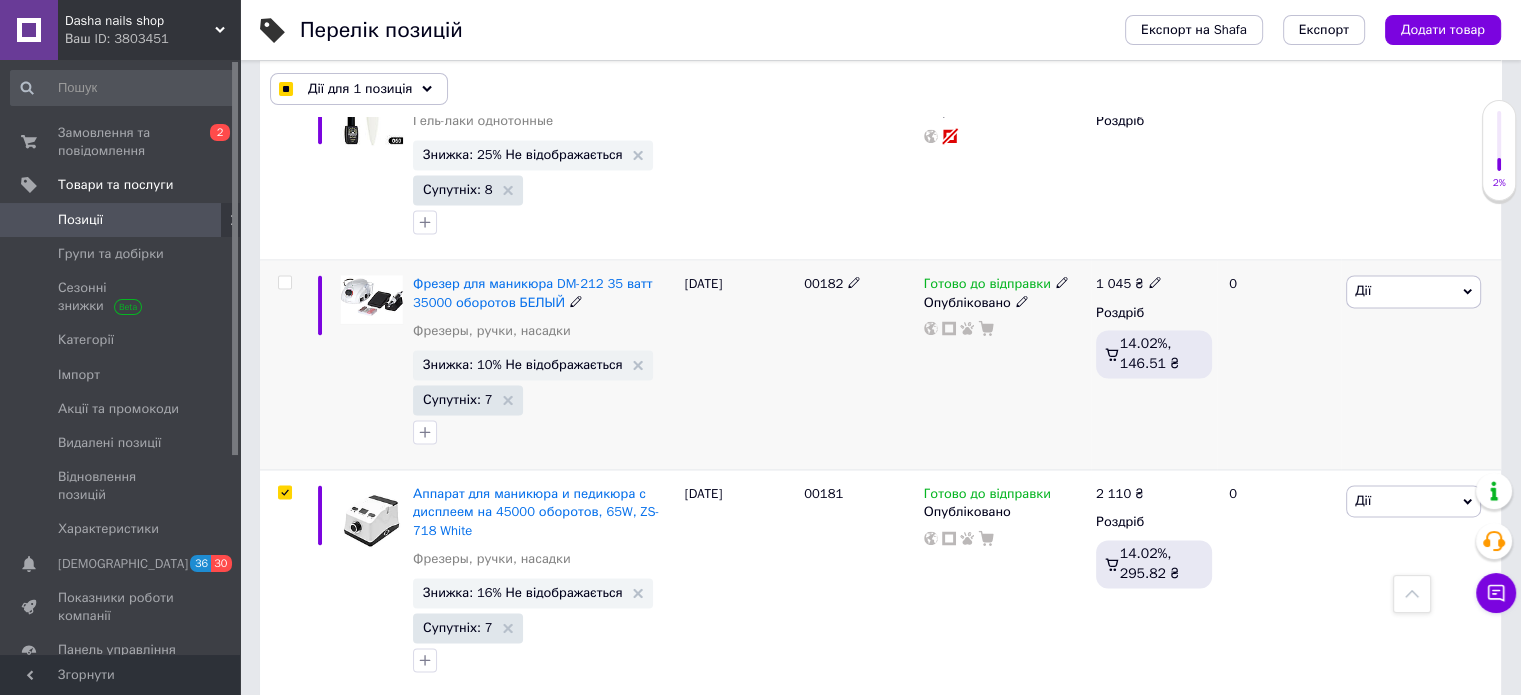 scroll, scrollTop: 2788, scrollLeft: 0, axis: vertical 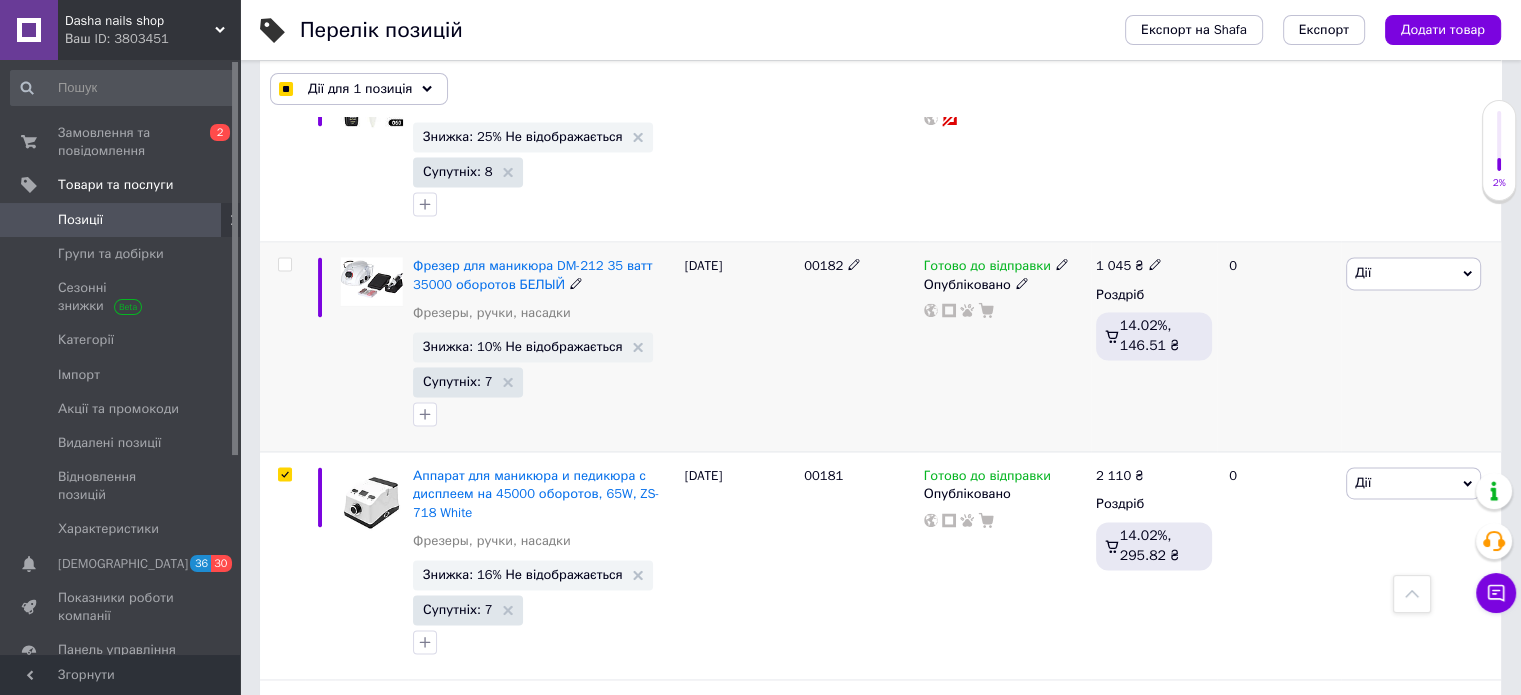 click at bounding box center (284, 264) 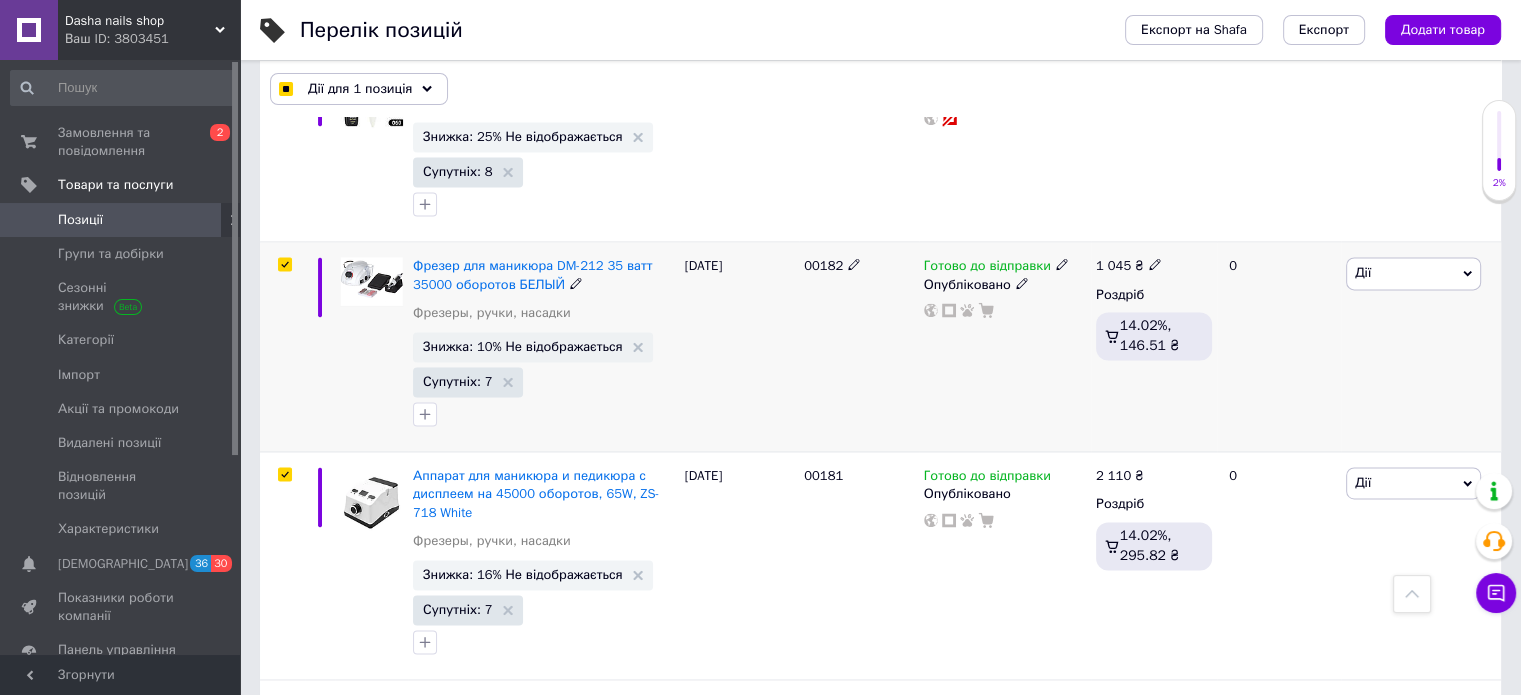 checkbox on "true" 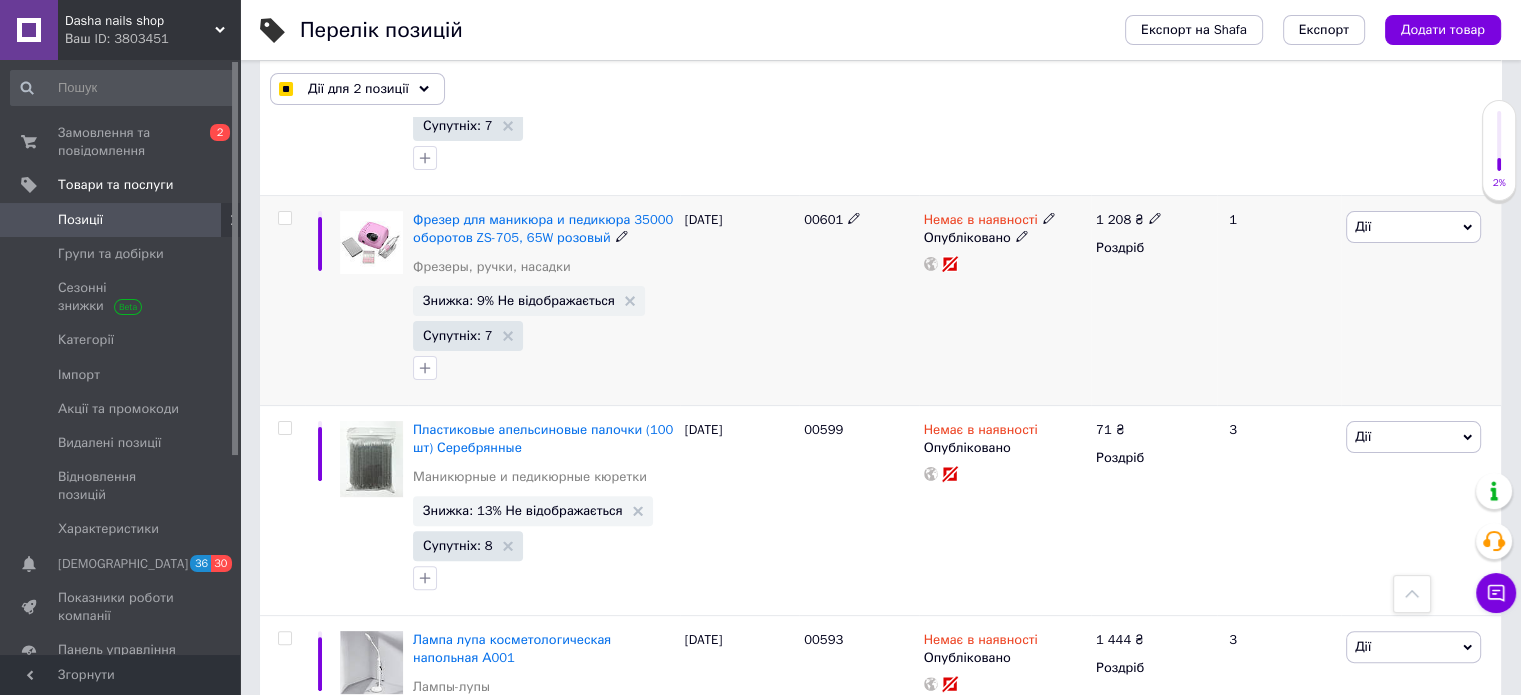 scroll, scrollTop: 0, scrollLeft: 0, axis: both 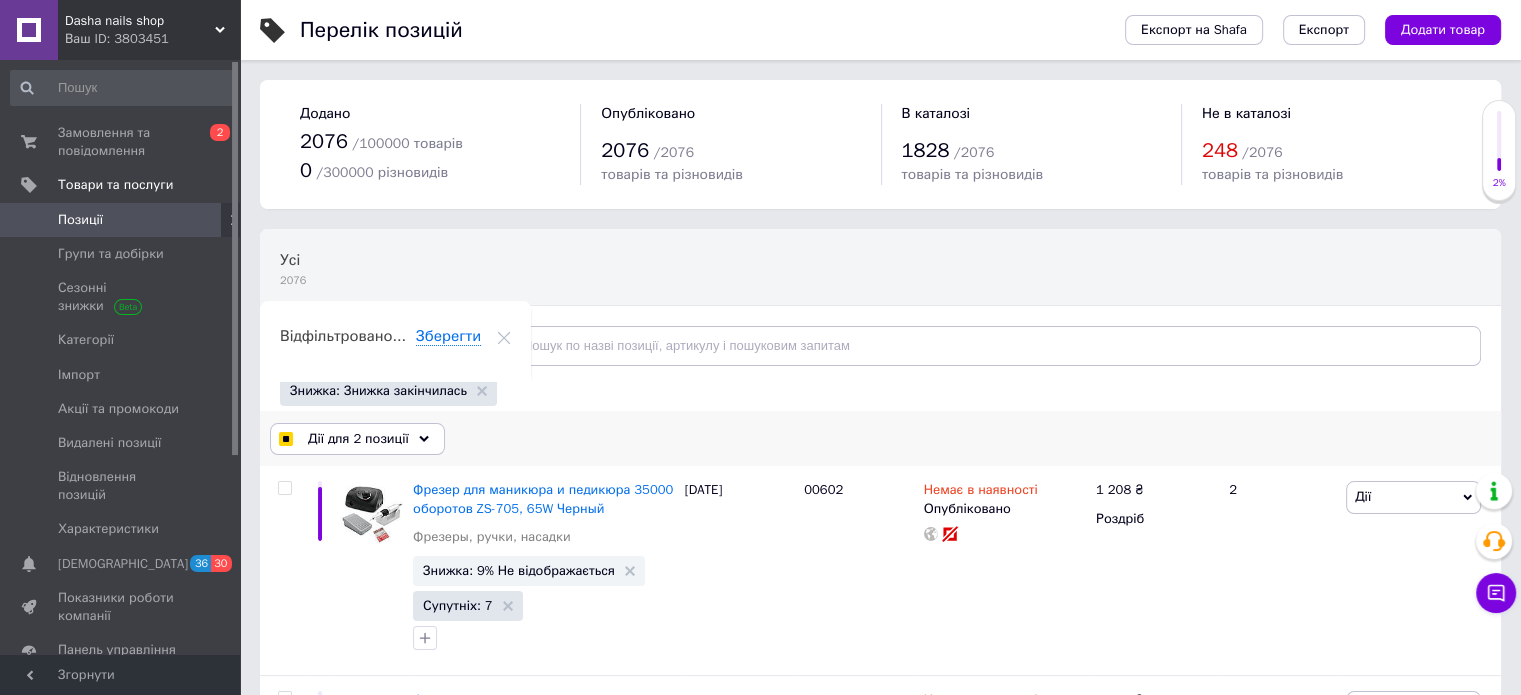 click on "Дії для 2 позиції" at bounding box center (358, 439) 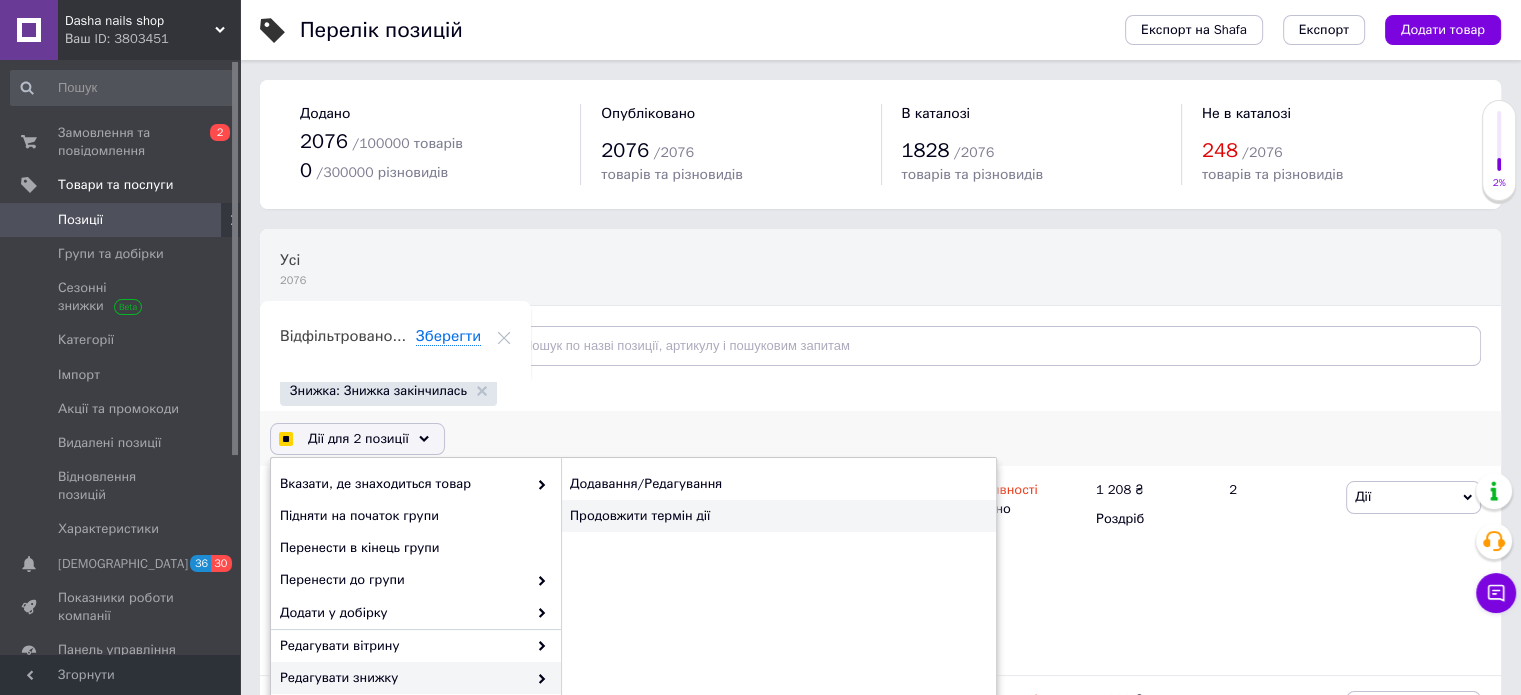 click on "Продовжити термін дії" at bounding box center (778, 516) 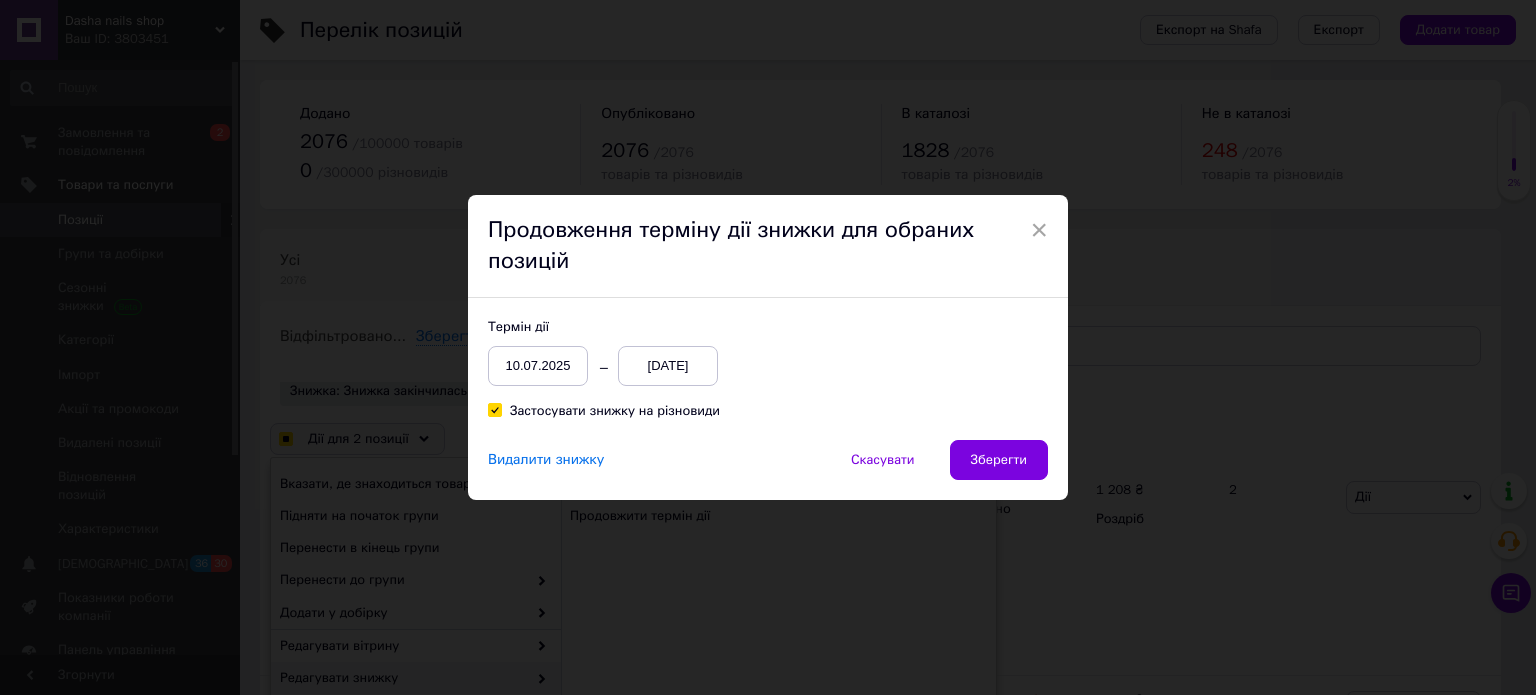 click on "24.08.2025" at bounding box center (668, 366) 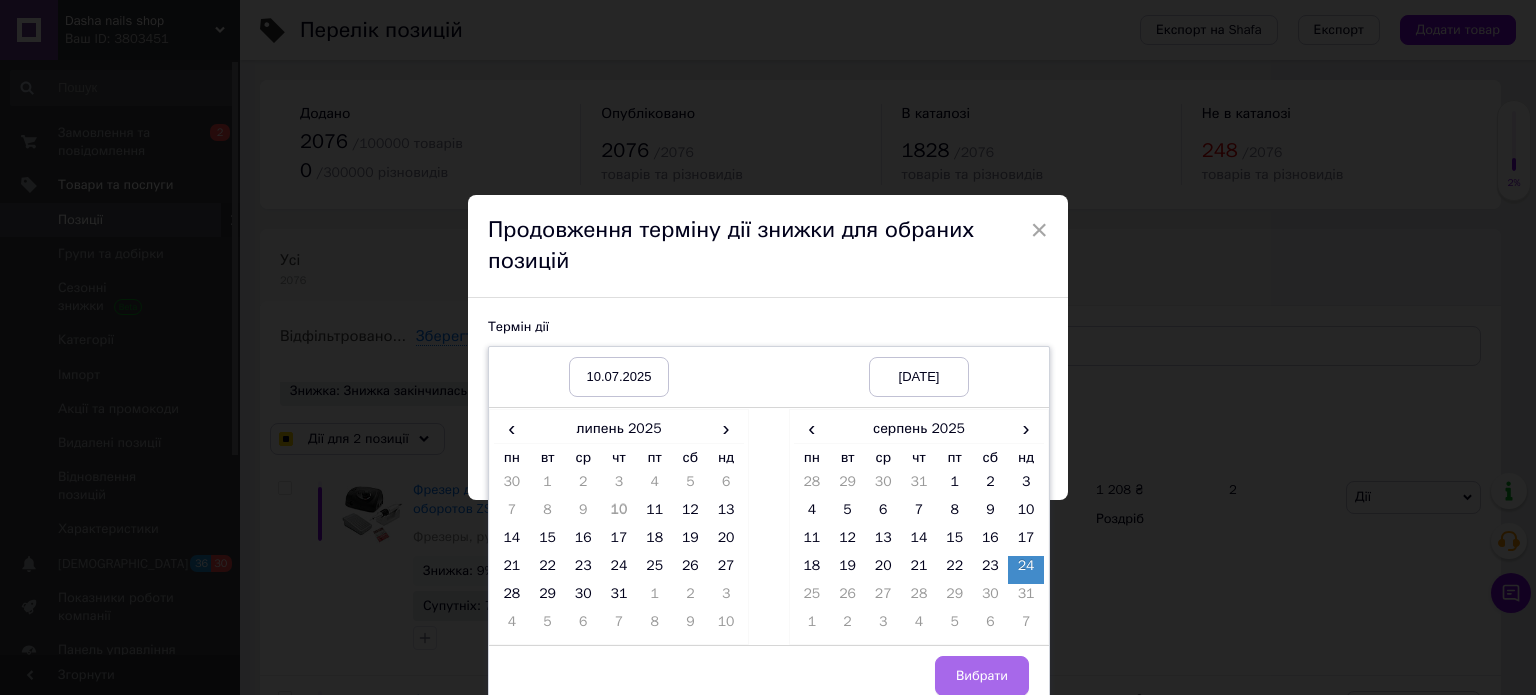 click on "Вибрати" at bounding box center [982, 676] 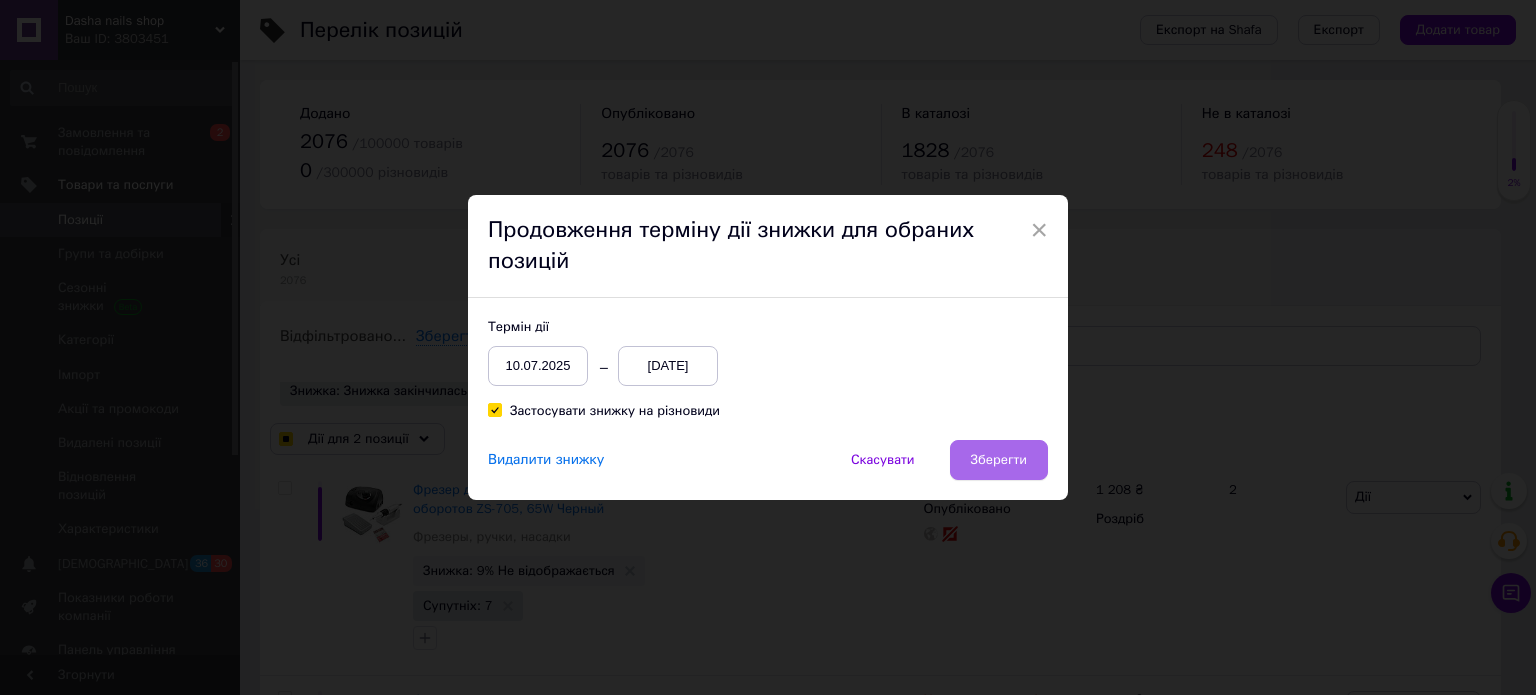 click on "Зберегти" at bounding box center [999, 460] 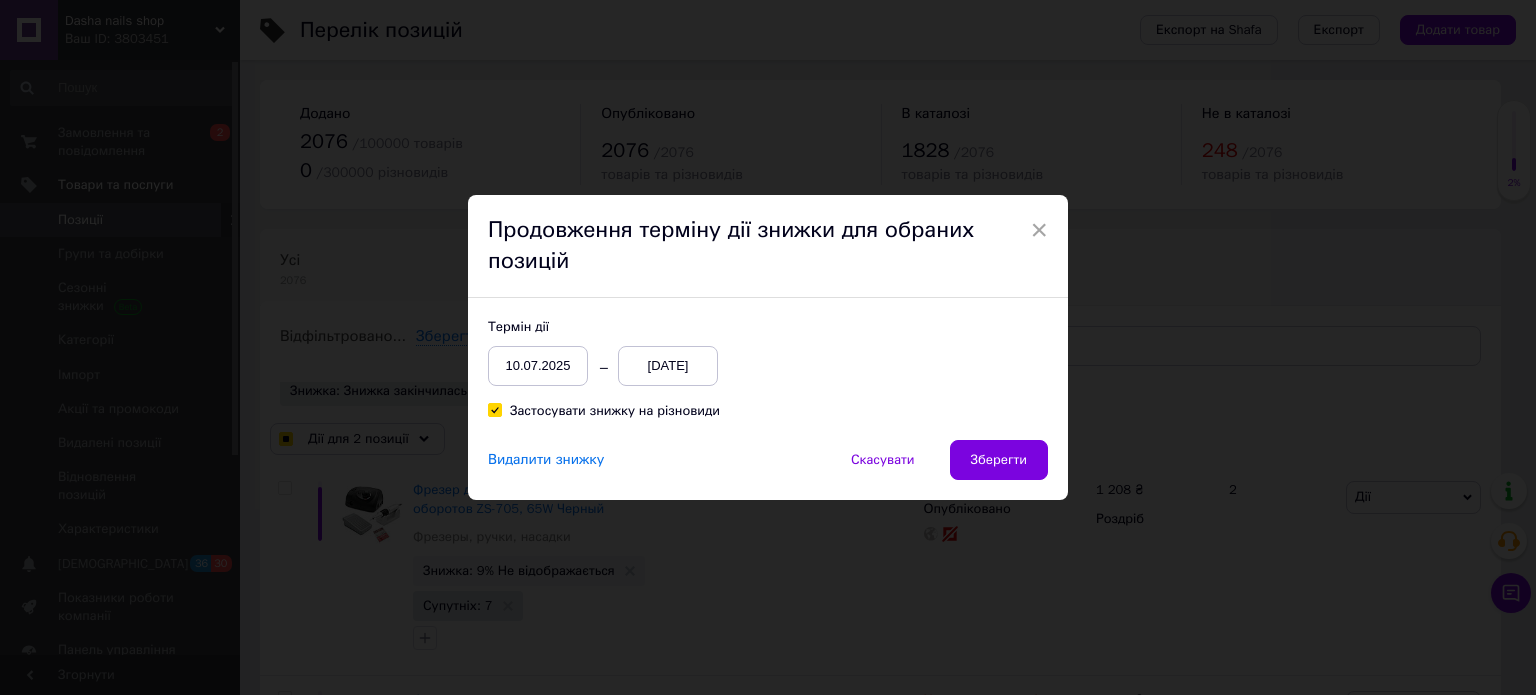 checkbox on "true" 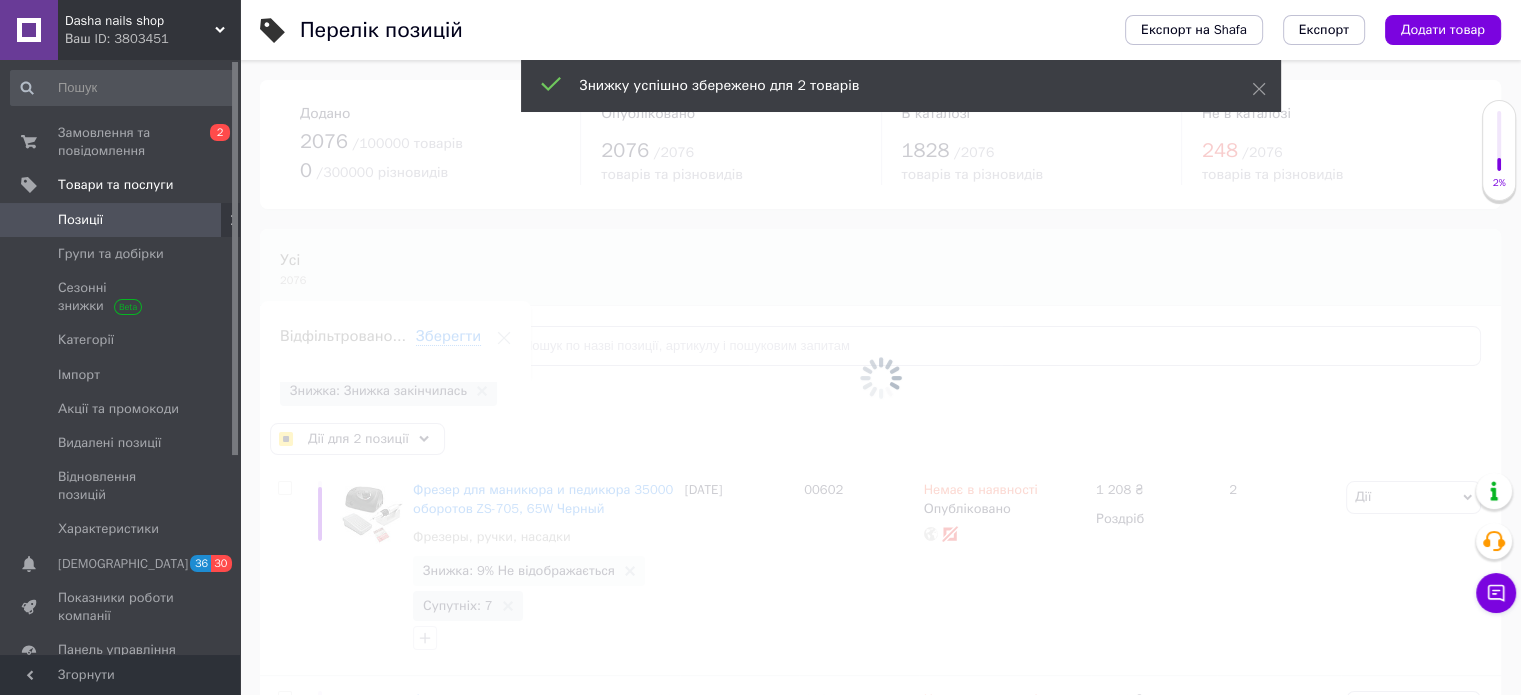 checkbox on "false" 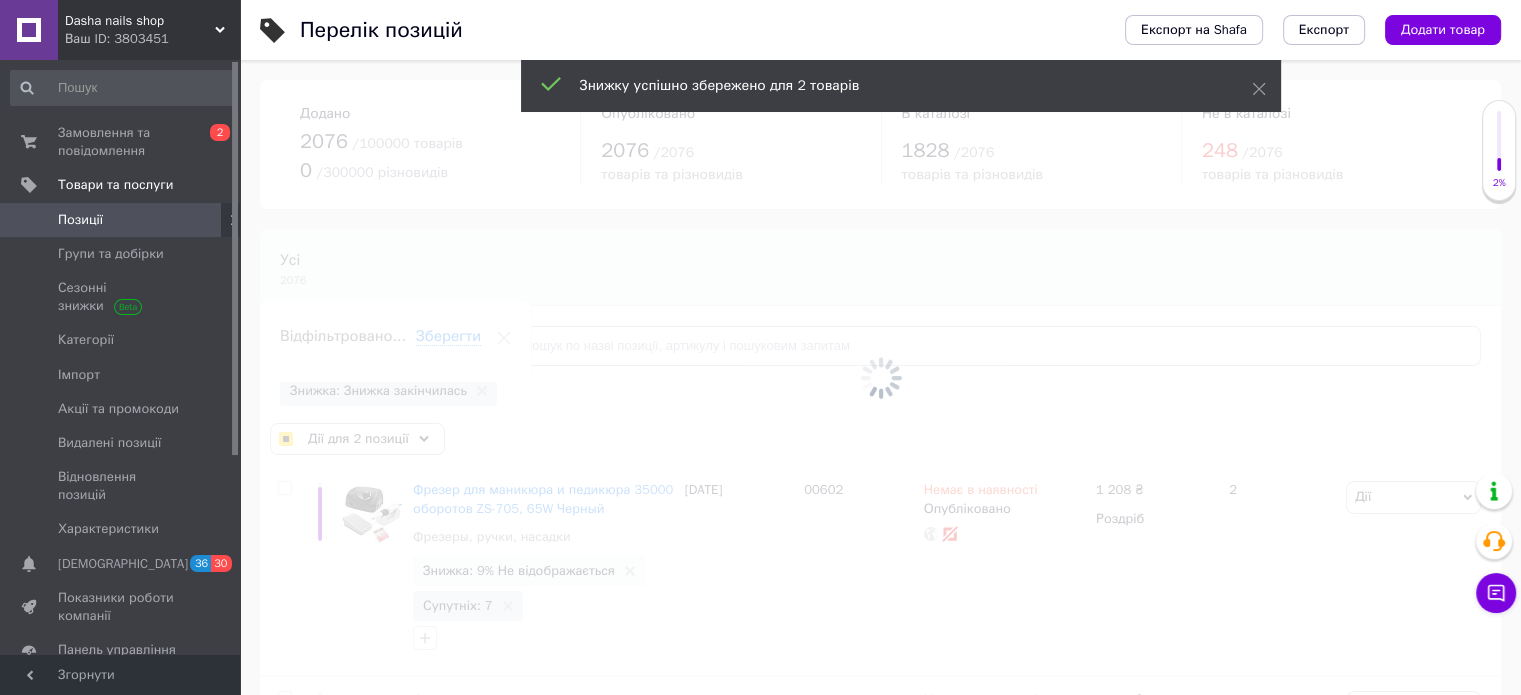 checkbox on "false" 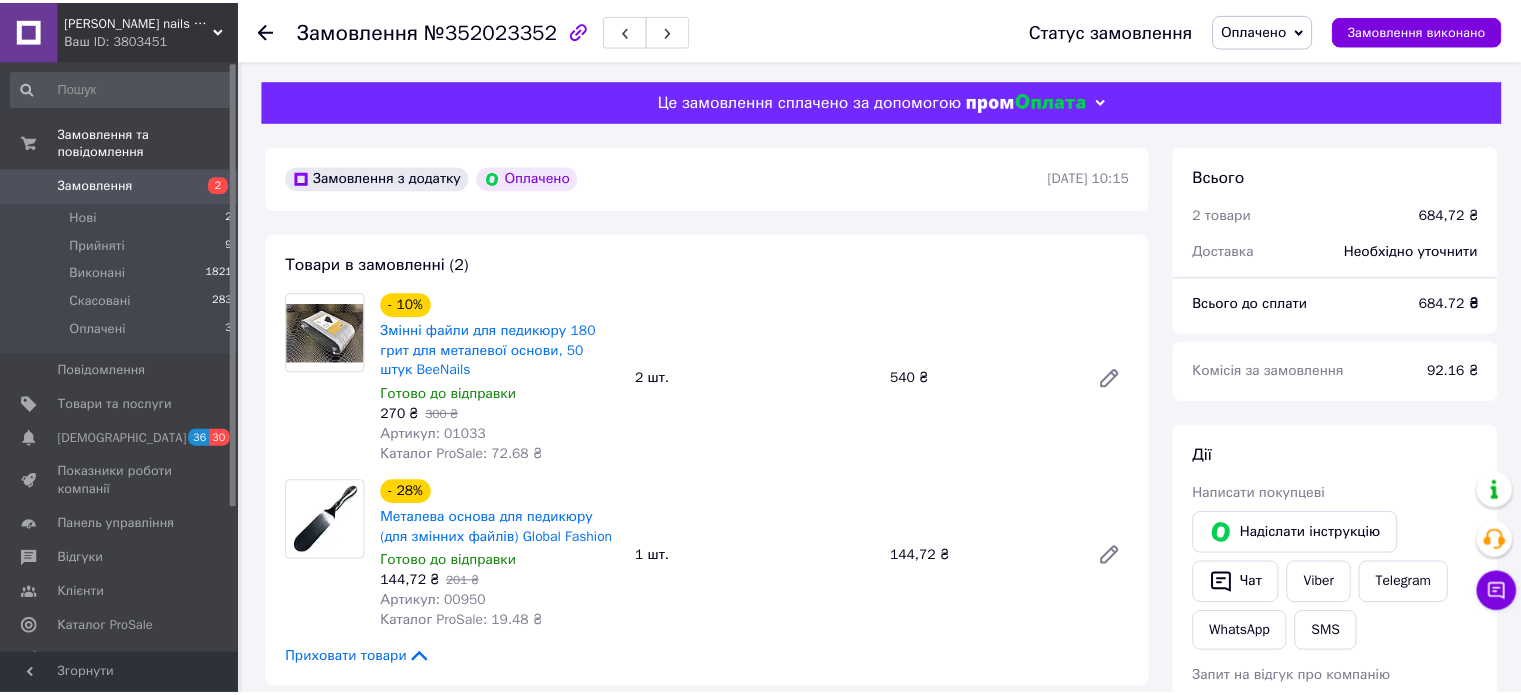 scroll, scrollTop: 0, scrollLeft: 0, axis: both 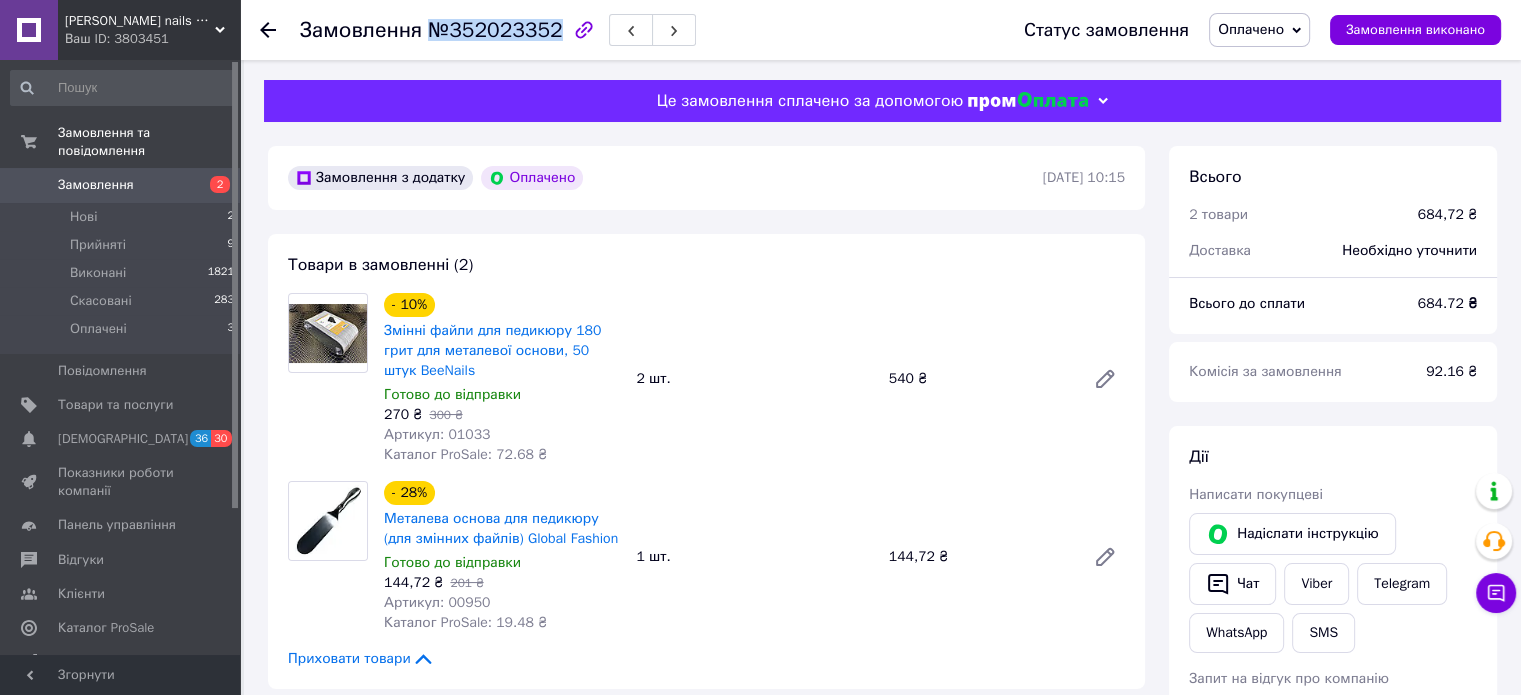 drag, startPoint x: 426, startPoint y: 24, endPoint x: 543, endPoint y: 31, distance: 117.20921 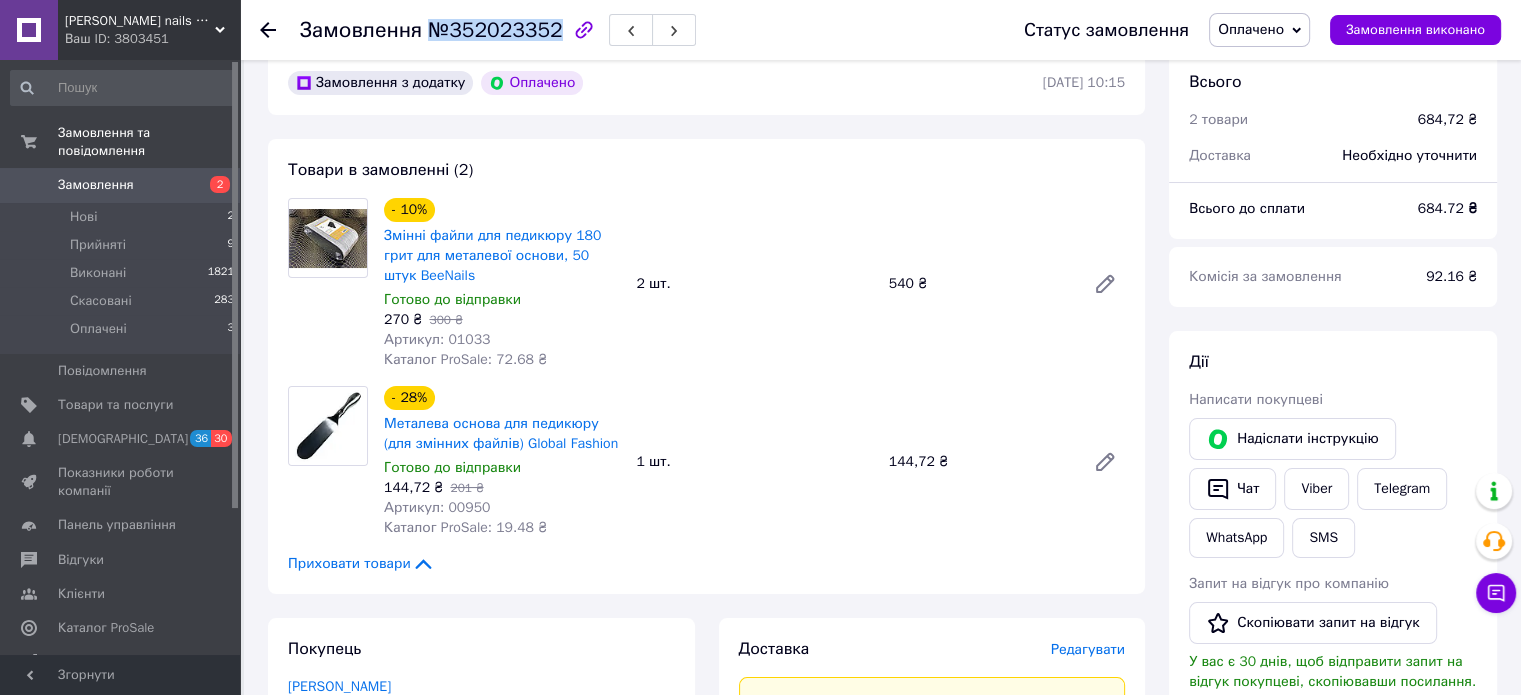 scroll, scrollTop: 200, scrollLeft: 0, axis: vertical 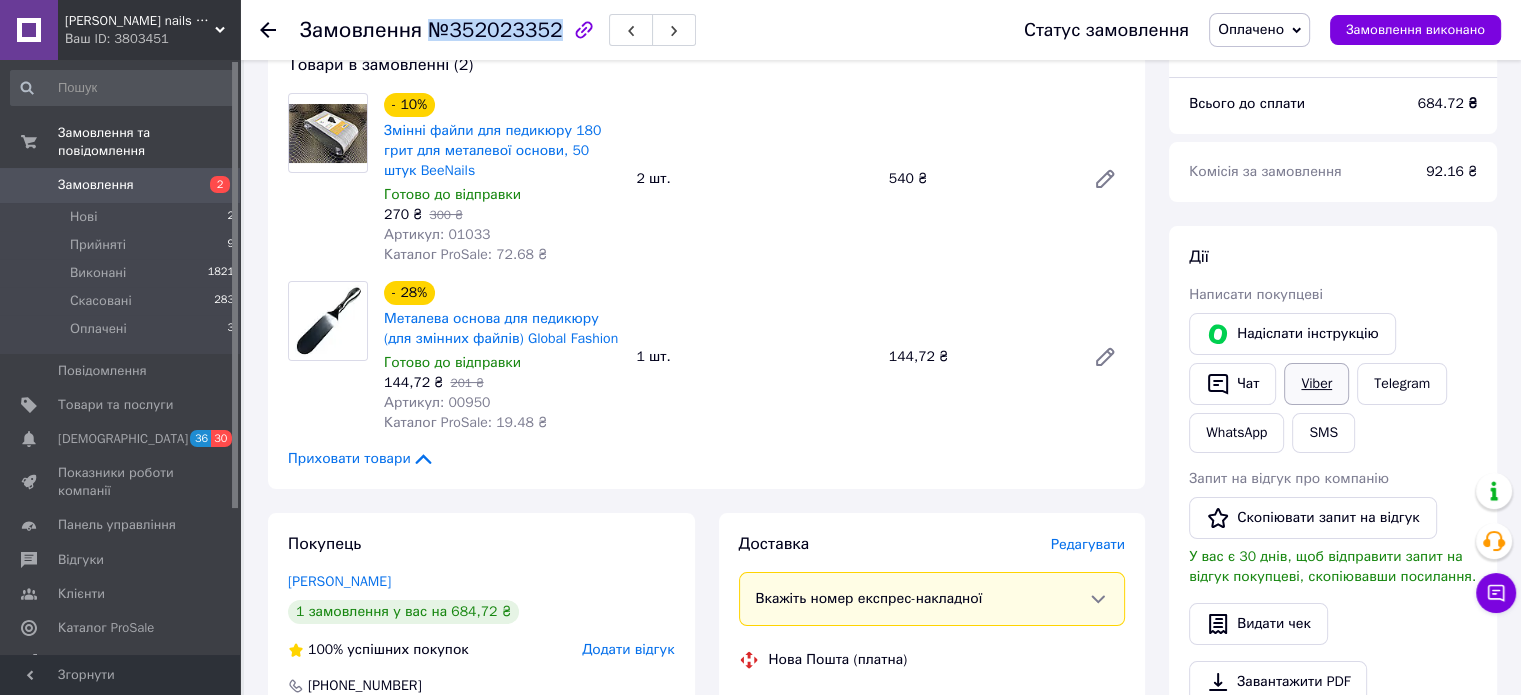 click on "Viber" at bounding box center [1316, 384] 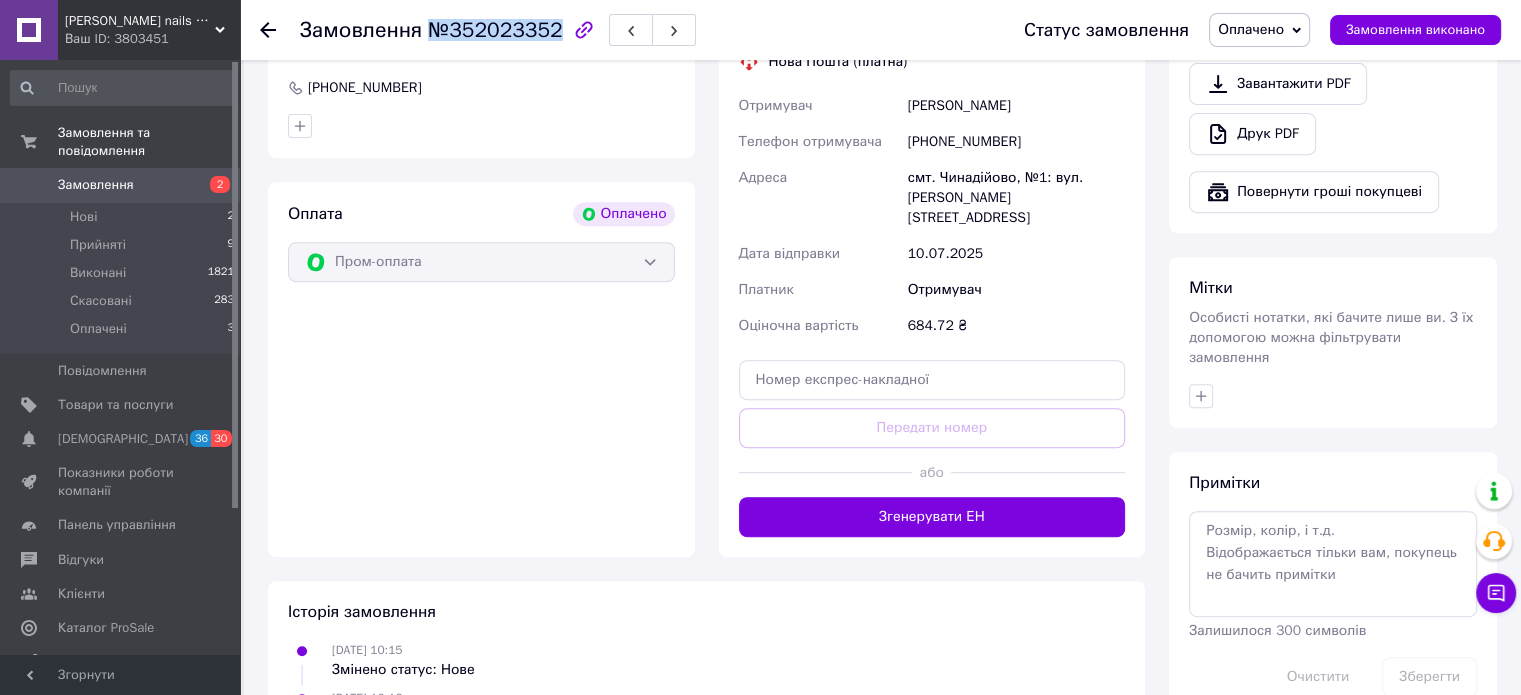 scroll, scrollTop: 900, scrollLeft: 0, axis: vertical 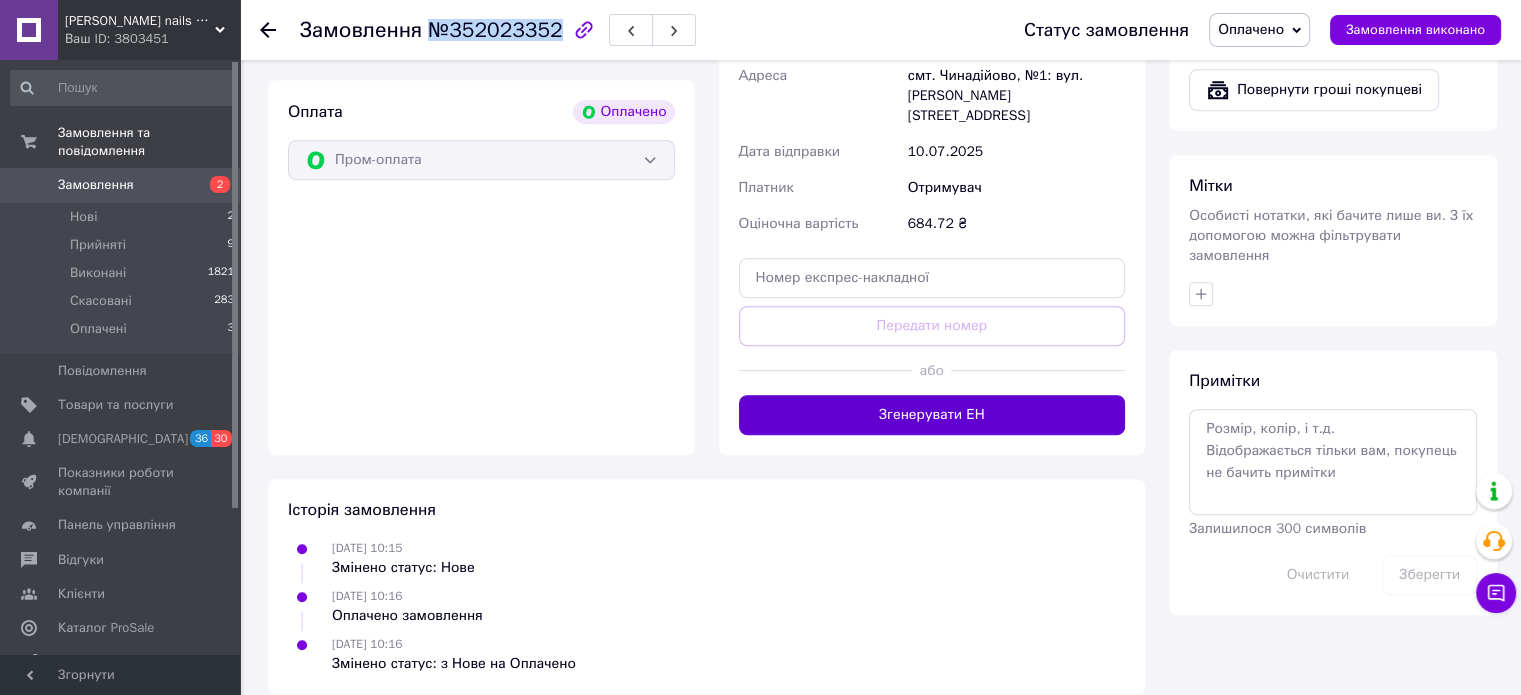 click on "Згенерувати ЕН" at bounding box center (932, 415) 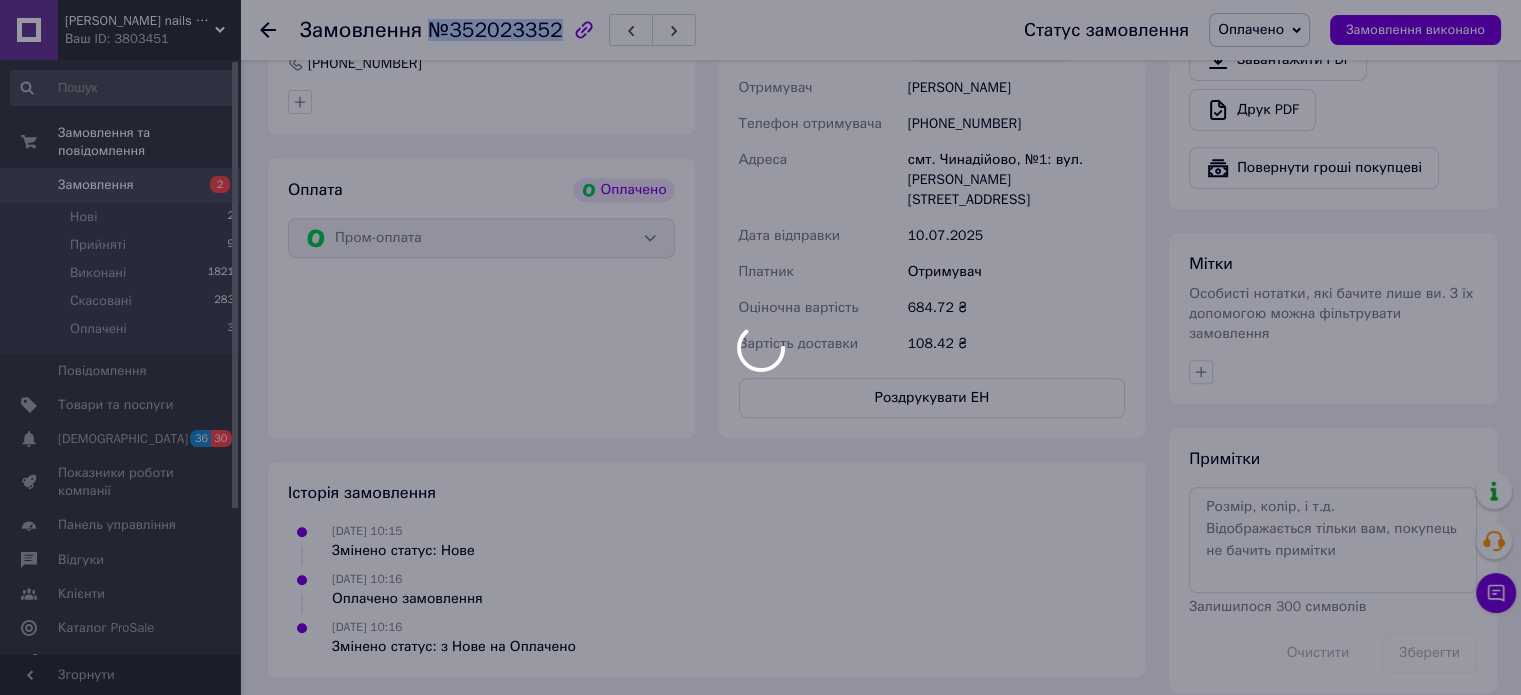 scroll, scrollTop: 860, scrollLeft: 0, axis: vertical 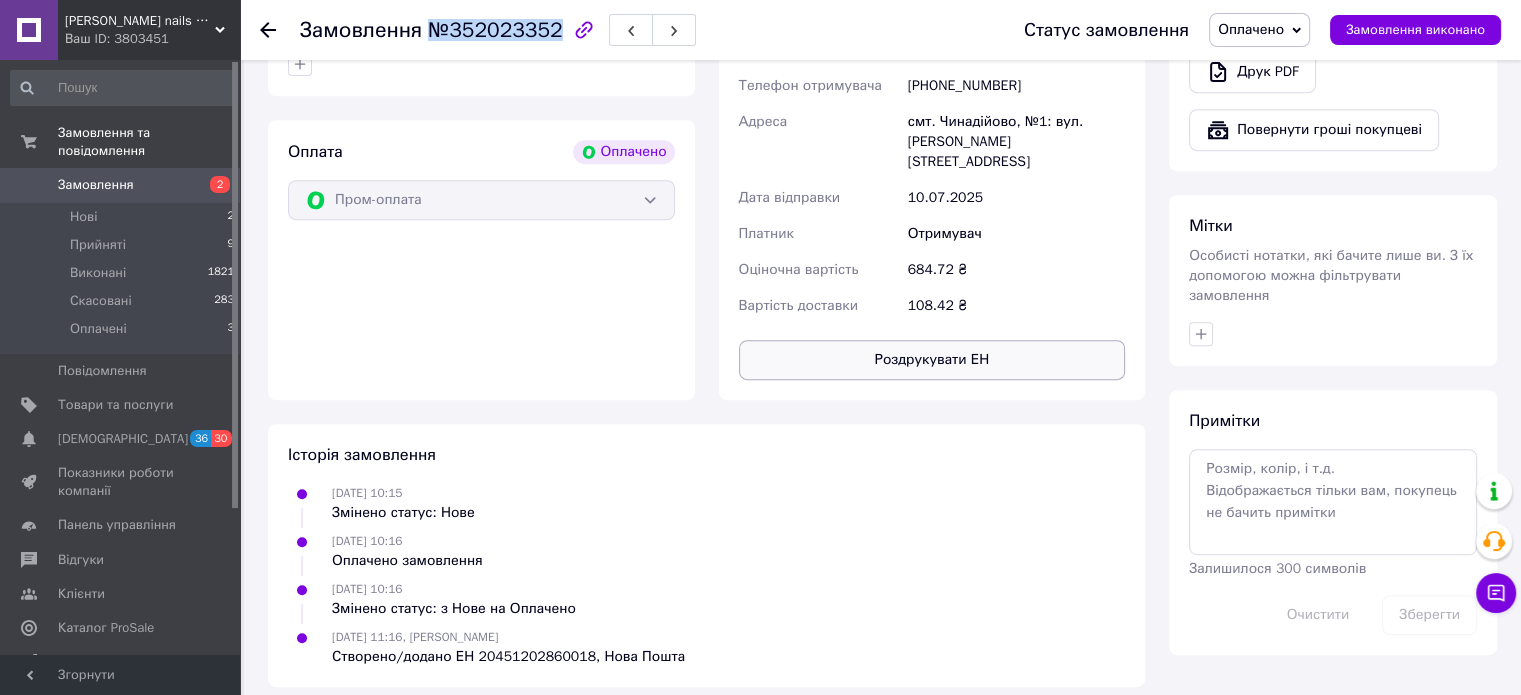 click on "Роздрукувати ЕН" at bounding box center (932, 360) 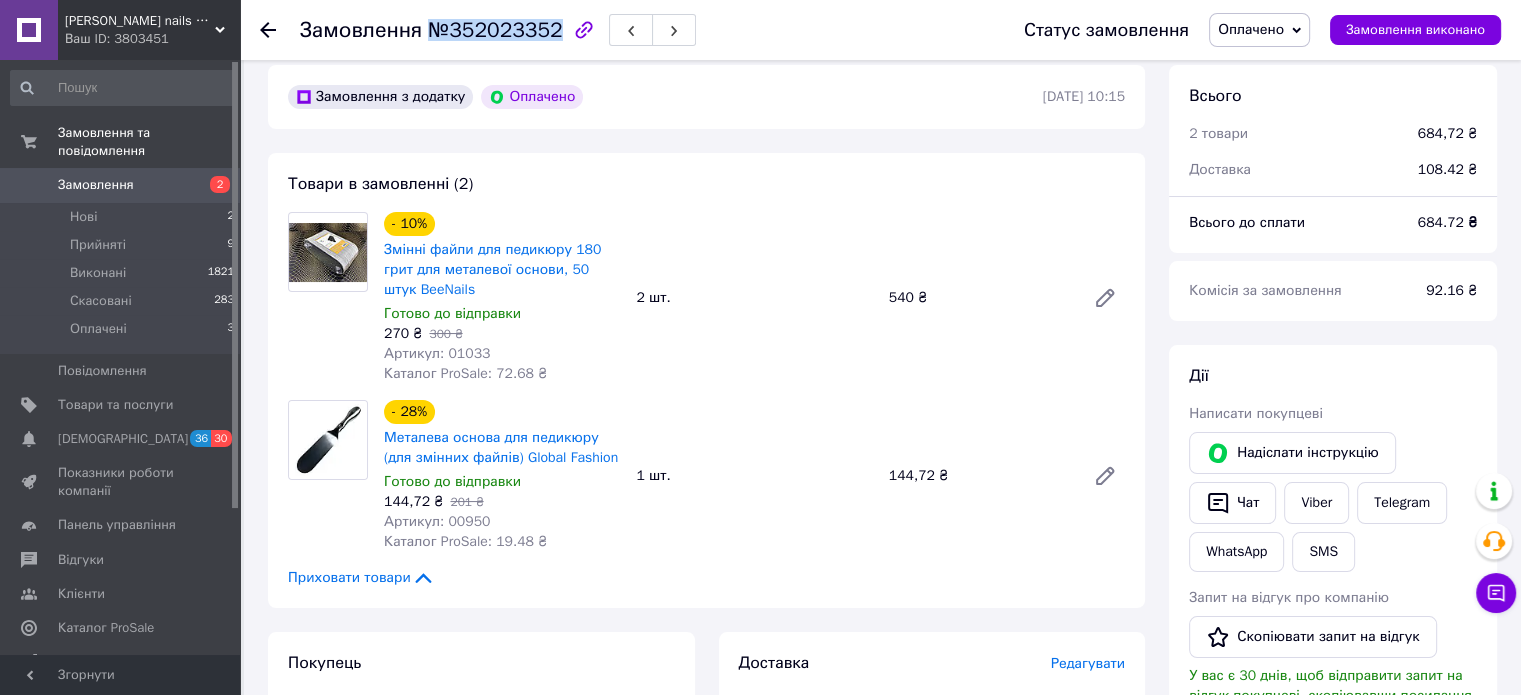 scroll, scrollTop: 0, scrollLeft: 0, axis: both 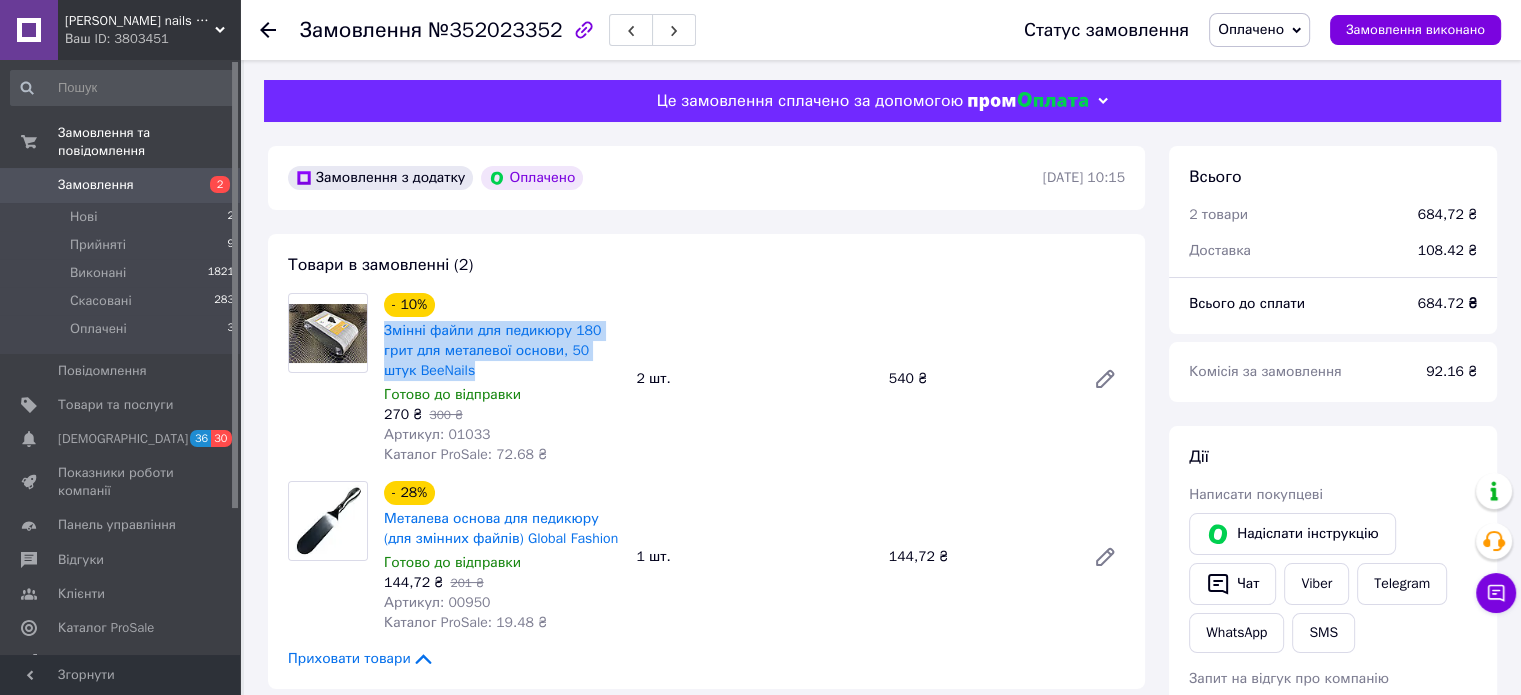 drag, startPoint x: 381, startPoint y: 327, endPoint x: 462, endPoint y: 377, distance: 95.189285 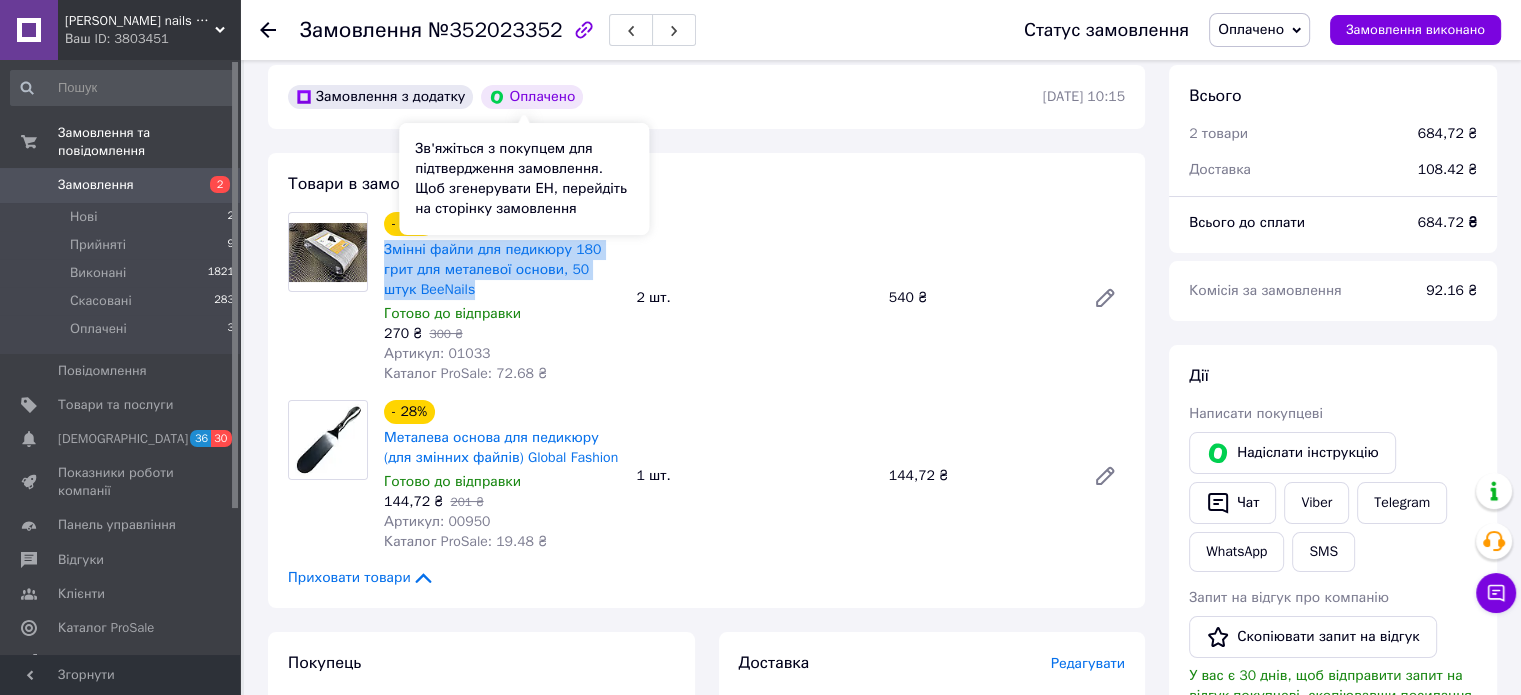 scroll, scrollTop: 200, scrollLeft: 0, axis: vertical 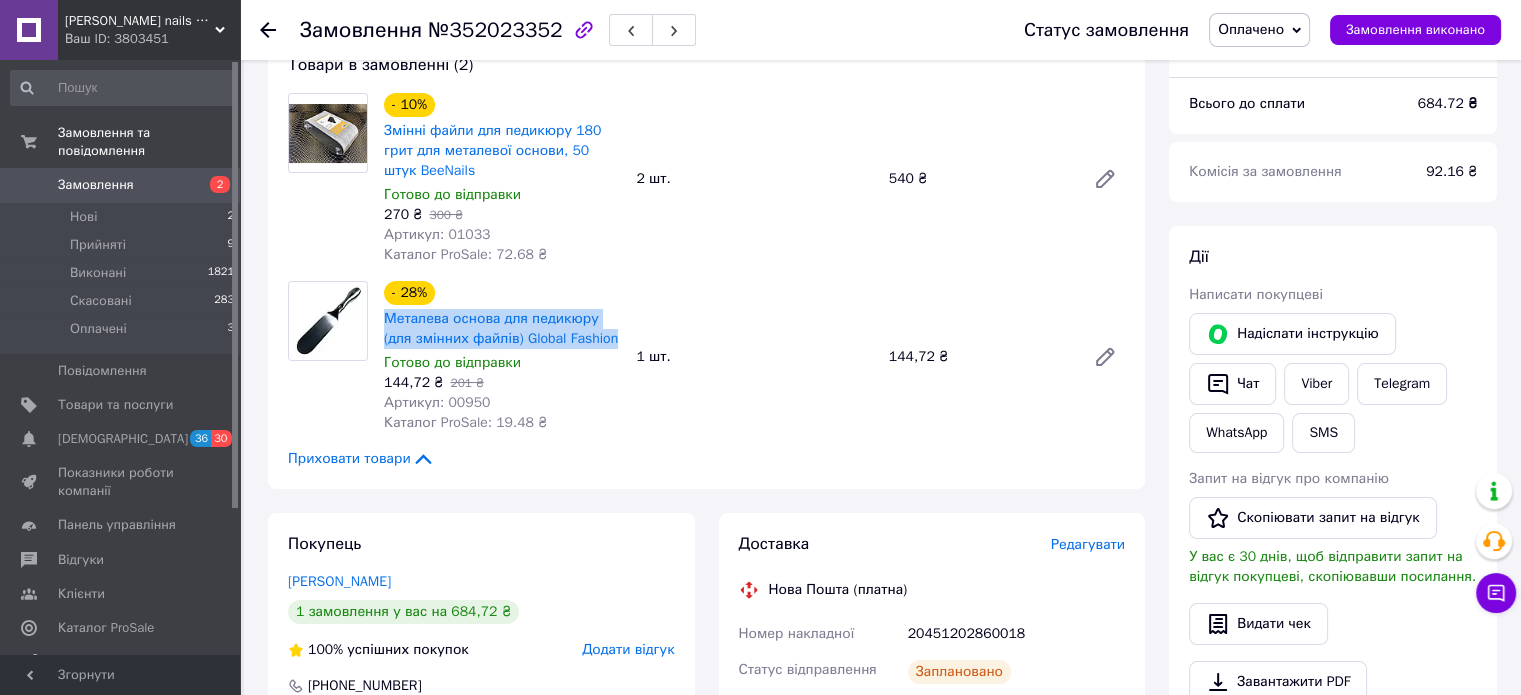 drag, startPoint x: 381, startPoint y: 324, endPoint x: 586, endPoint y: 351, distance: 206.7704 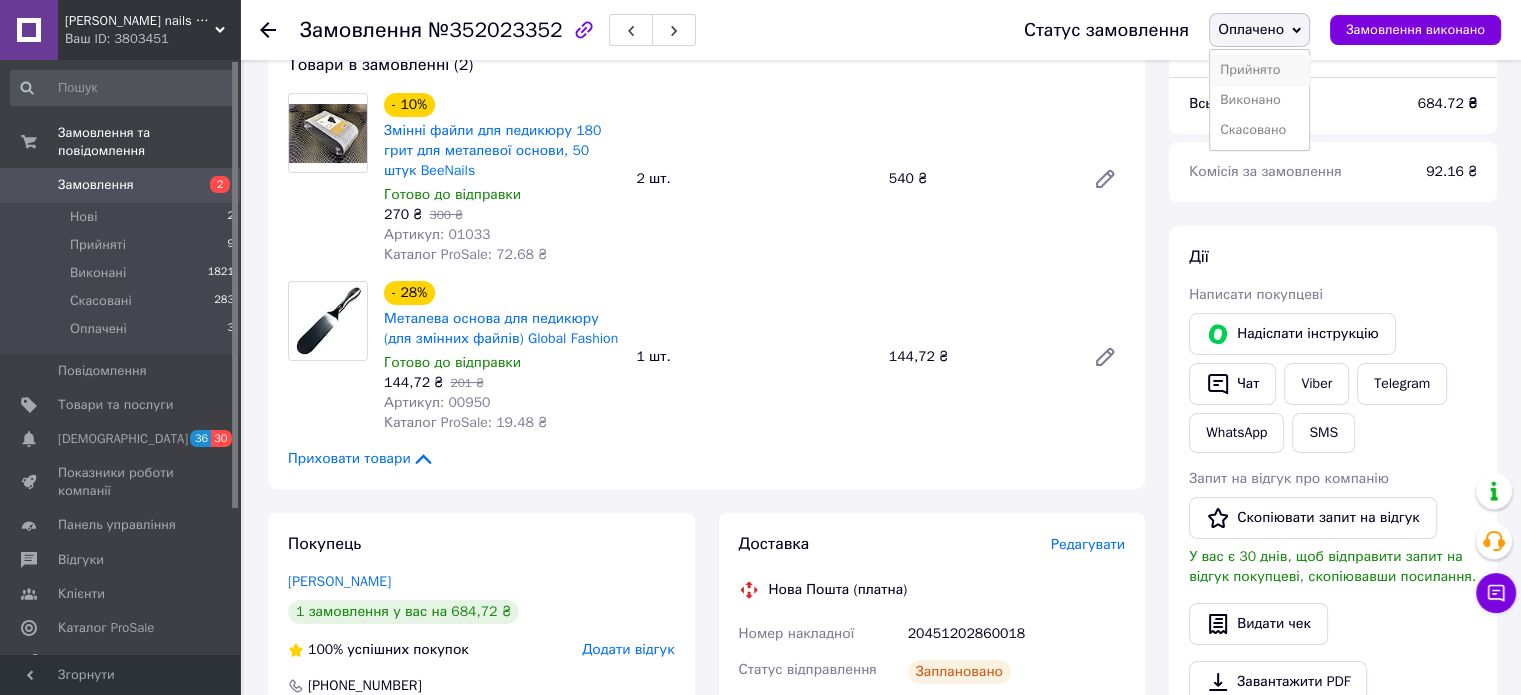 click on "Прийнято" at bounding box center [1259, 70] 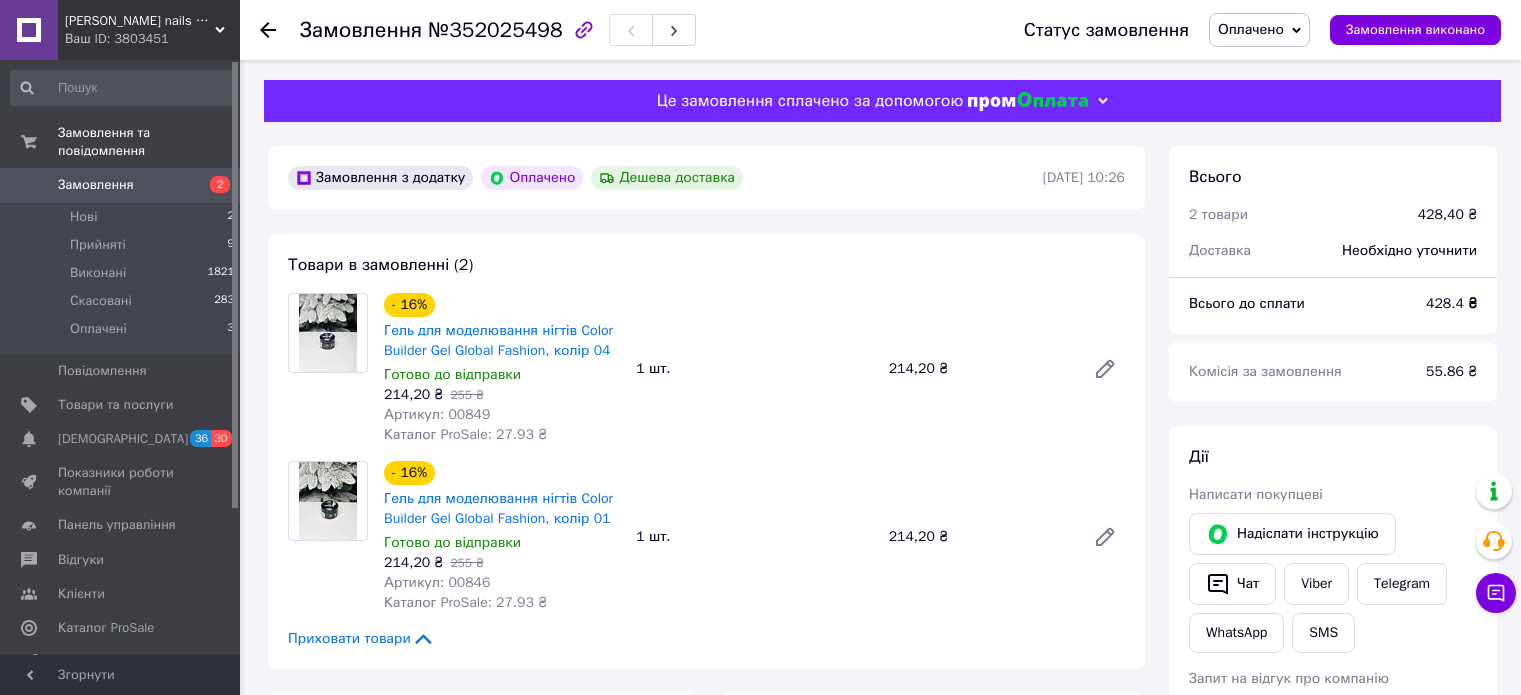 scroll, scrollTop: 0, scrollLeft: 0, axis: both 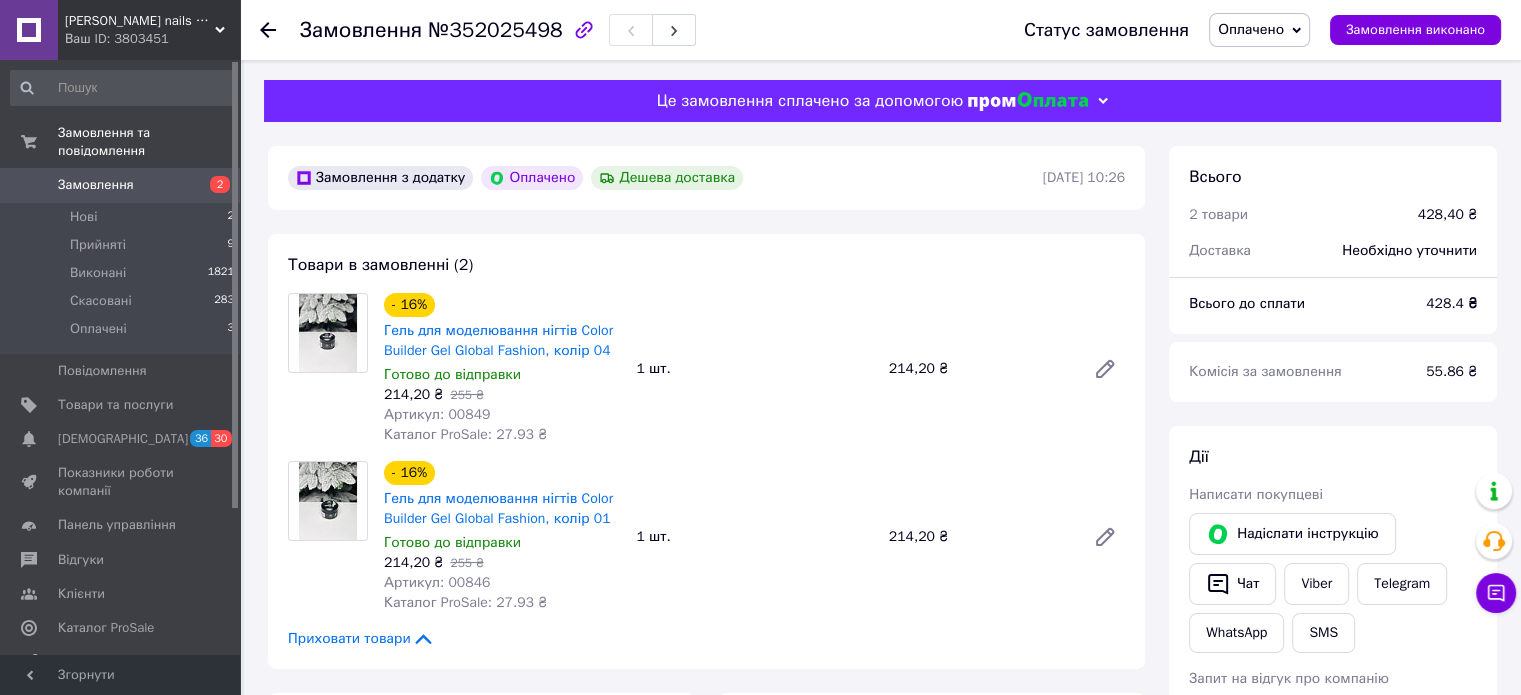 click on "Оплачено" at bounding box center (1251, 29) 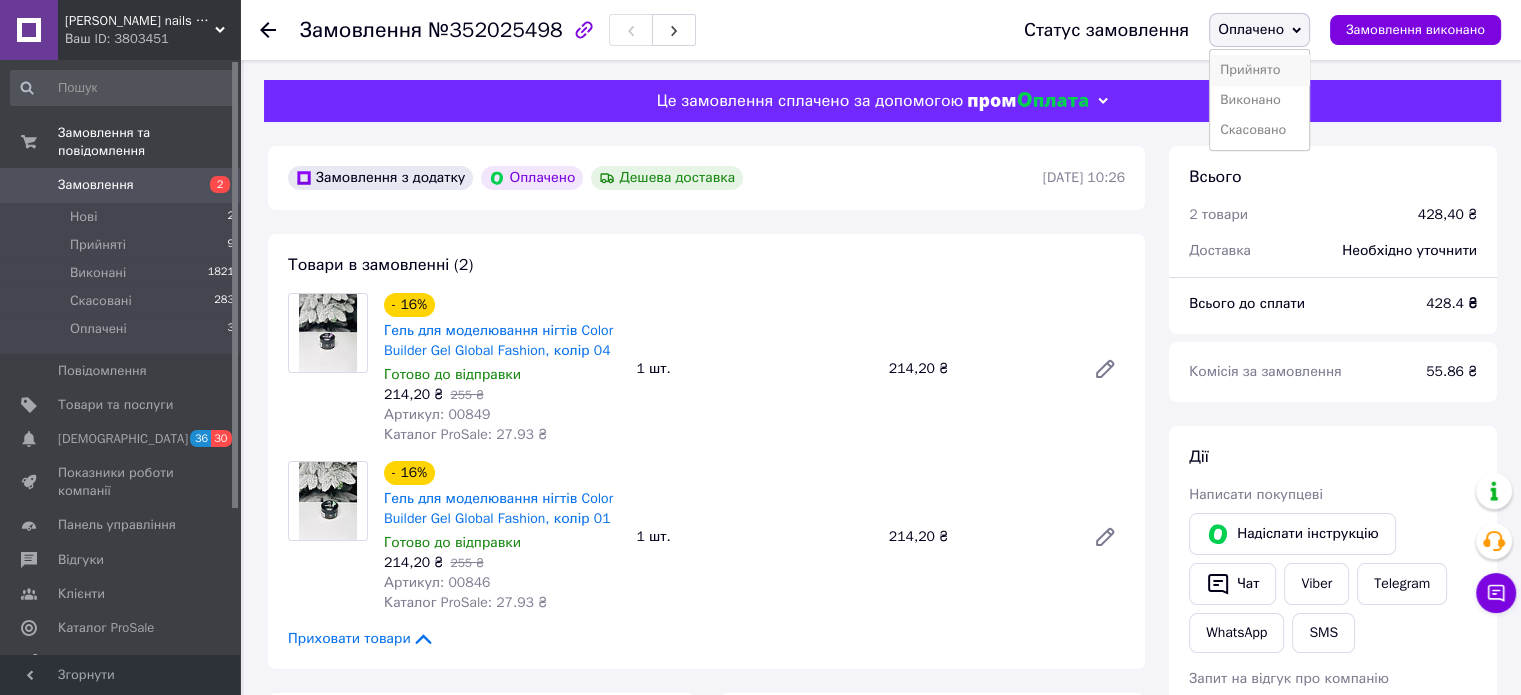 click on "Прийнято" at bounding box center (1259, 70) 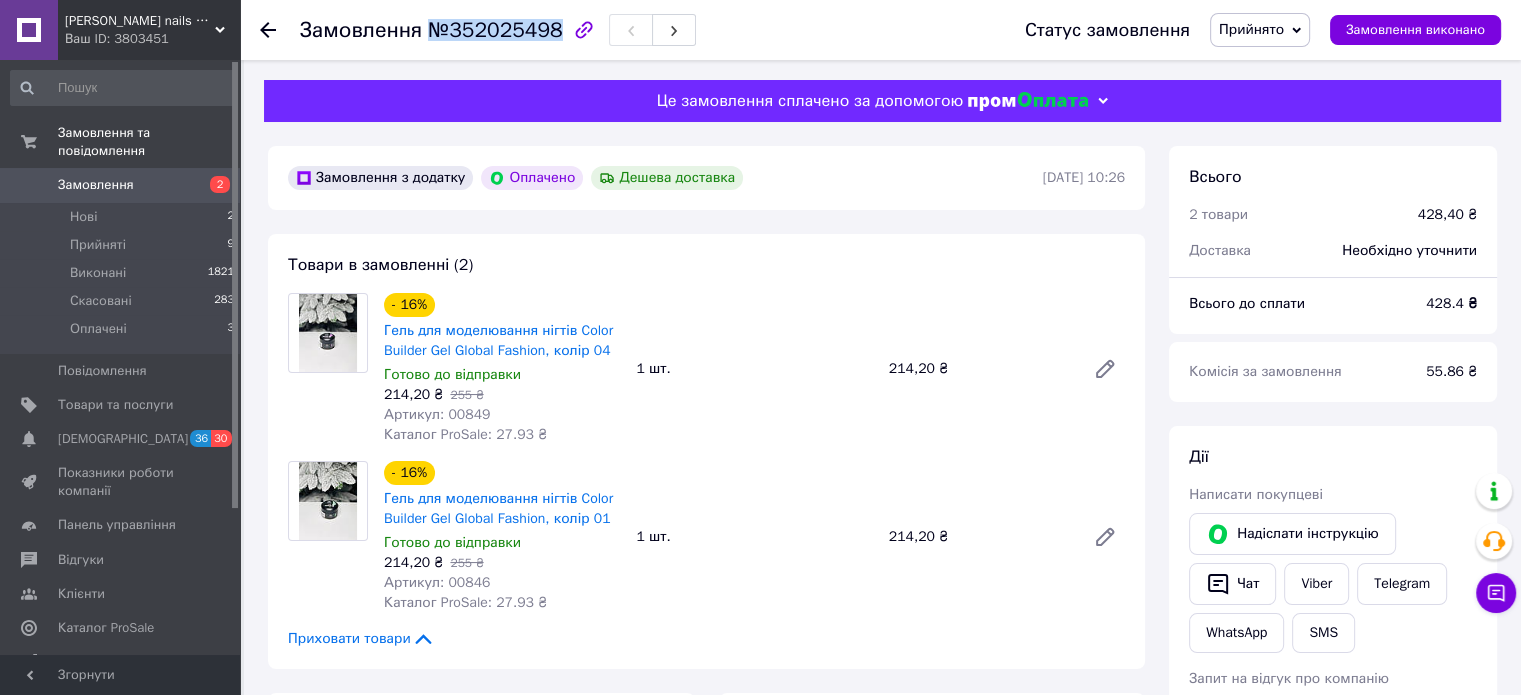 drag, startPoint x: 422, startPoint y: 26, endPoint x: 543, endPoint y: 27, distance: 121.004135 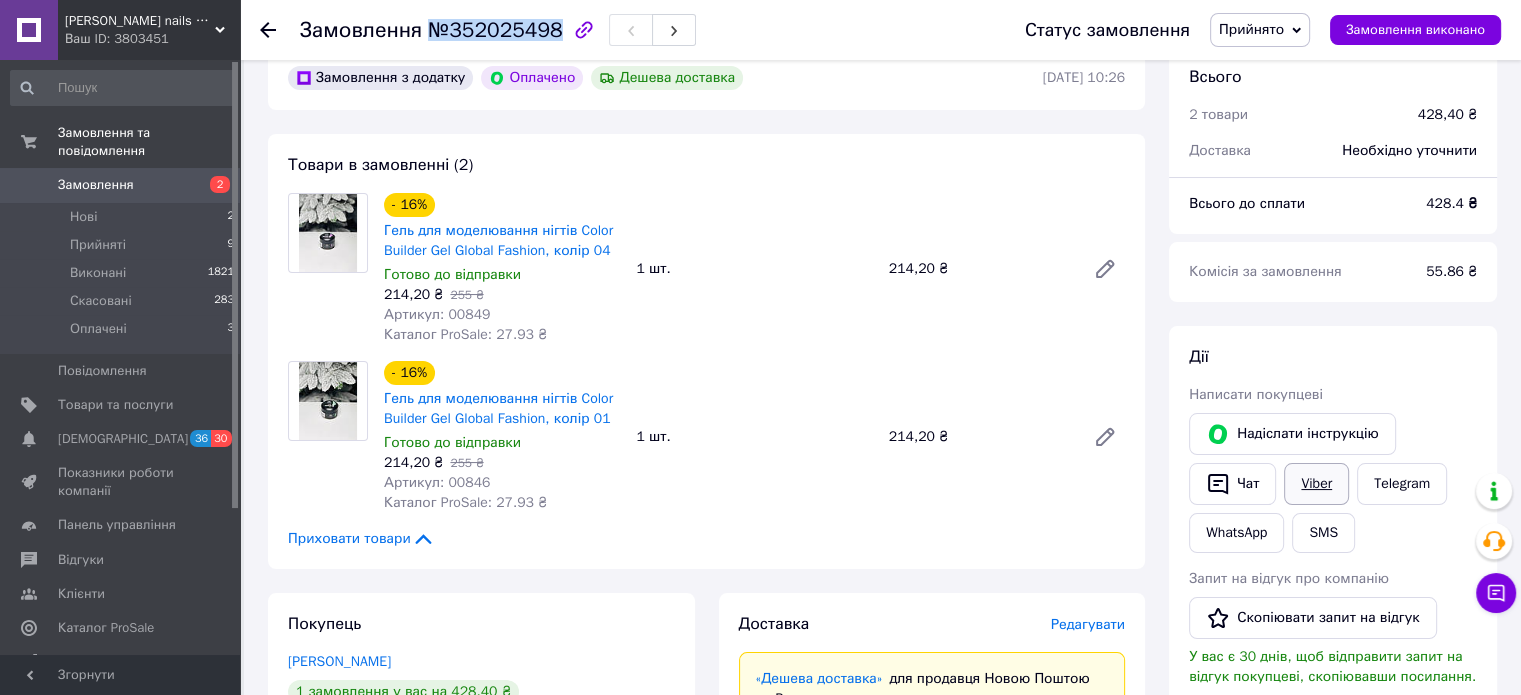 click on "Viber" at bounding box center [1316, 484] 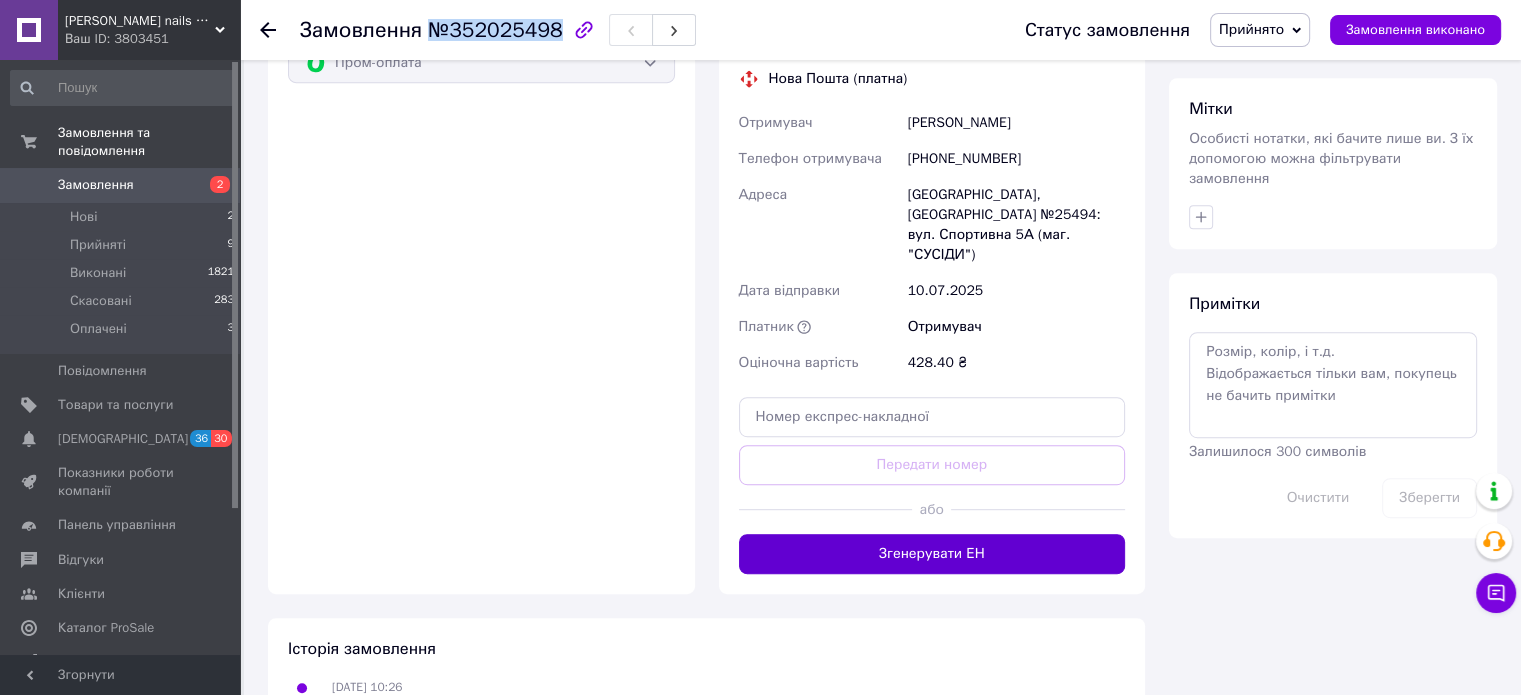 scroll, scrollTop: 1100, scrollLeft: 0, axis: vertical 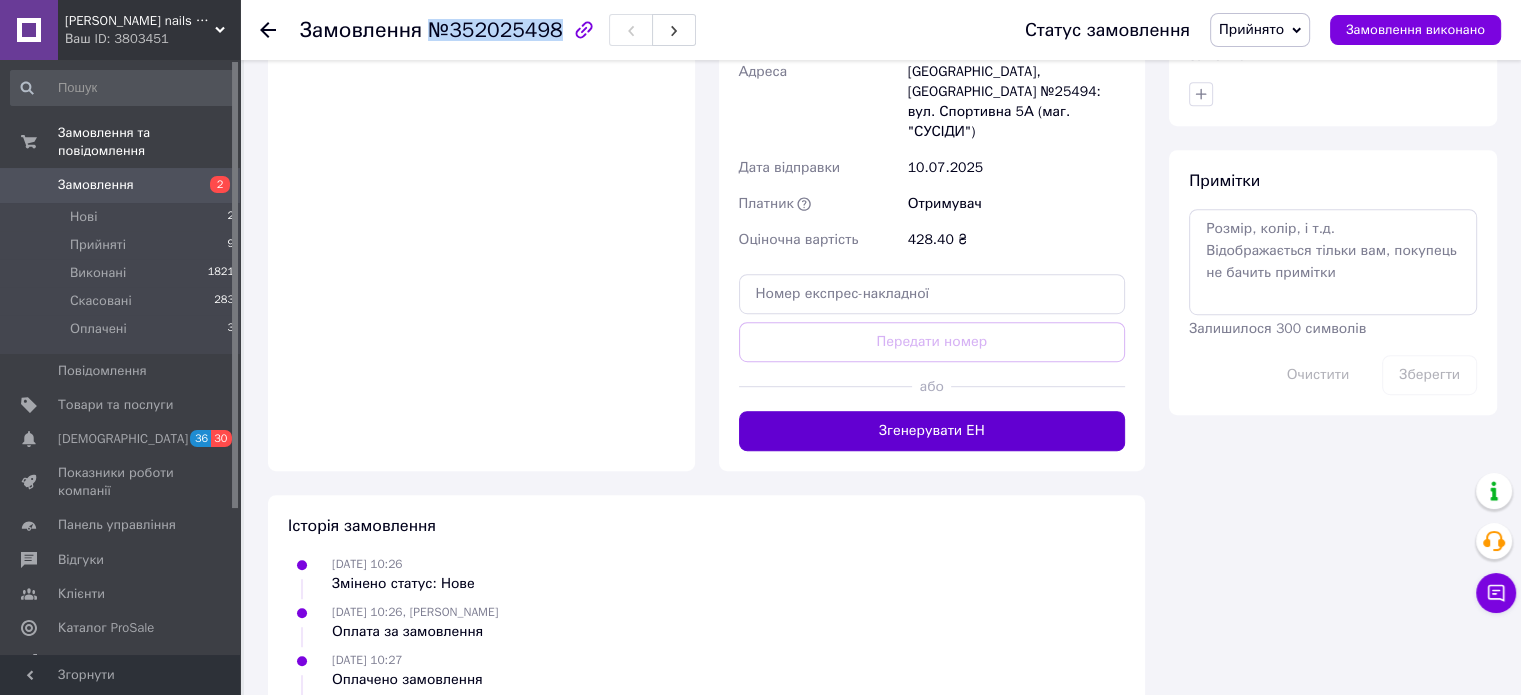 click on "Згенерувати ЕН" at bounding box center [932, 431] 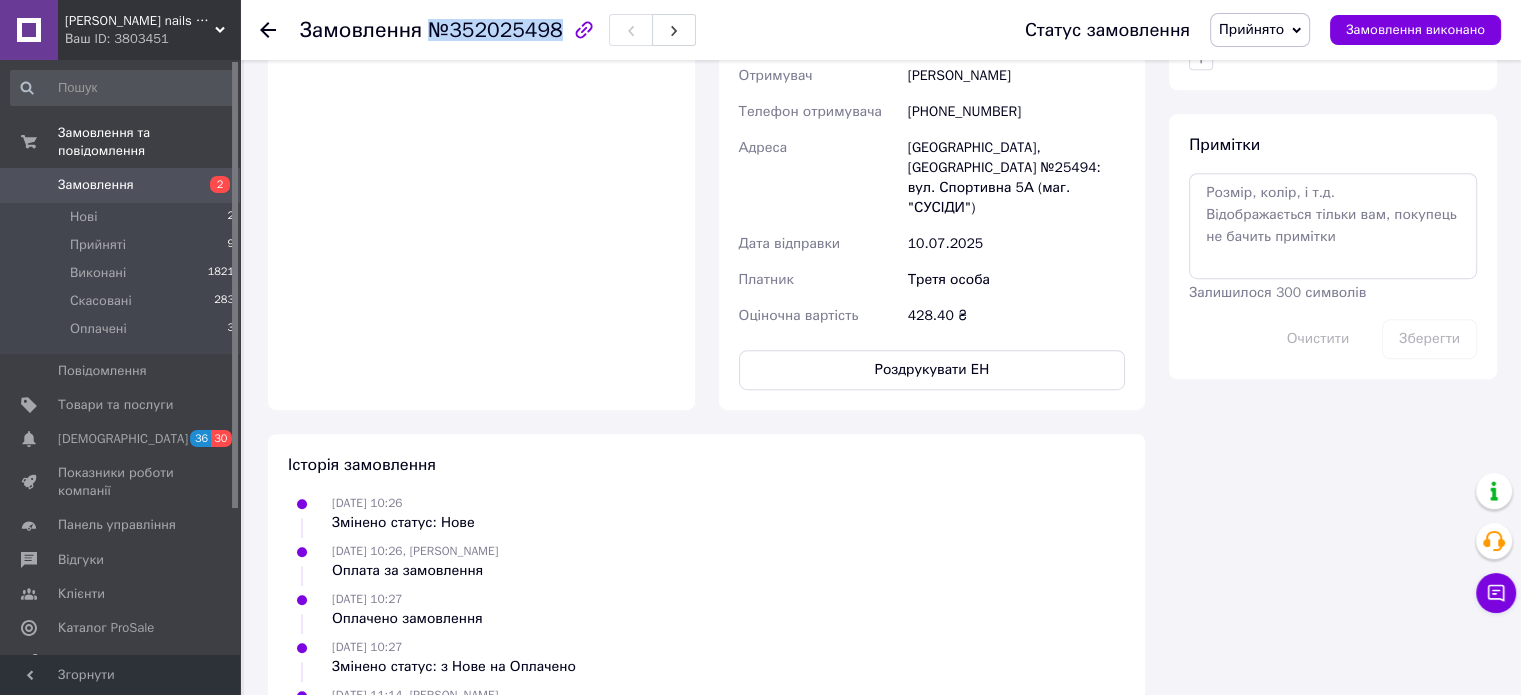 click on "Роздрукувати ЕН" at bounding box center (932, 370) 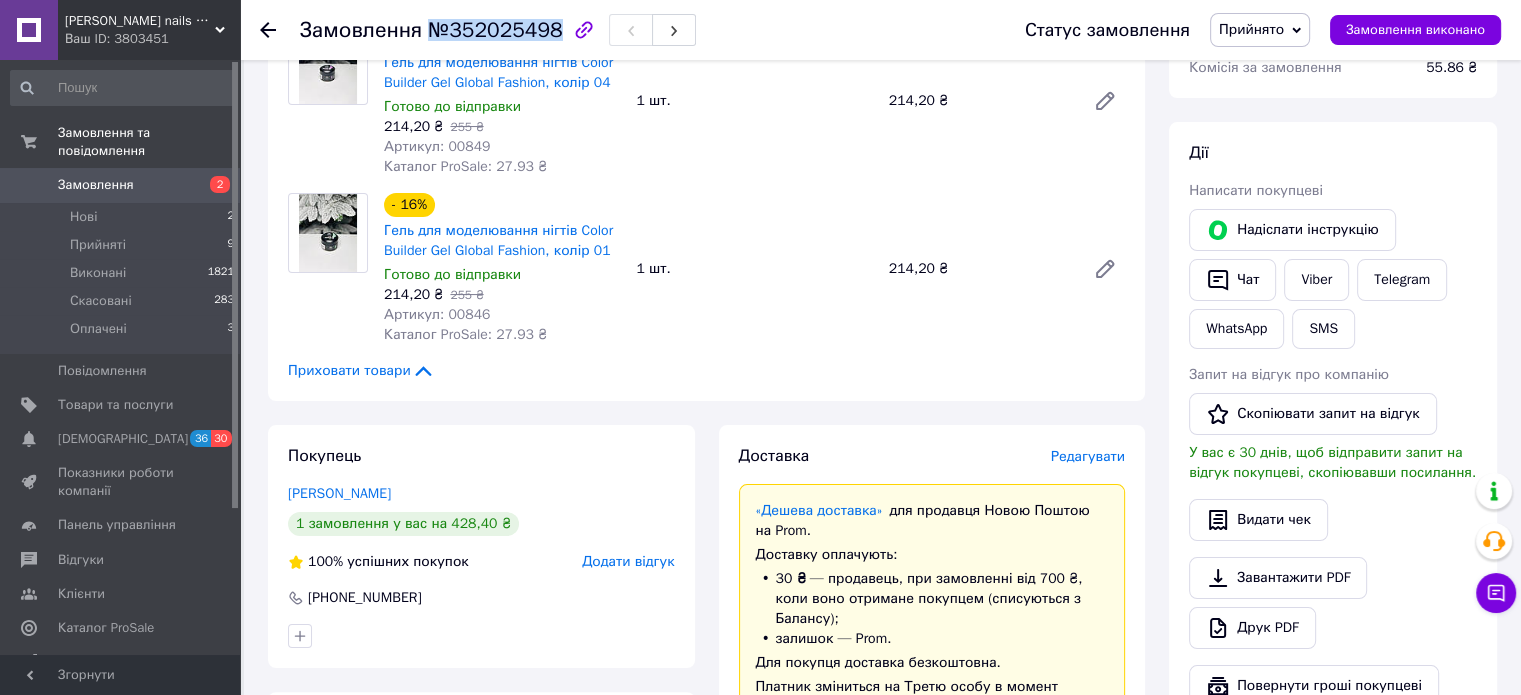 scroll, scrollTop: 0, scrollLeft: 0, axis: both 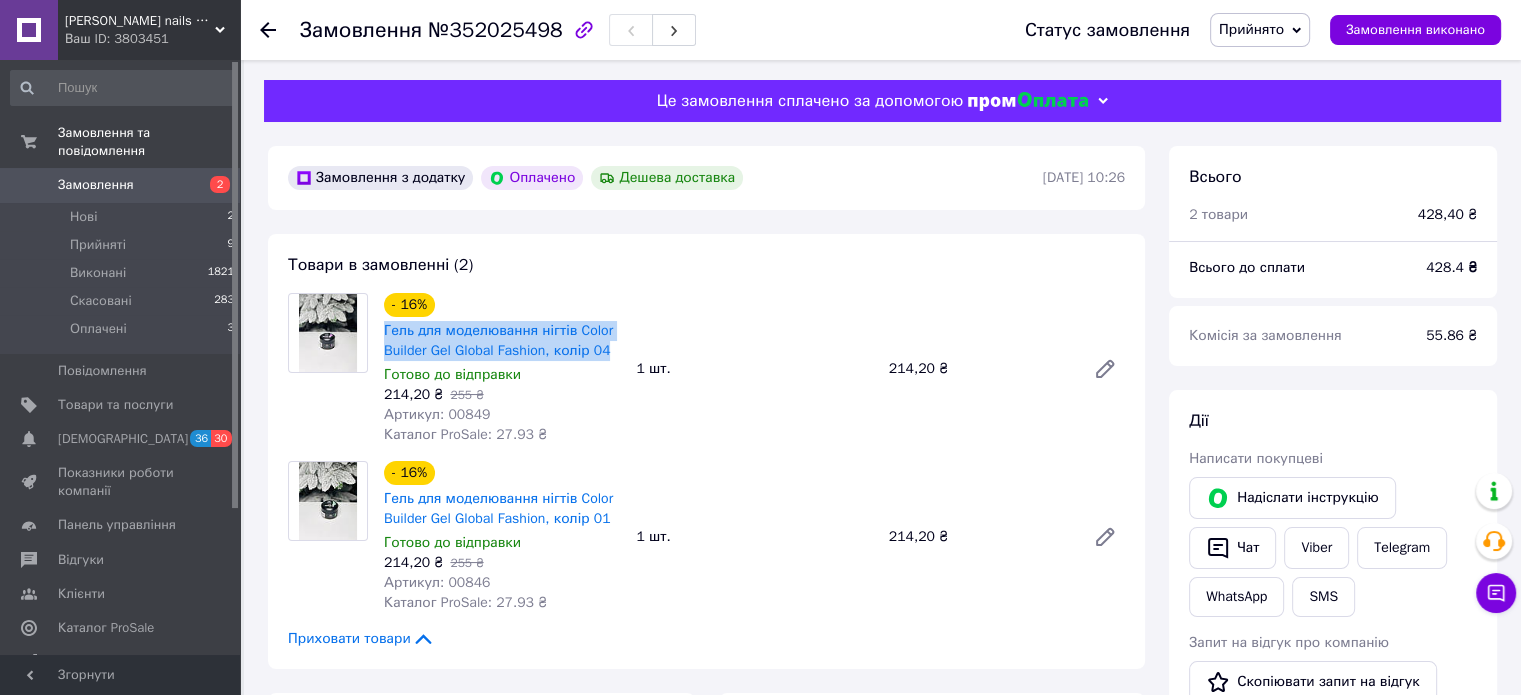 drag, startPoint x: 381, startPoint y: 330, endPoint x: 613, endPoint y: 354, distance: 233.23808 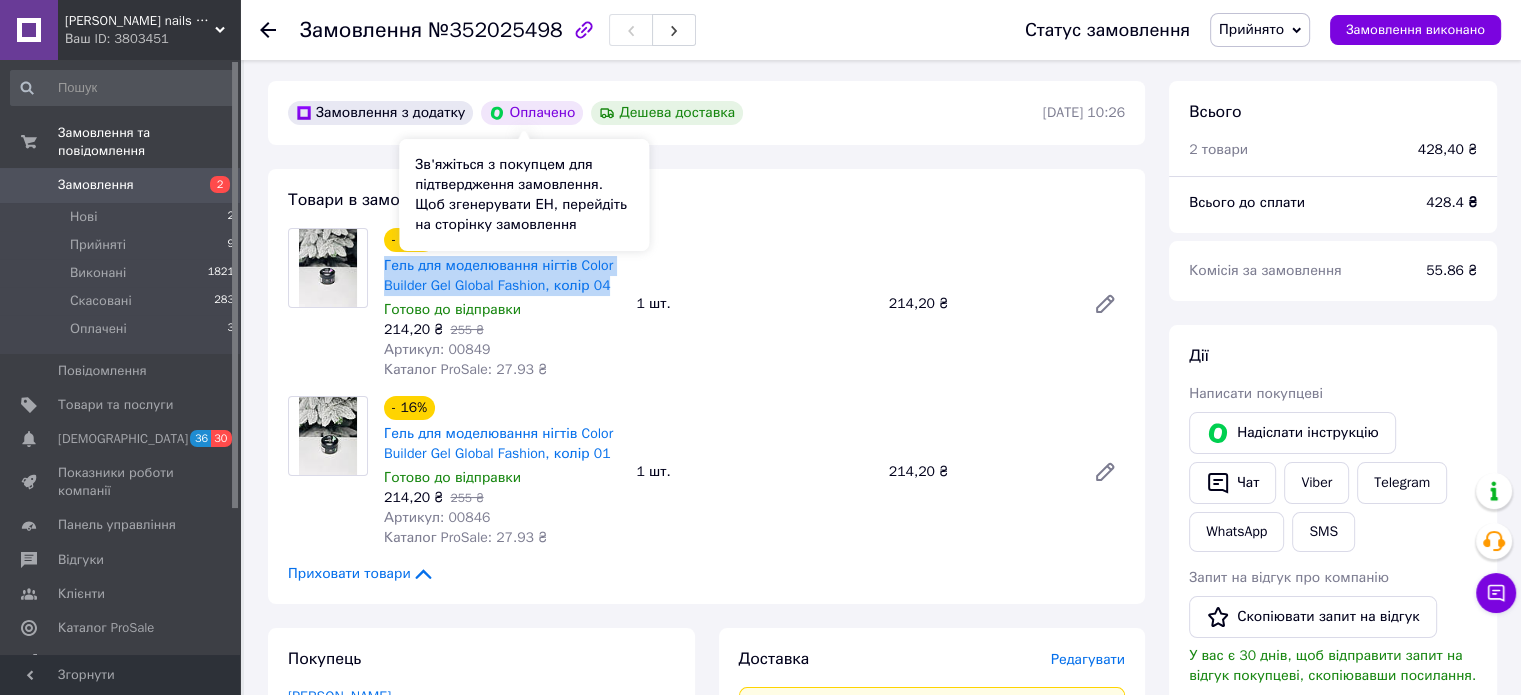 scroll, scrollTop: 100, scrollLeft: 0, axis: vertical 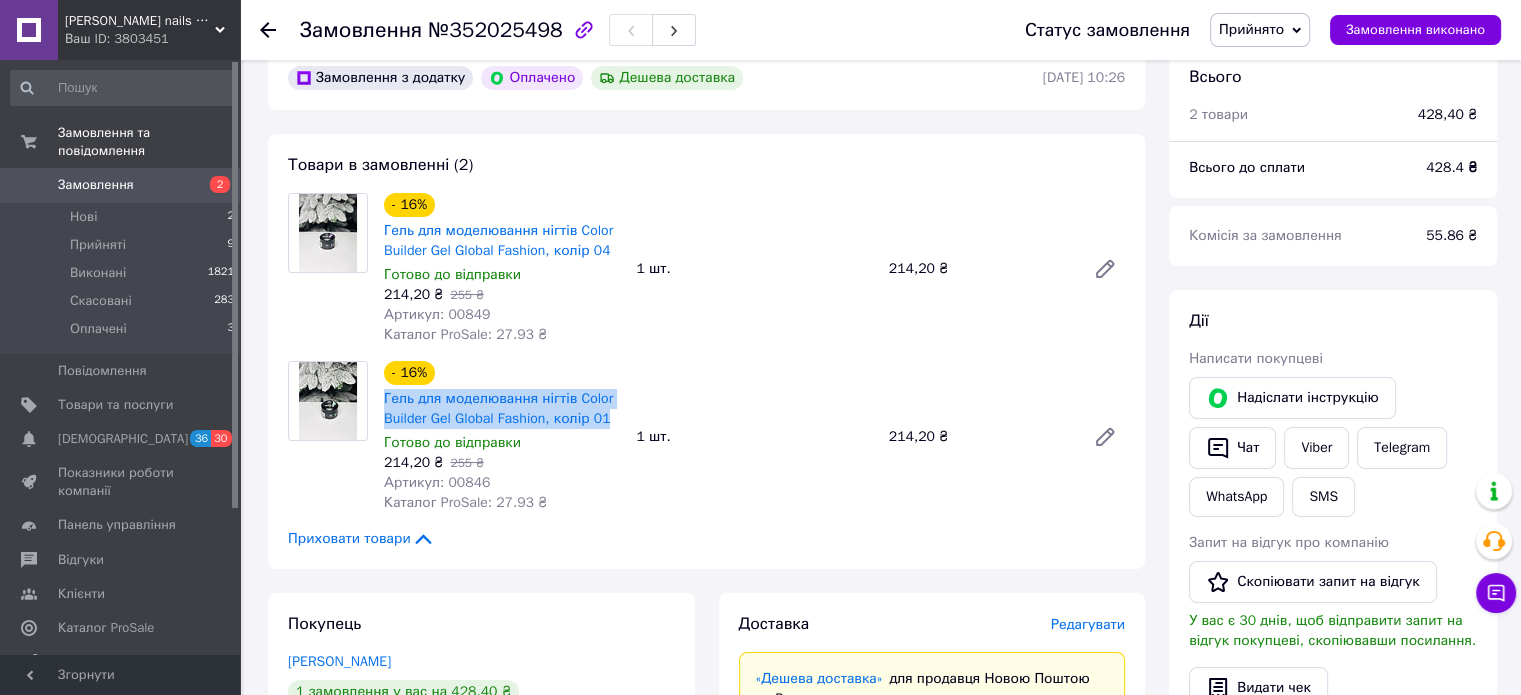 drag, startPoint x: 380, startPoint y: 406, endPoint x: 615, endPoint y: 418, distance: 235.30618 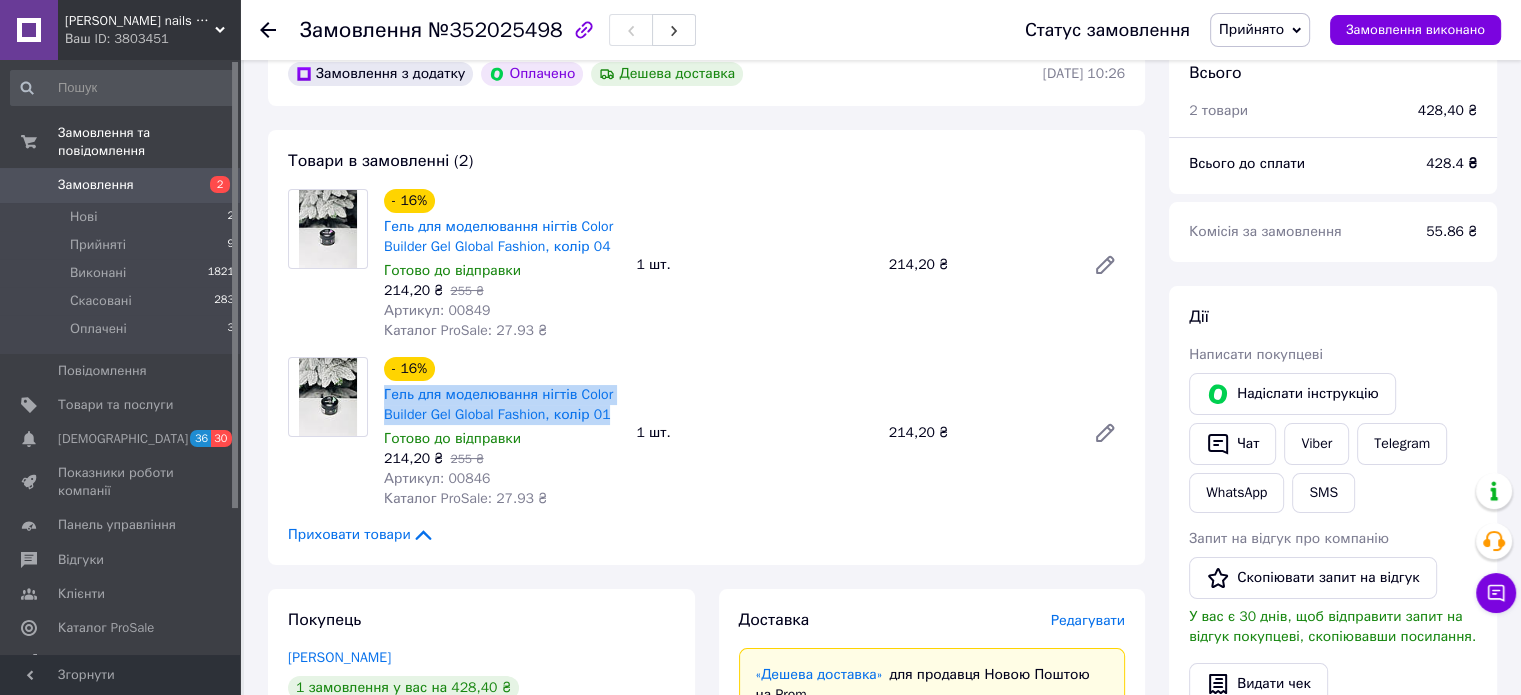 scroll, scrollTop: 100, scrollLeft: 0, axis: vertical 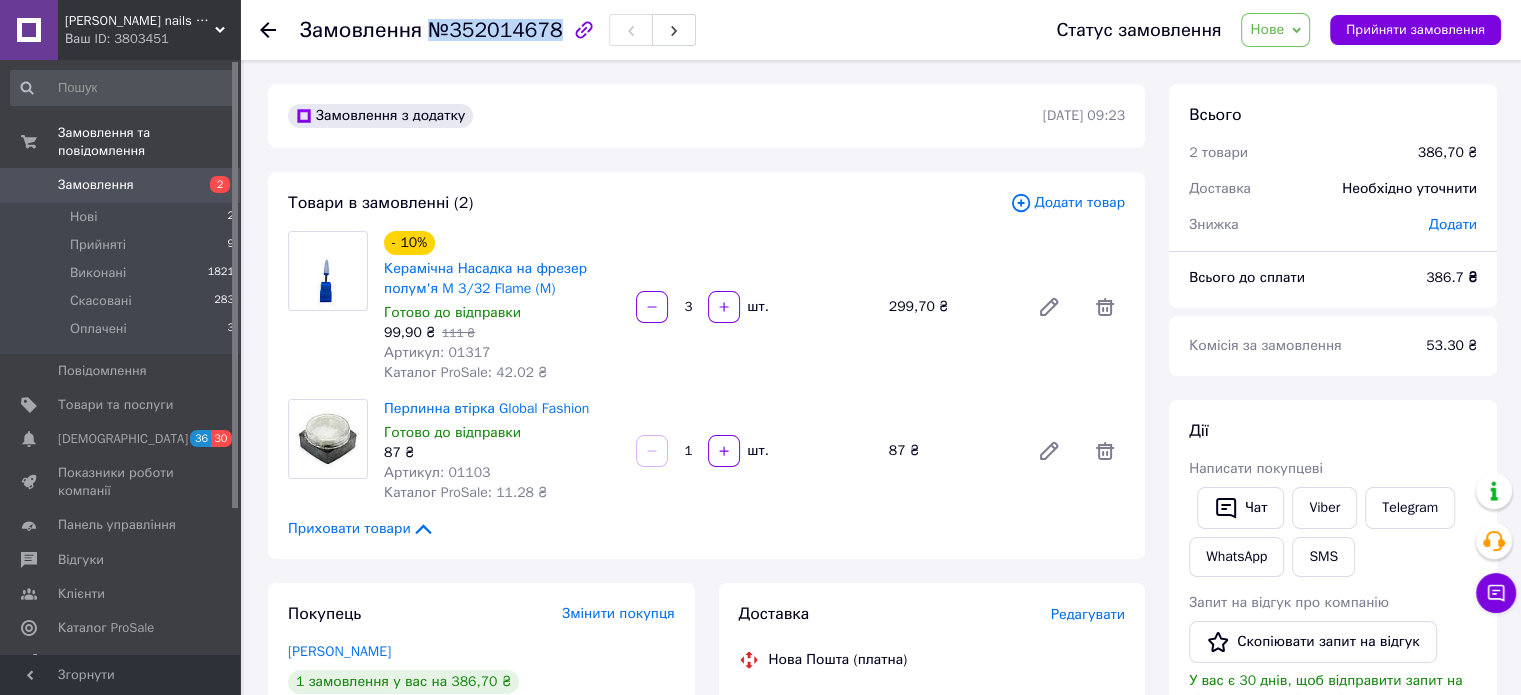 drag, startPoint x: 418, startPoint y: 28, endPoint x: 544, endPoint y: 34, distance: 126.14278 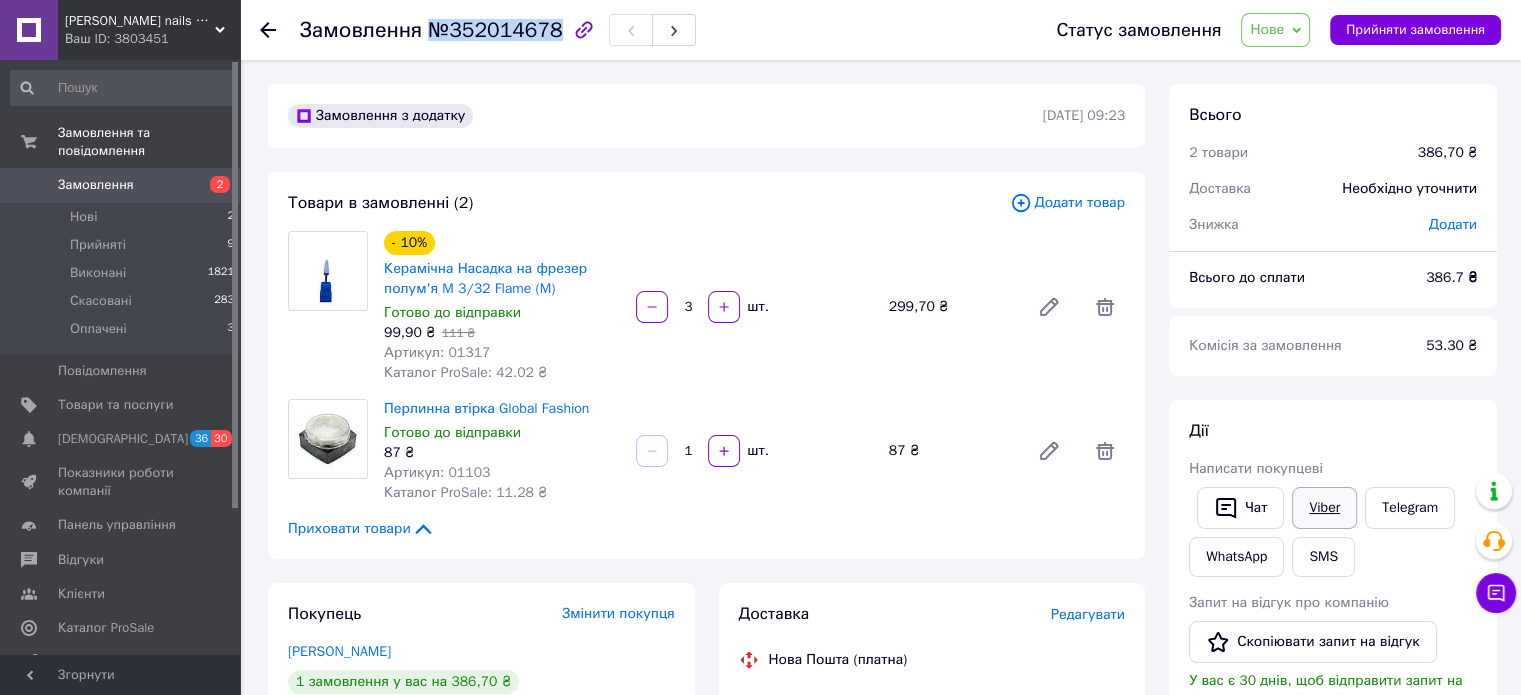 click on "Viber" at bounding box center [1324, 508] 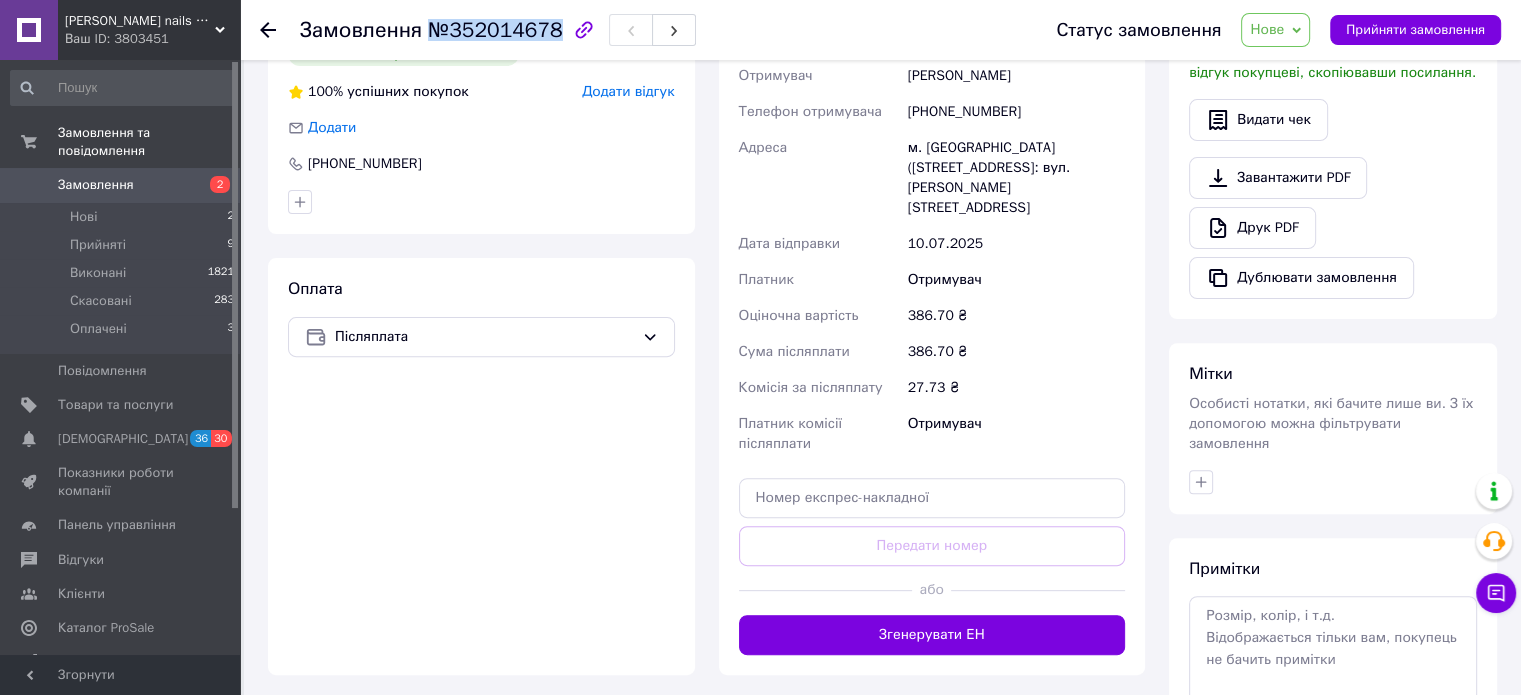 scroll, scrollTop: 700, scrollLeft: 0, axis: vertical 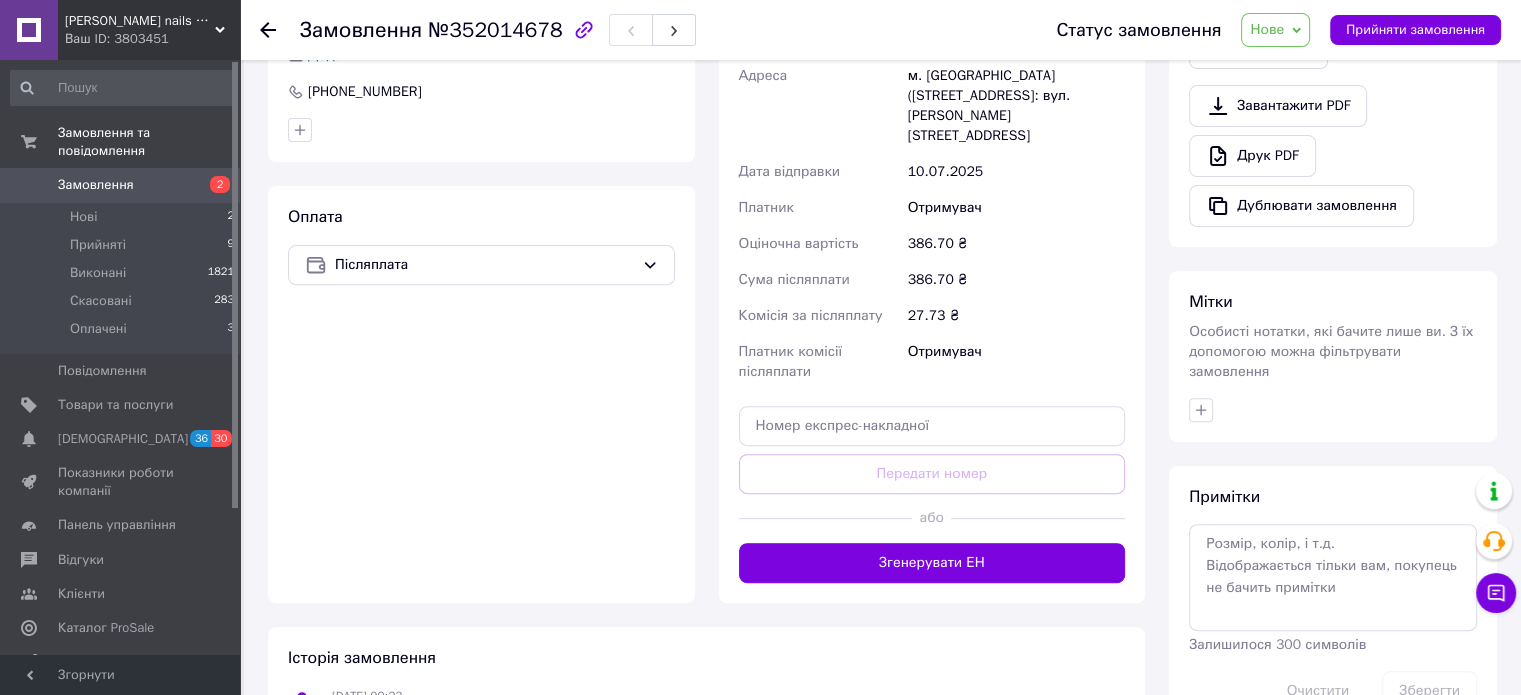 click on "Доставка Редагувати Нова Пошта (платна) Отримувач Казмірук Олена Телефон отримувача +380987633512 Адреса м. Ланівці (Тернопільська обл., Кременецький р-н.), №1: вул. Грушевського, 2 Дата відправки 10.07.2025 Платник Отримувач Оціночна вартість 386.70 ₴ Сума післяплати 386.70 ₴ Комісія за післяплату 27.73 ₴ Платник комісії післяплати Отримувач Передати номер або Згенерувати ЕН Платник Отримувач Відправник Прізвище отримувача Казмірук Ім'я отримувача Олена По батькові отримувача Телефон отримувача +380987633512 Тип доставки У відділенні Кур'єром В поштоматі Місто Відділення <" at bounding box center (932, 243) 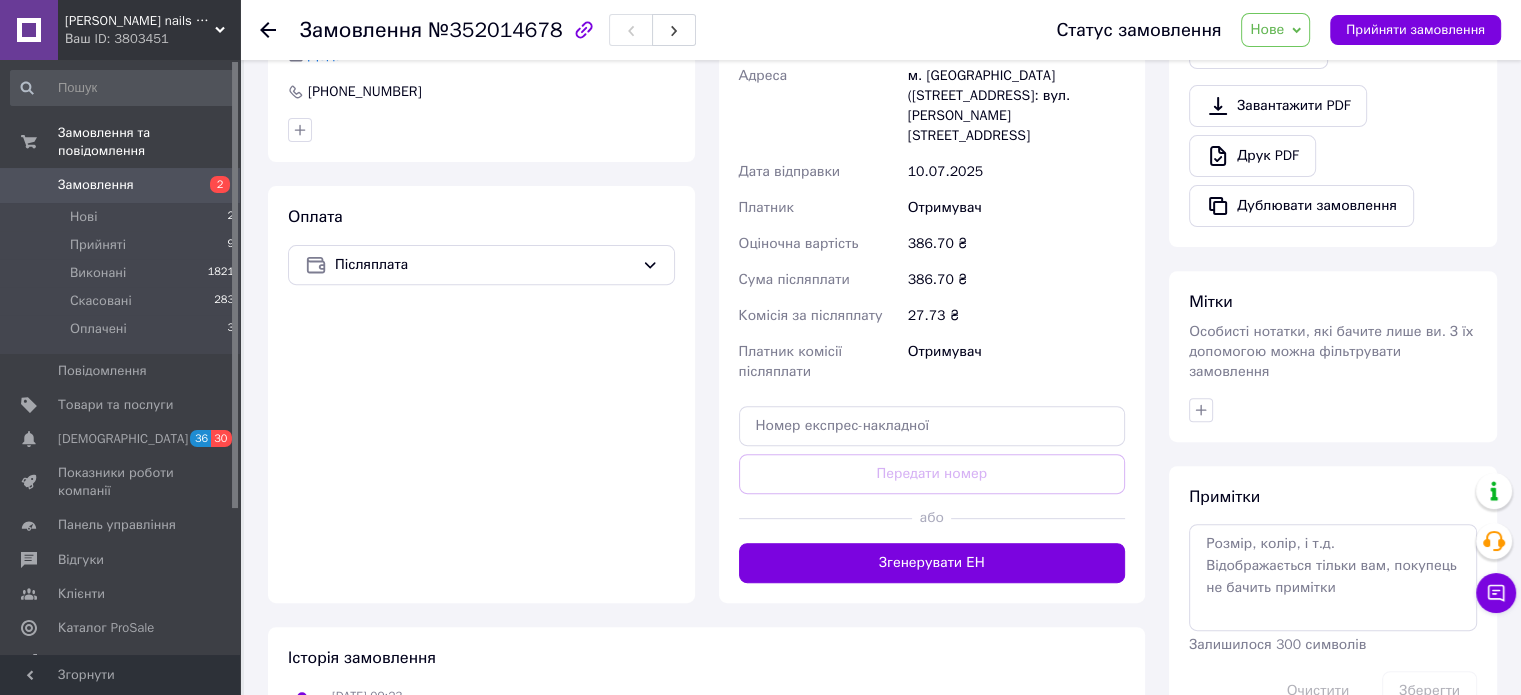 drag, startPoint x: 878, startPoint y: 554, endPoint x: 872, endPoint y: 521, distance: 33.54102 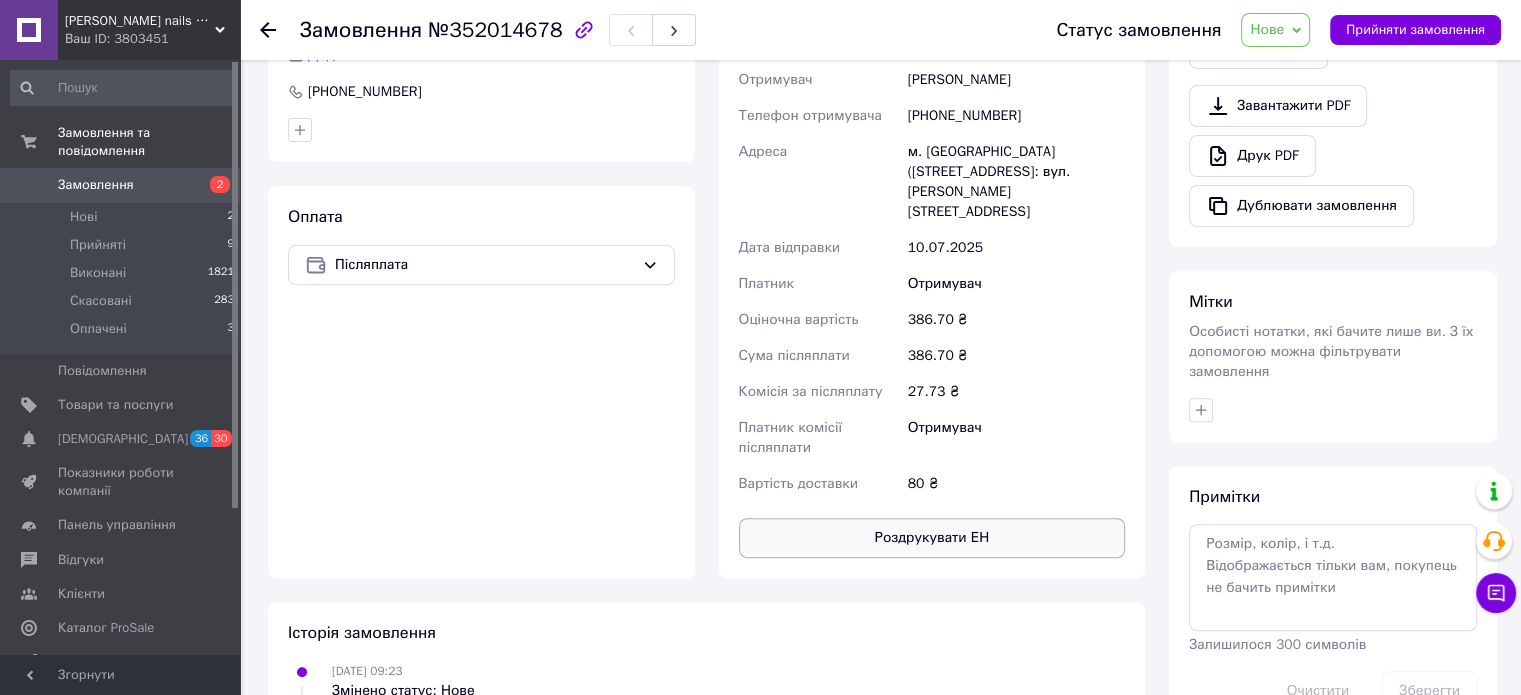 click on "Роздрукувати ЕН" at bounding box center (932, 538) 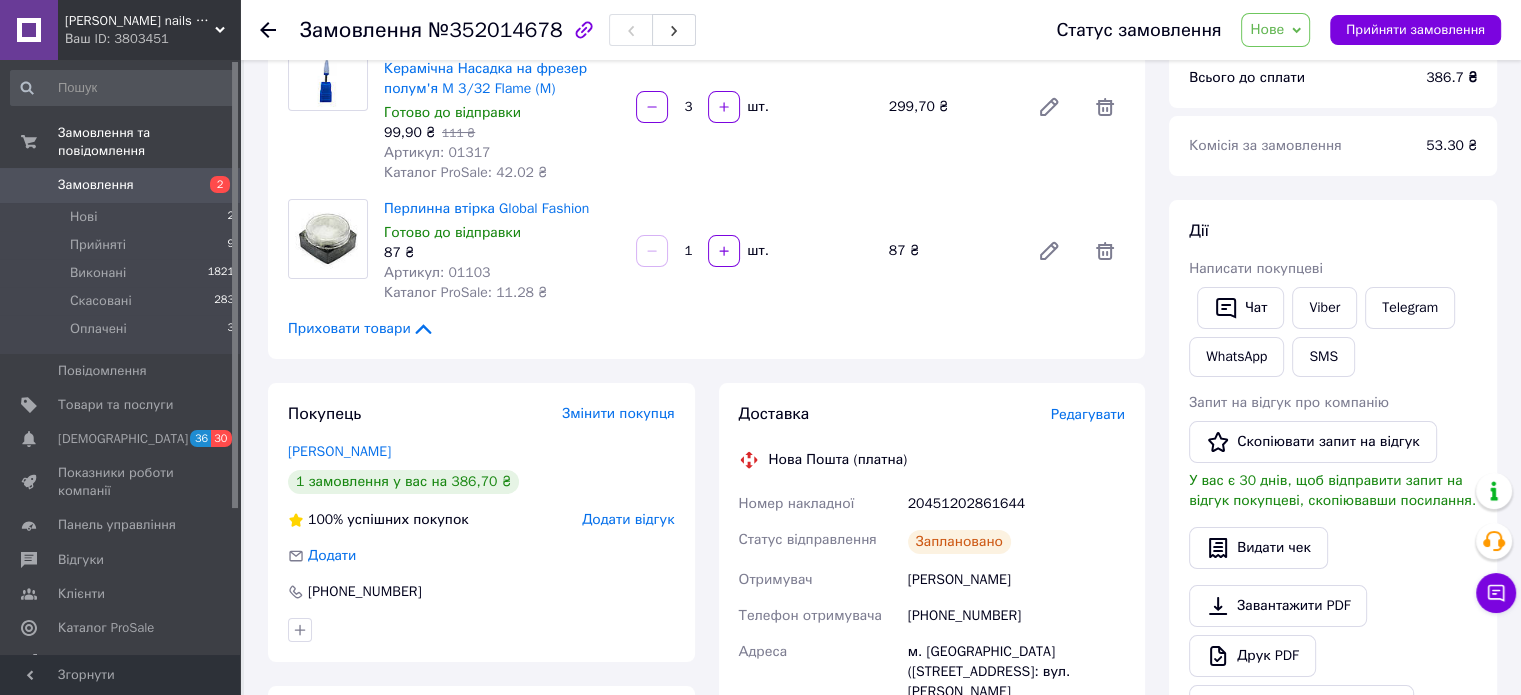 scroll, scrollTop: 0, scrollLeft: 0, axis: both 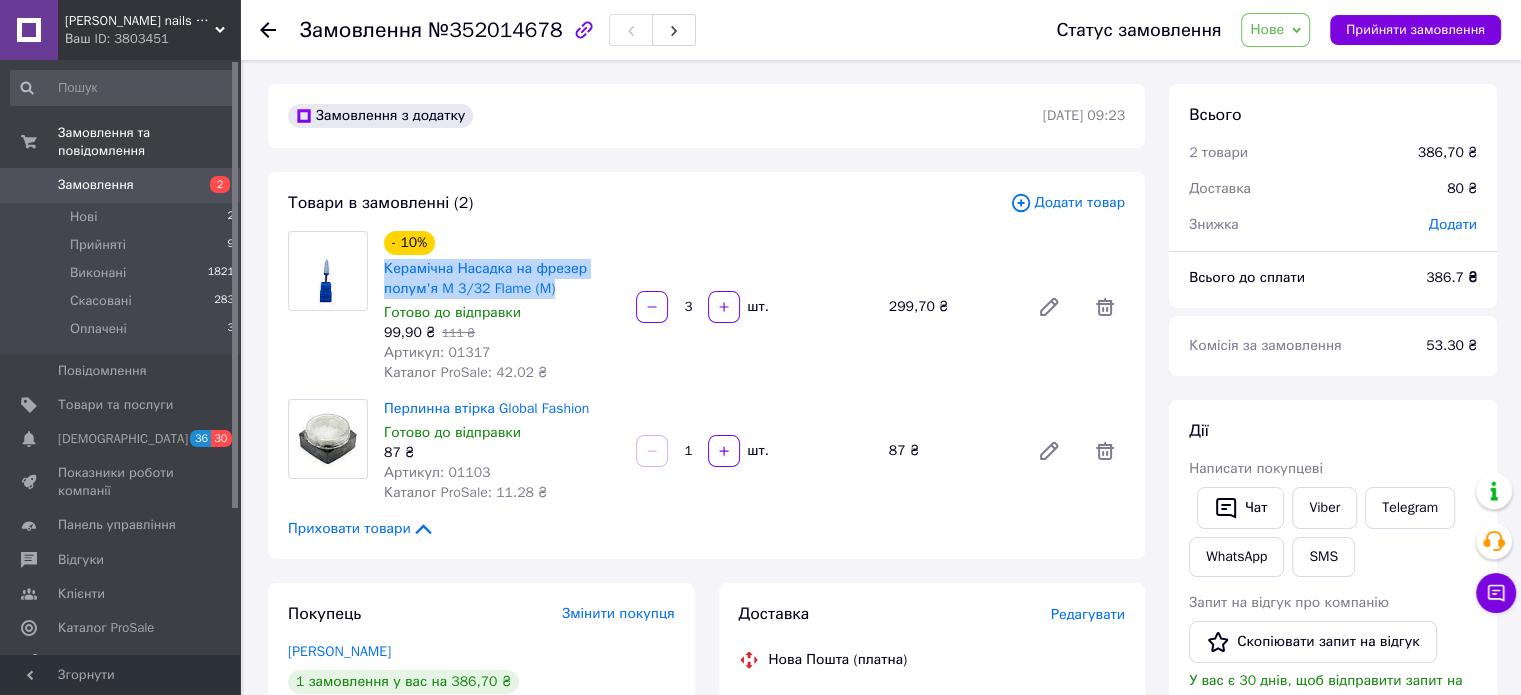 drag, startPoint x: 377, startPoint y: 266, endPoint x: 584, endPoint y: 296, distance: 209.16261 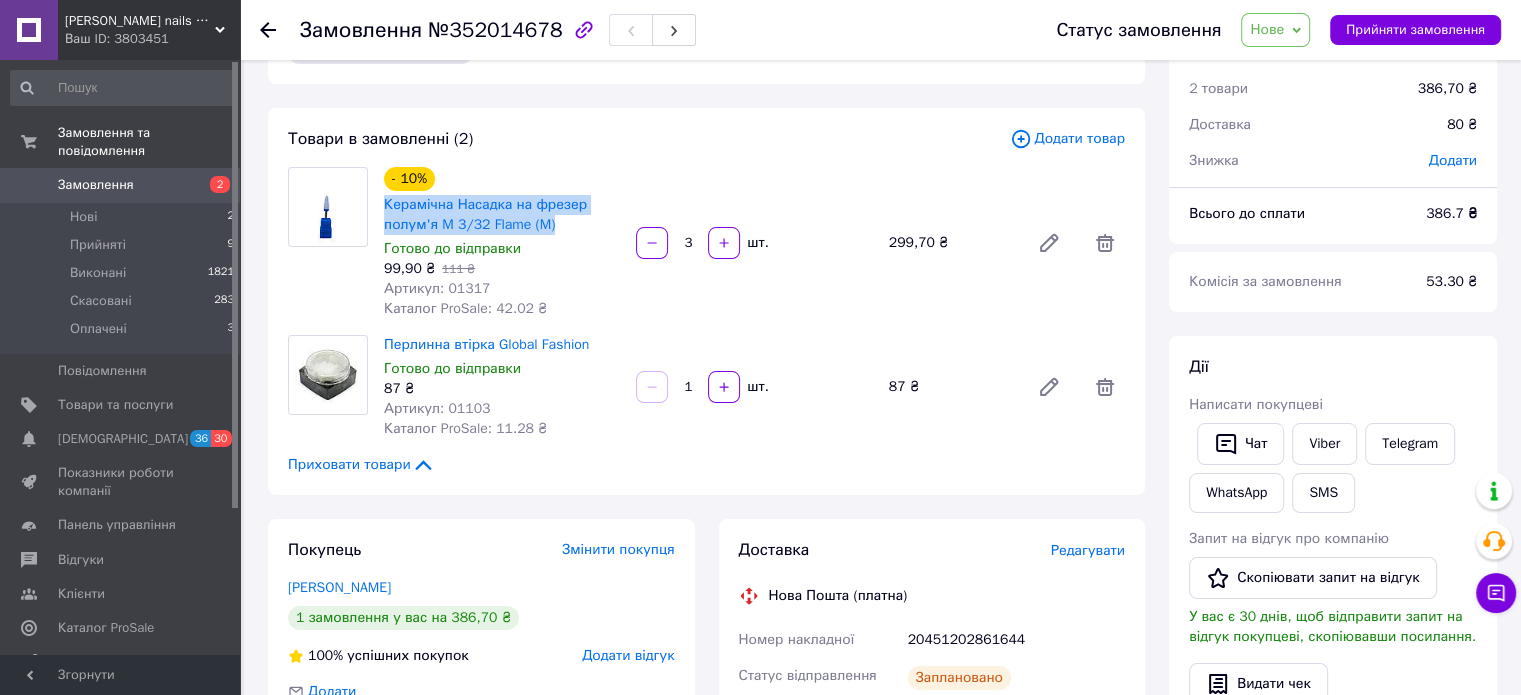 scroll, scrollTop: 100, scrollLeft: 0, axis: vertical 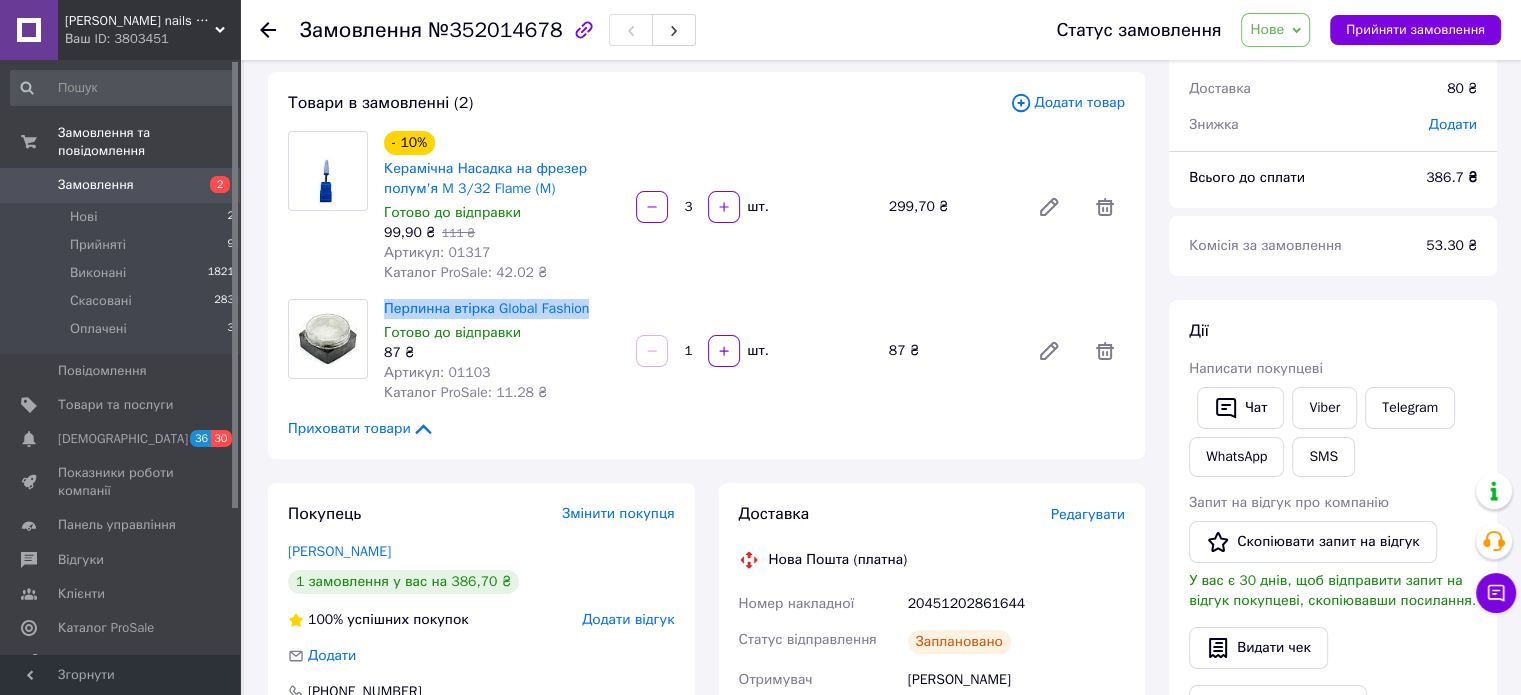 drag, startPoint x: 381, startPoint y: 311, endPoint x: 595, endPoint y: 309, distance: 214.00934 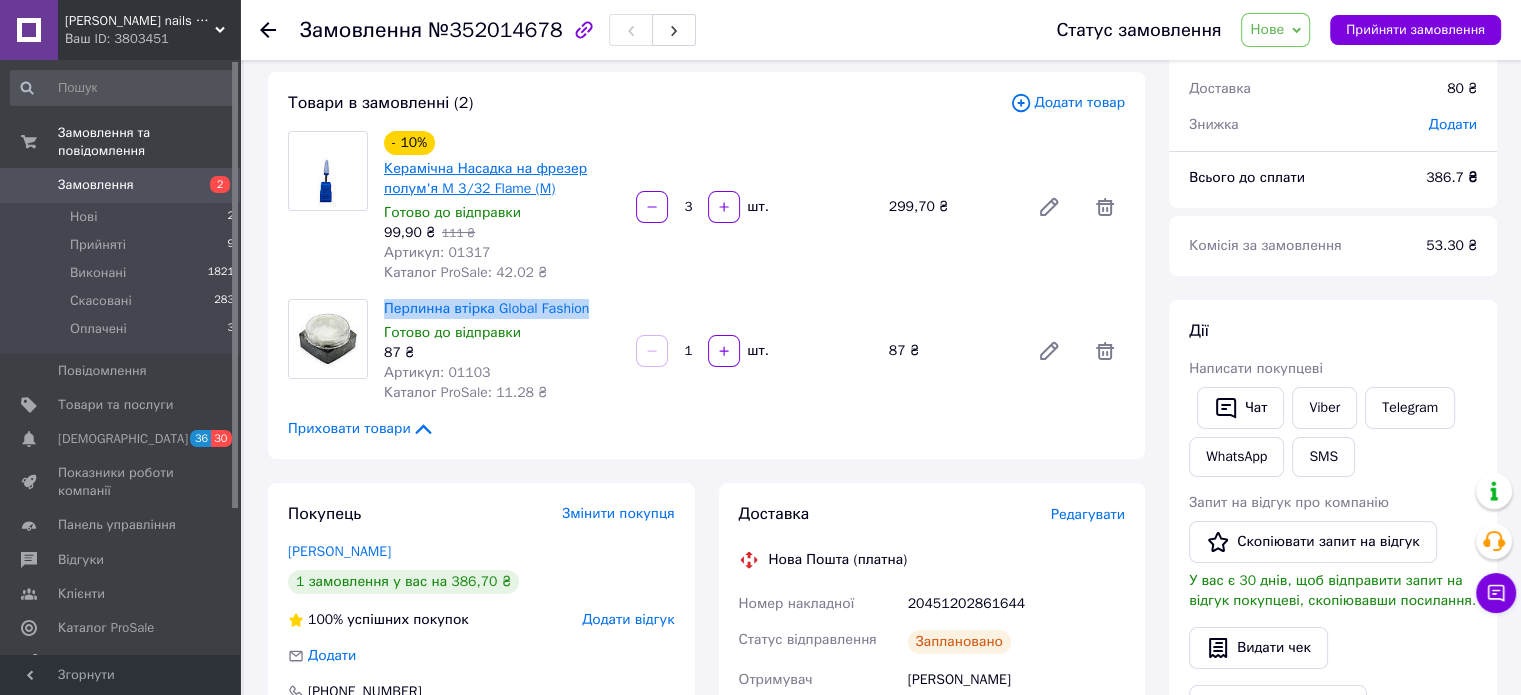 click on "Керамічна Насадка на фрезер полум'я M 3/32 Flame (M)" at bounding box center (485, 178) 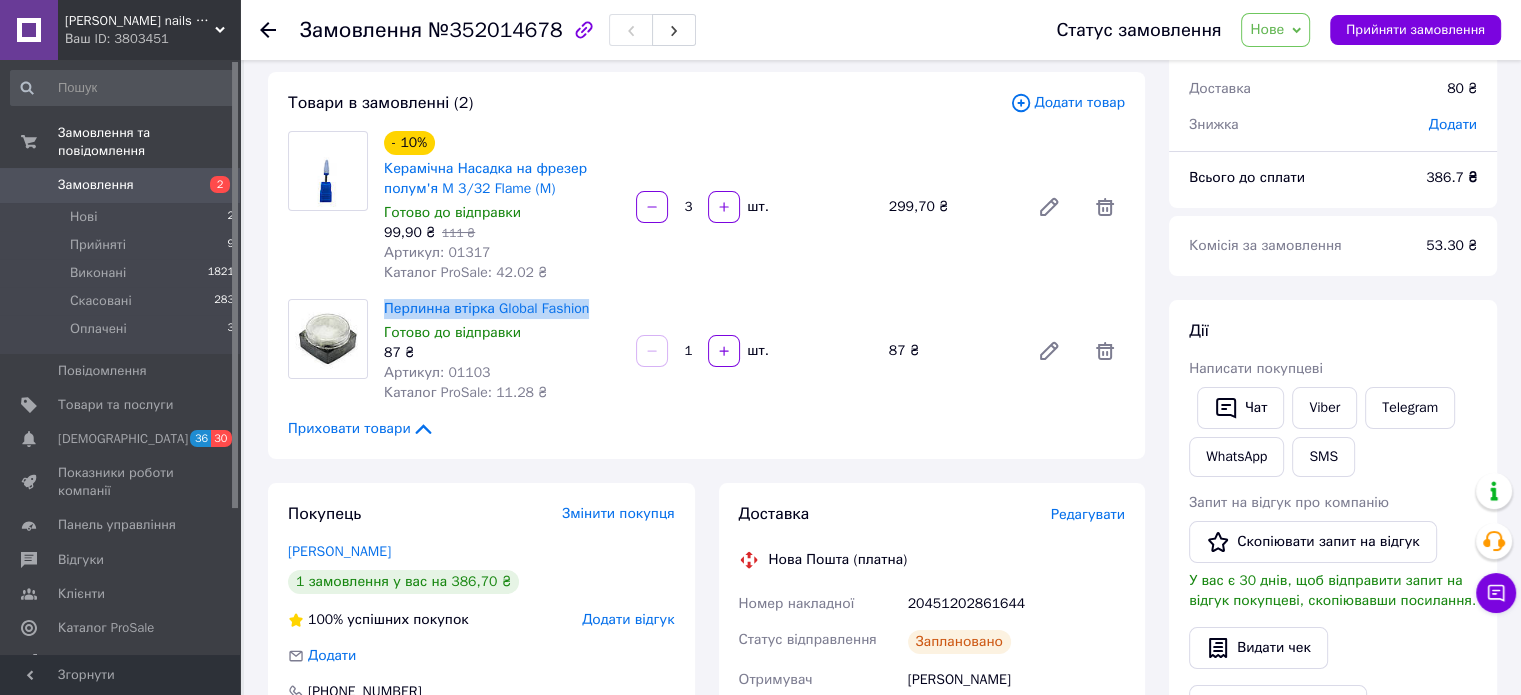 click on "Нове" at bounding box center (1267, 29) 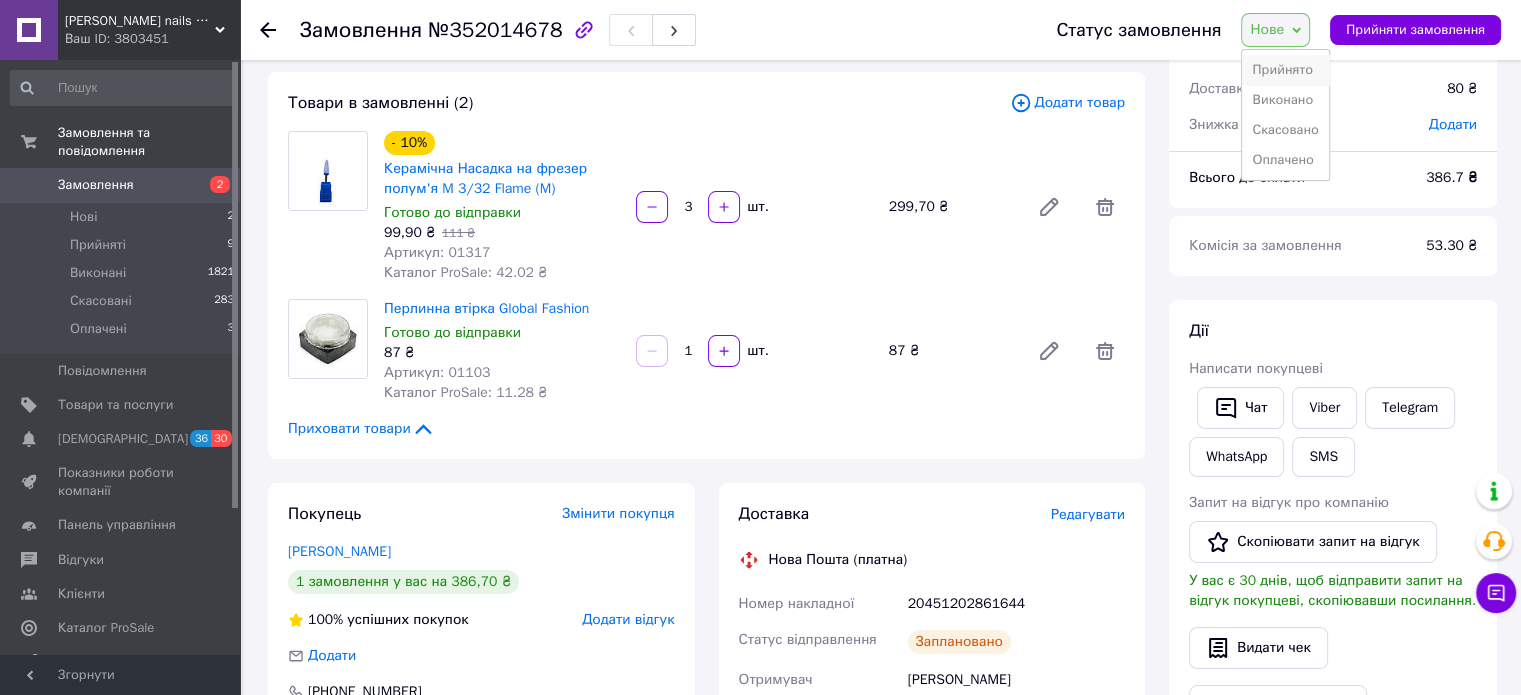 click on "Прийнято" at bounding box center [1285, 70] 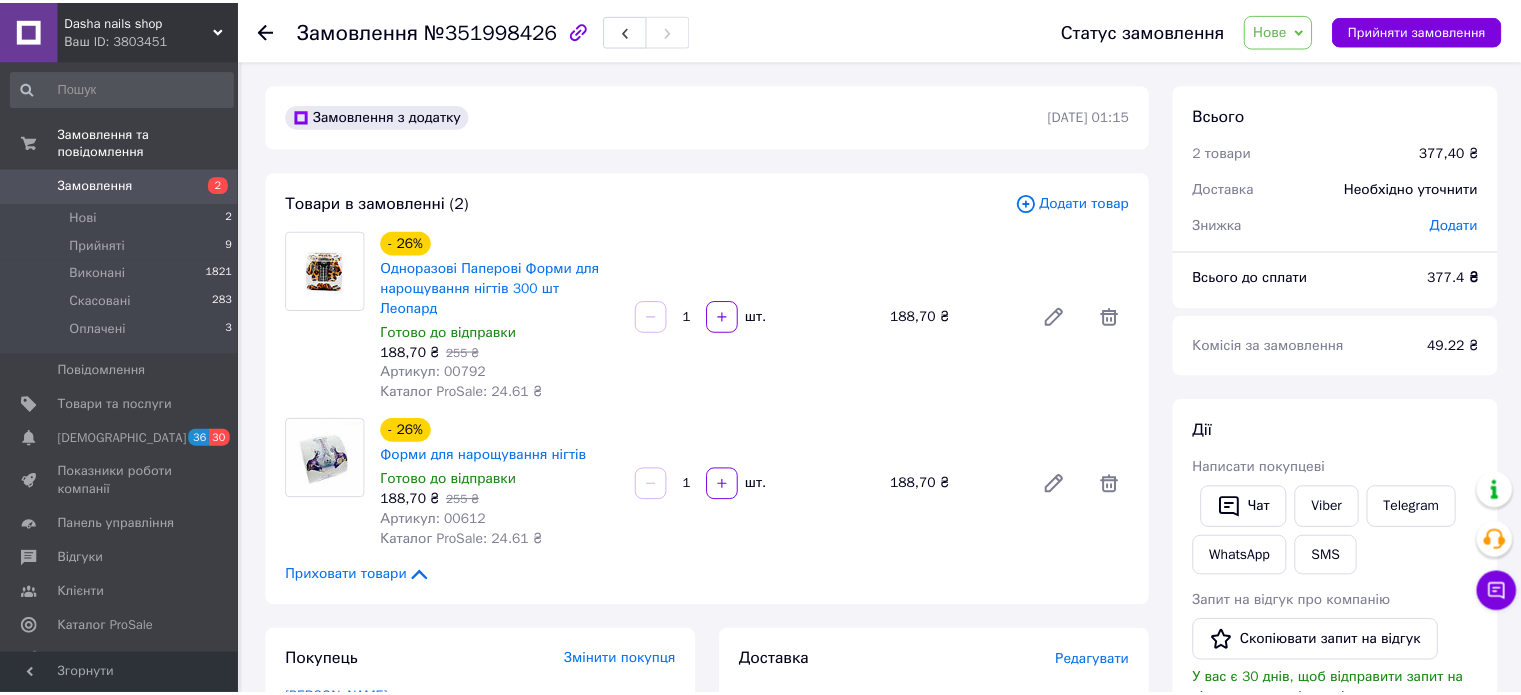 scroll, scrollTop: 0, scrollLeft: 0, axis: both 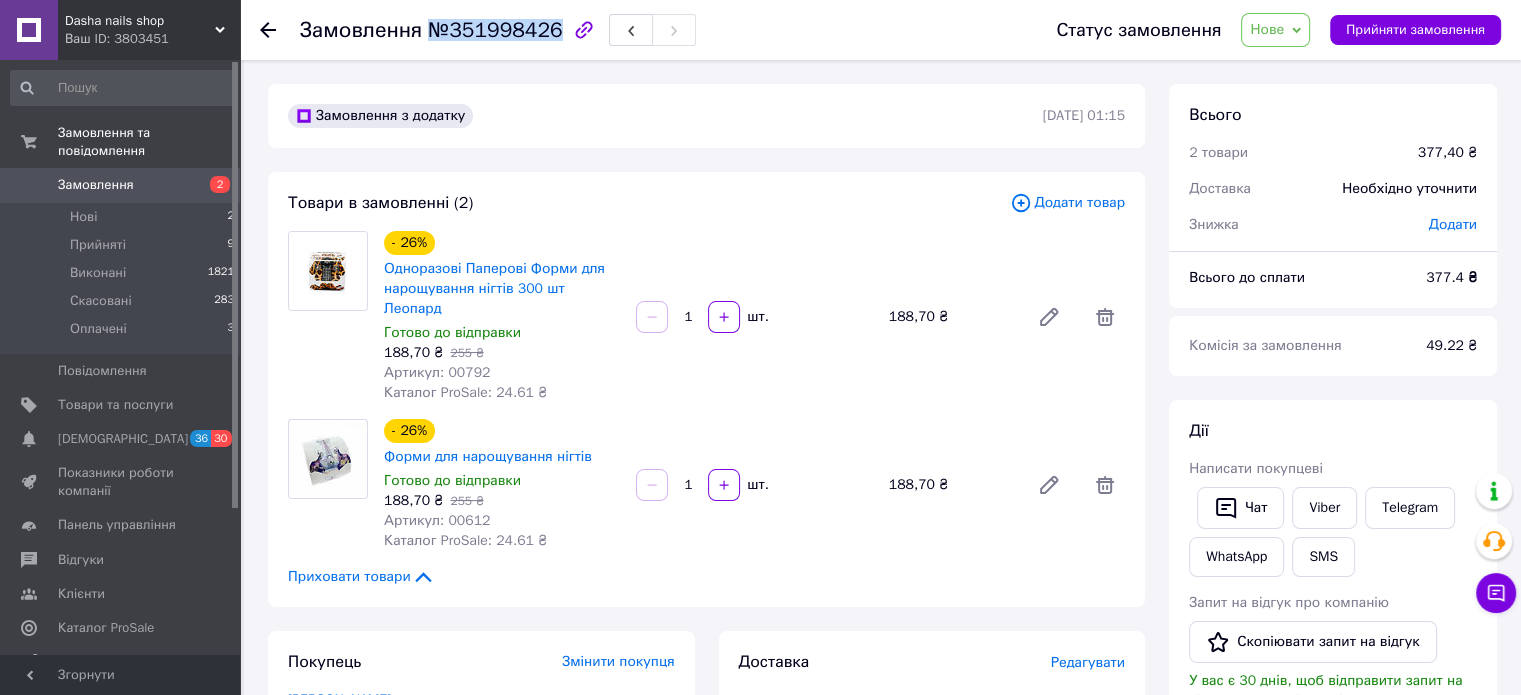 drag, startPoint x: 428, startPoint y: 36, endPoint x: 545, endPoint y: 38, distance: 117.01709 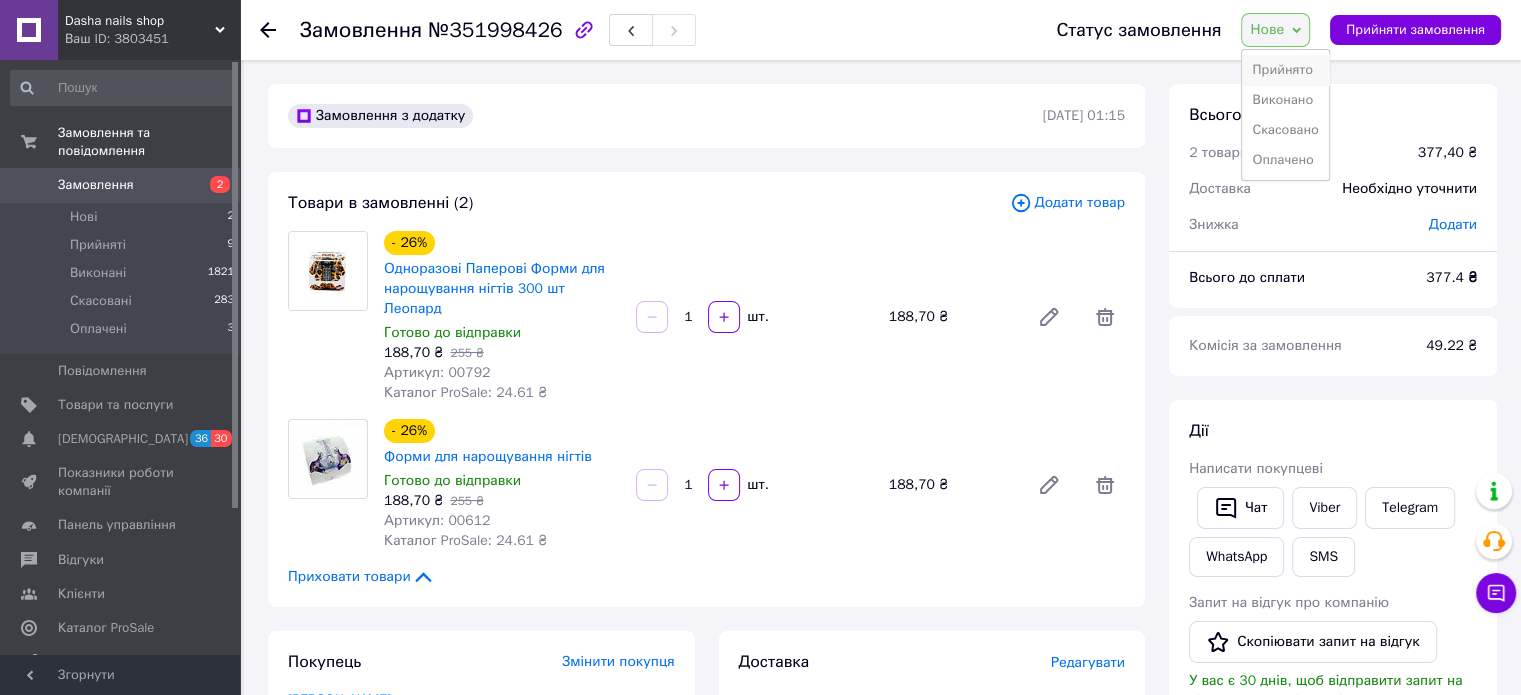 click on "Прийнято" at bounding box center (1285, 70) 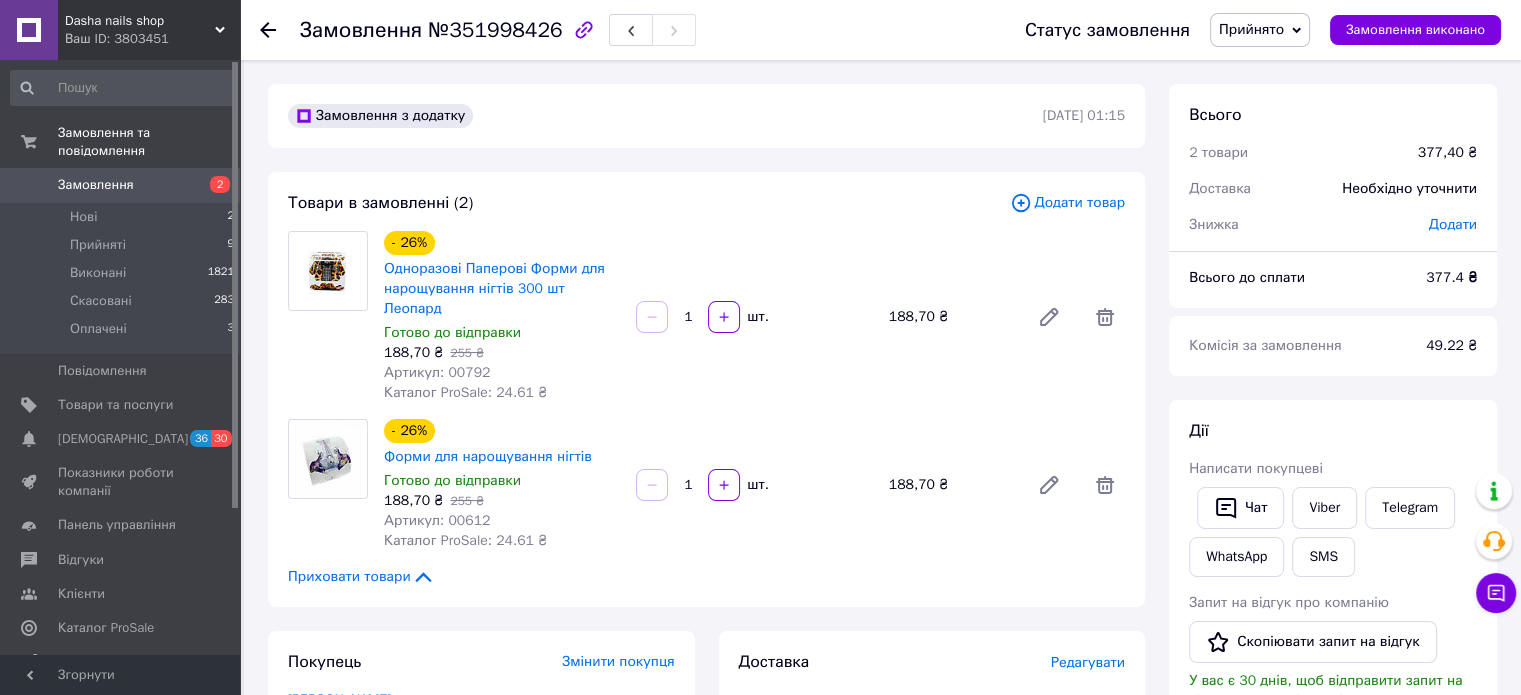 click on "Написати покупцеві" at bounding box center [1333, 469] 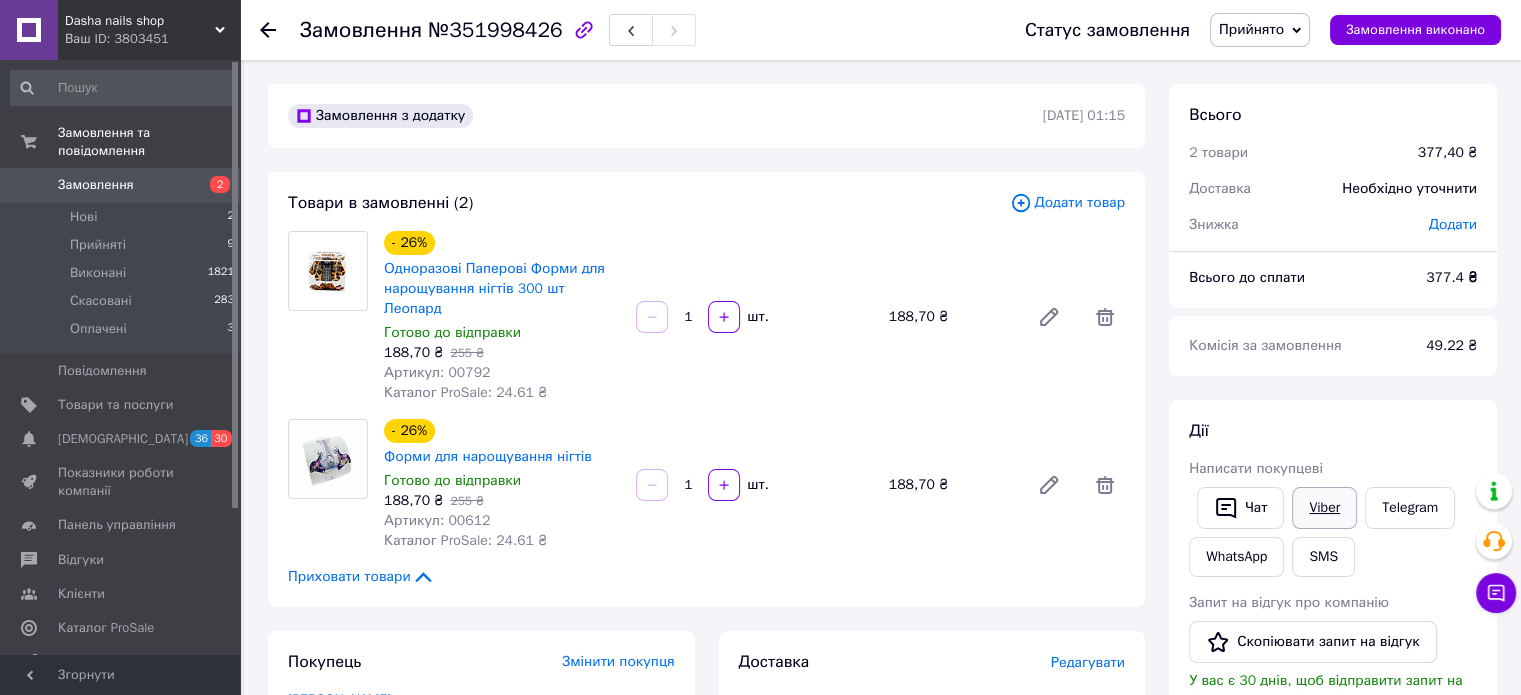 click on "Viber" at bounding box center (1324, 508) 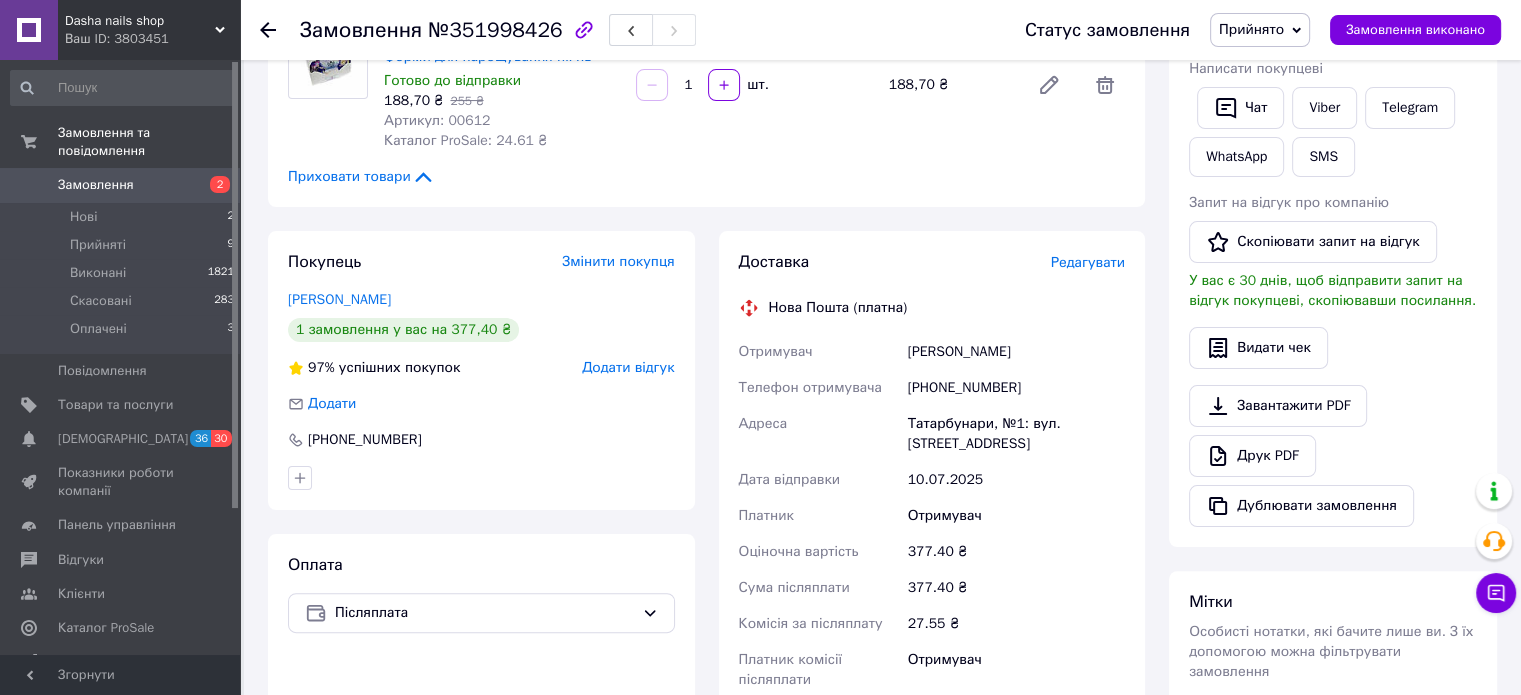 scroll, scrollTop: 600, scrollLeft: 0, axis: vertical 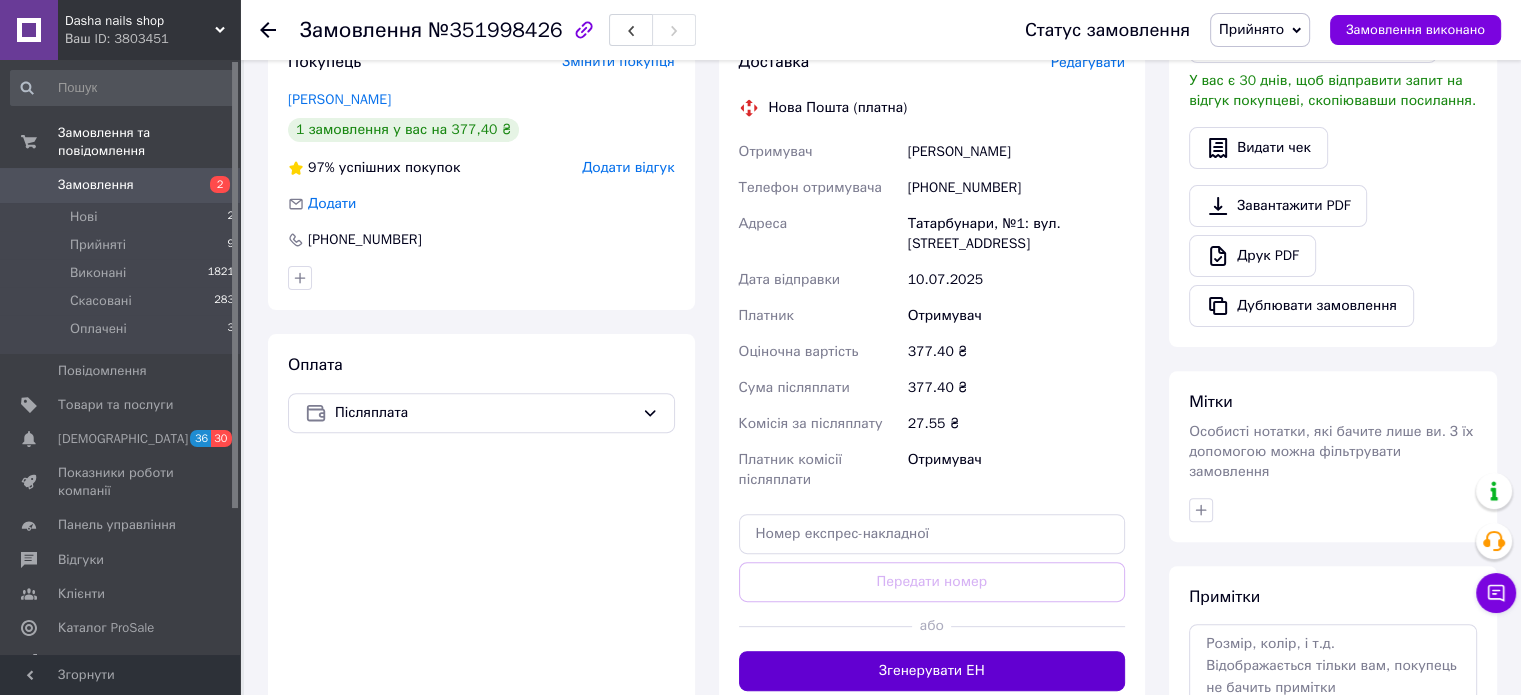 click on "Згенерувати ЕН" at bounding box center (932, 671) 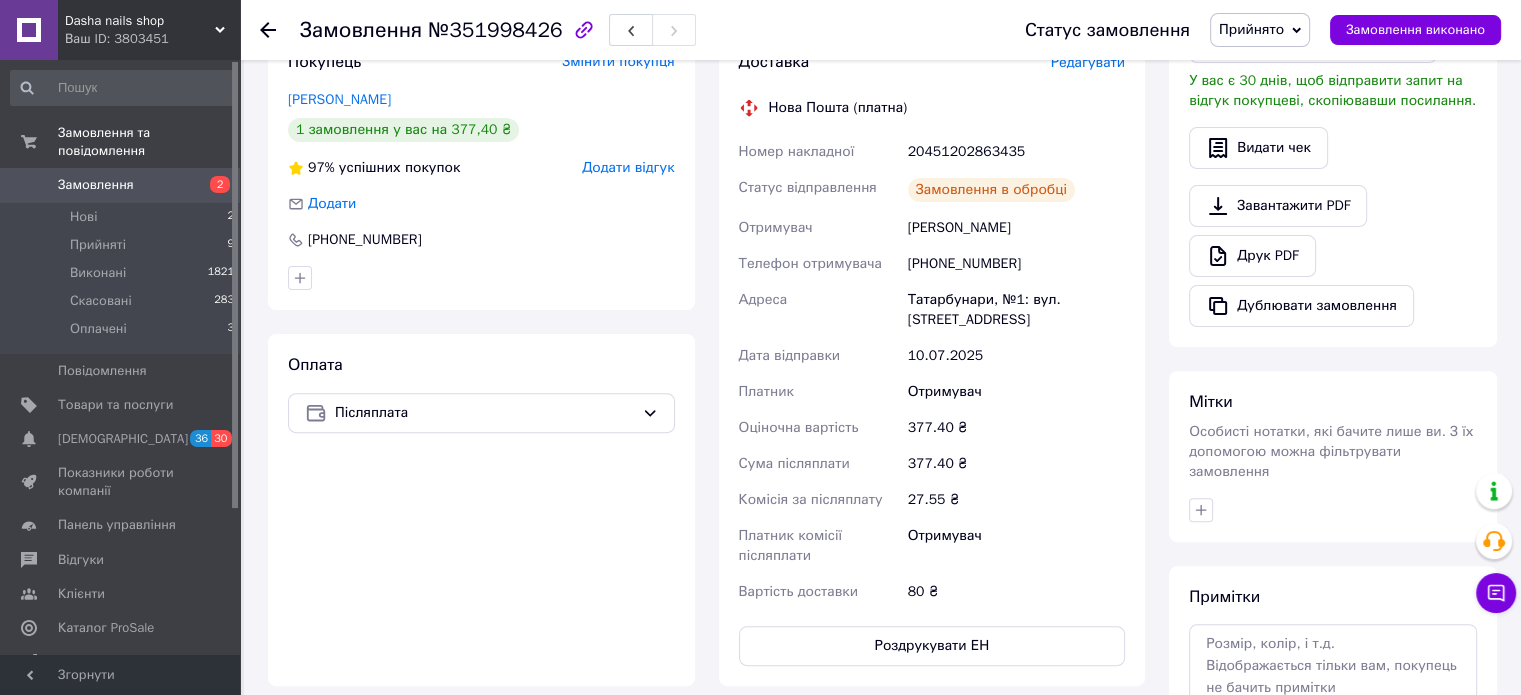 click on "Роздрукувати ЕН" at bounding box center [932, 646] 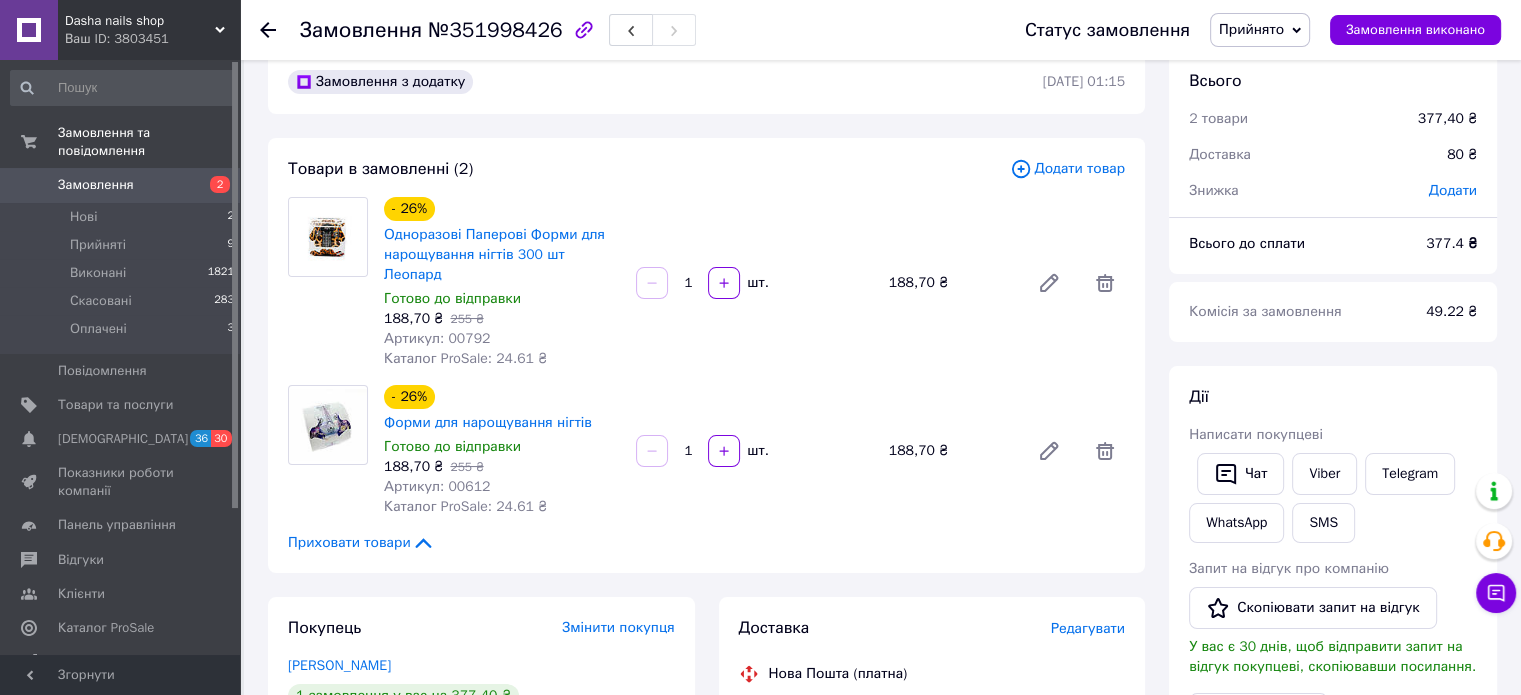 scroll, scrollTop: 0, scrollLeft: 0, axis: both 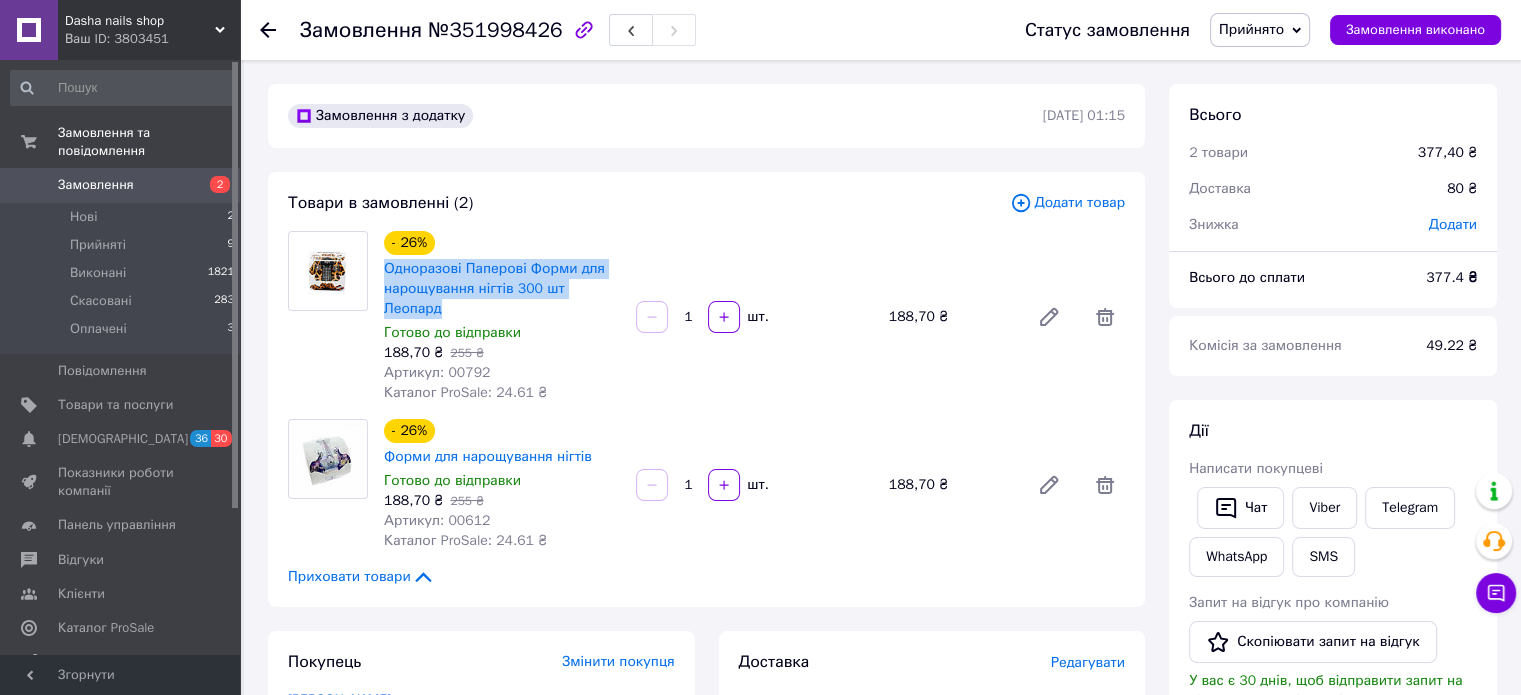 drag, startPoint x: 381, startPoint y: 274, endPoint x: 624, endPoint y: 292, distance: 243.66576 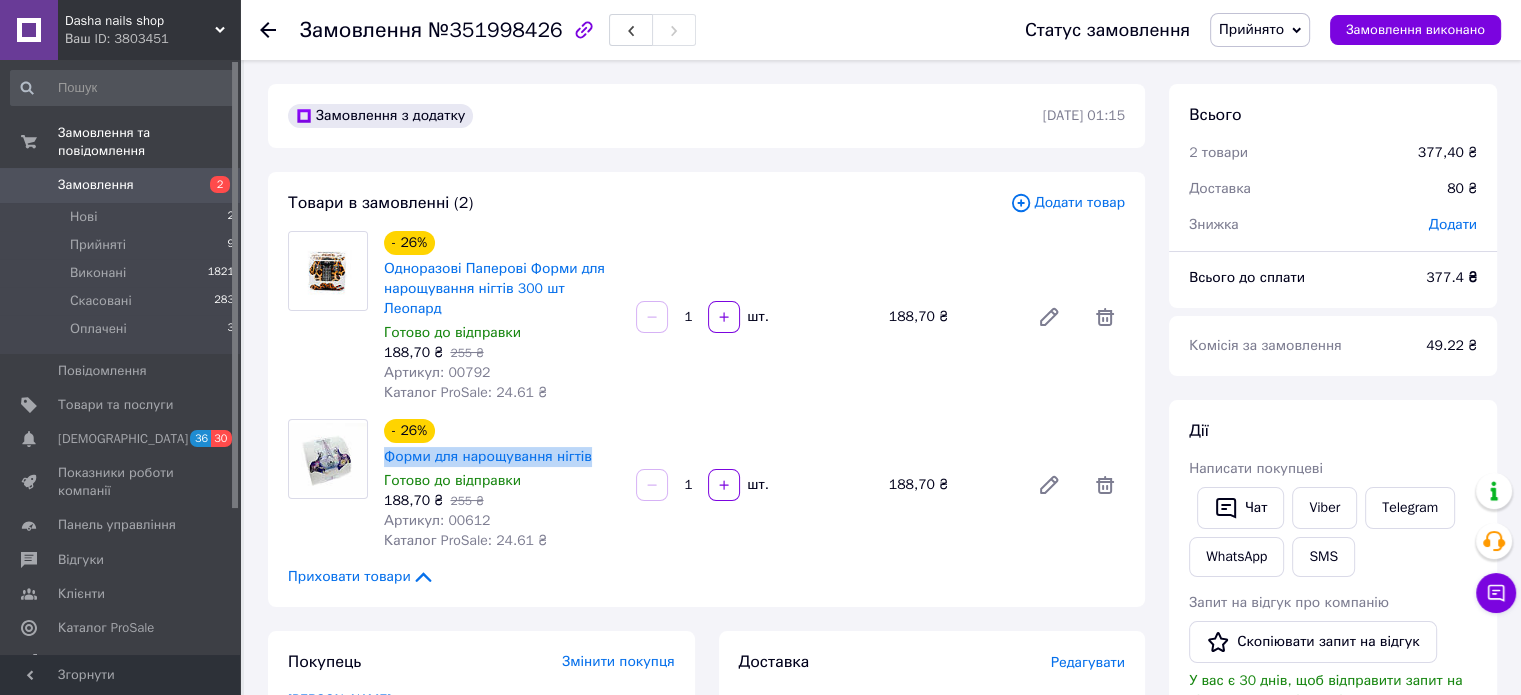 drag, startPoint x: 380, startPoint y: 440, endPoint x: 596, endPoint y: 435, distance: 216.05786 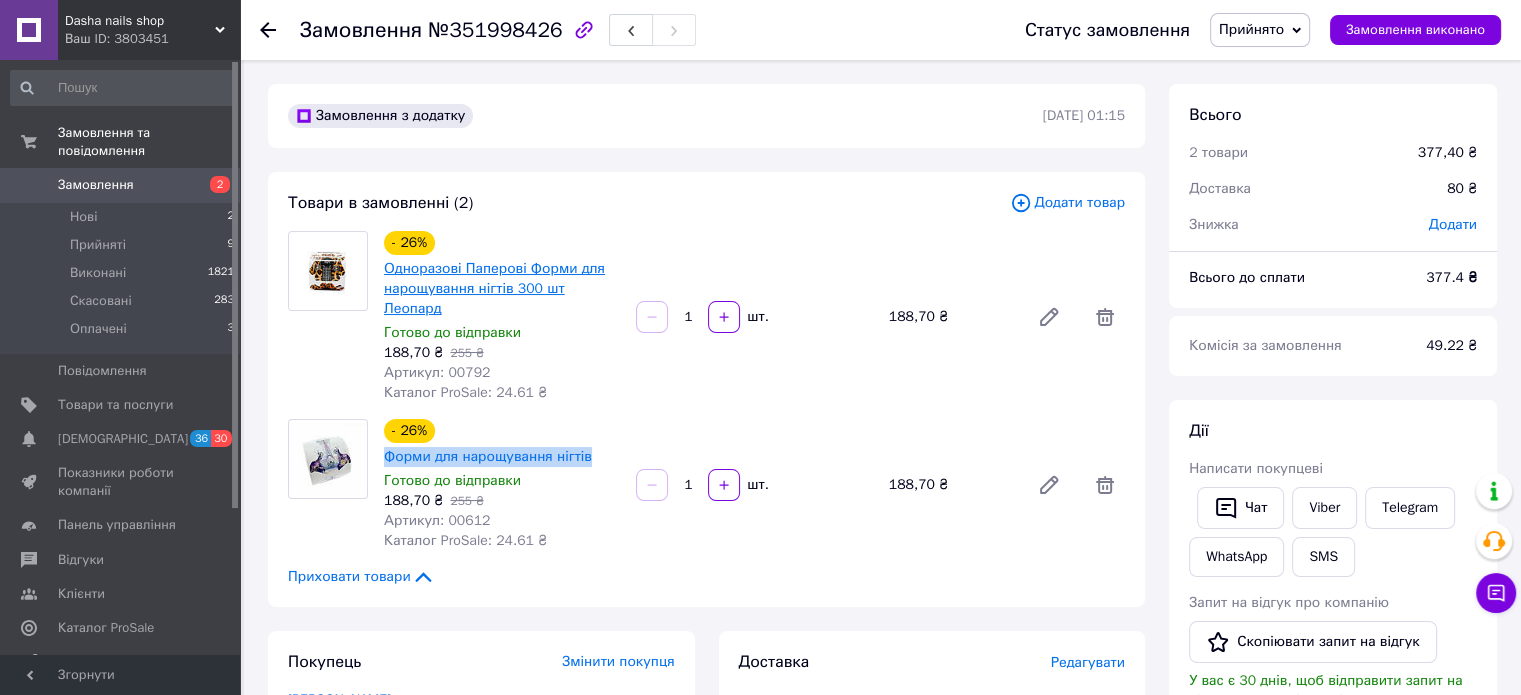 click on "Одноразові Паперові Форми для нарощування нігтів 300 шт Леопард" at bounding box center (494, 288) 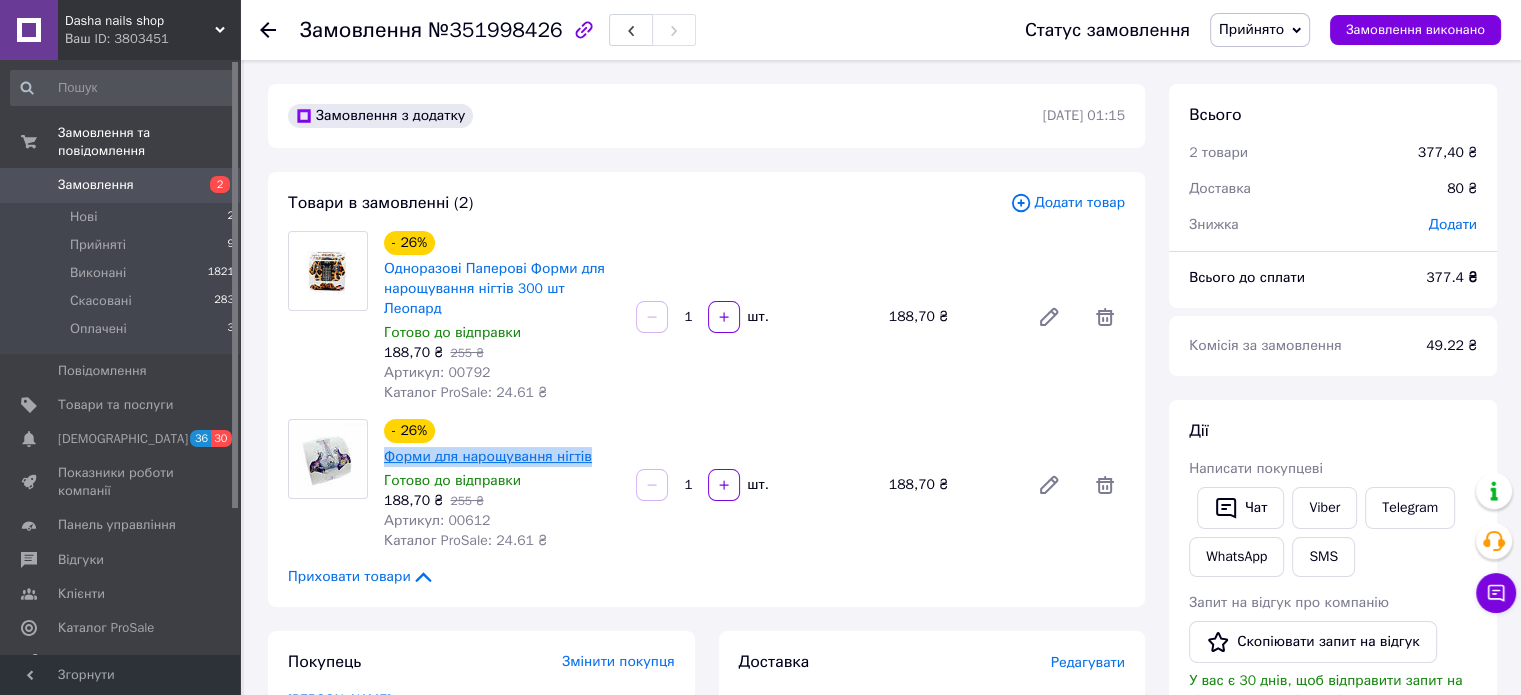 click on "Форми для нарощування нігтів" at bounding box center [488, 456] 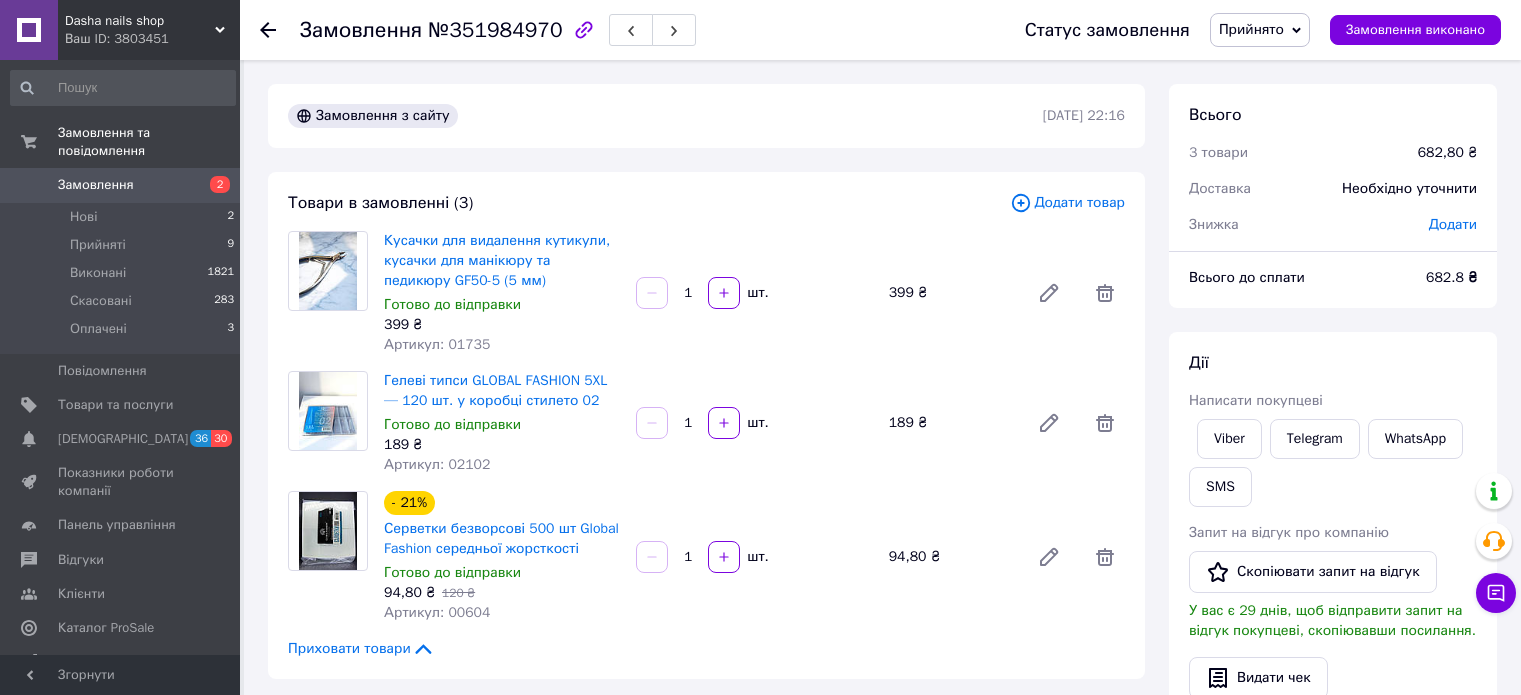 scroll, scrollTop: 0, scrollLeft: 0, axis: both 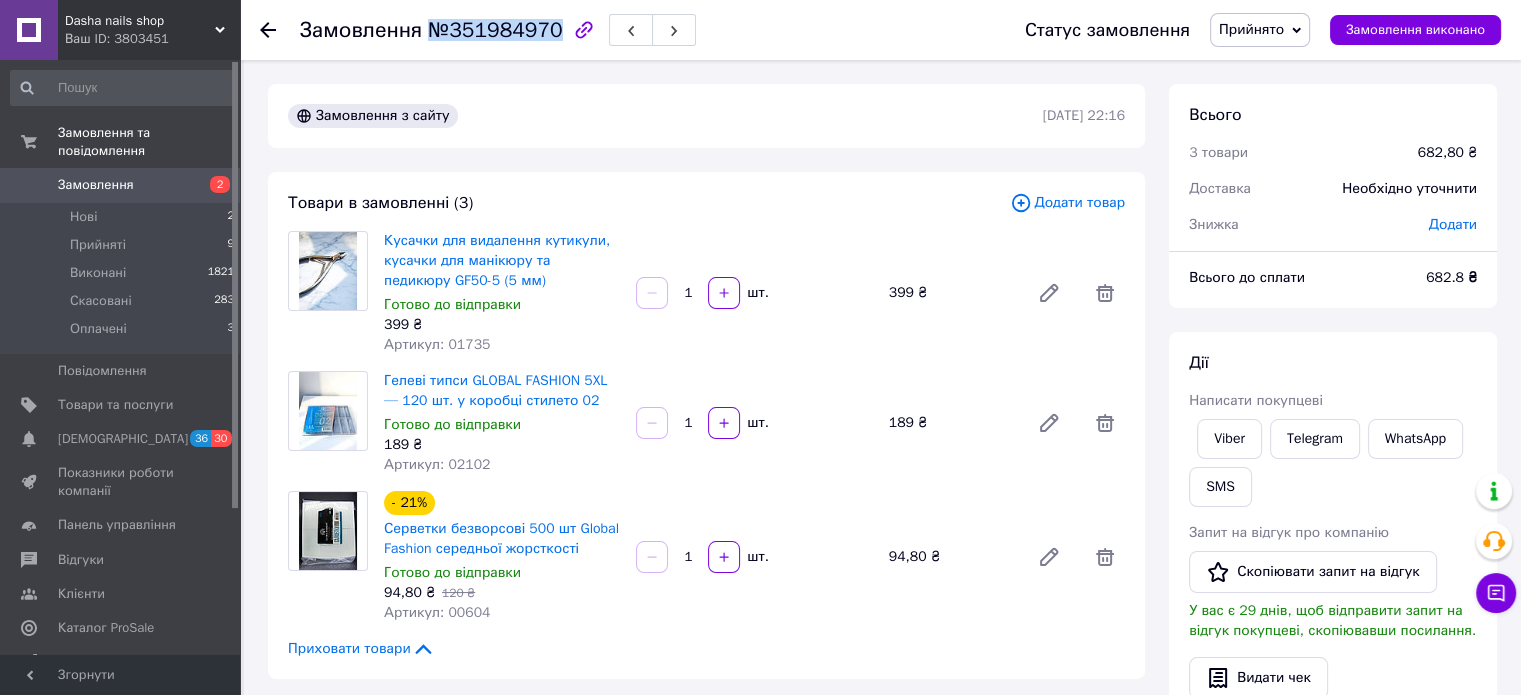 drag, startPoint x: 422, startPoint y: 29, endPoint x: 543, endPoint y: 31, distance: 121.016525 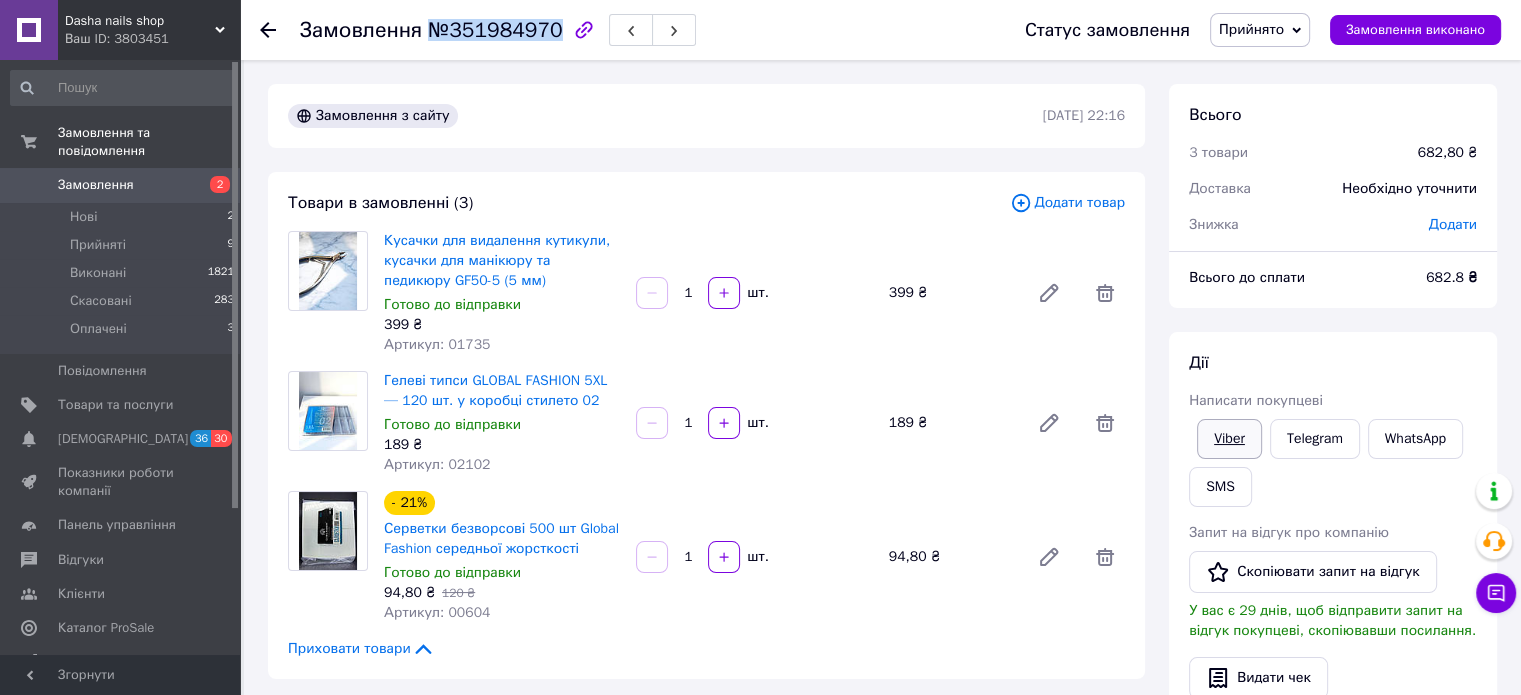 click on "Viber" at bounding box center [1229, 439] 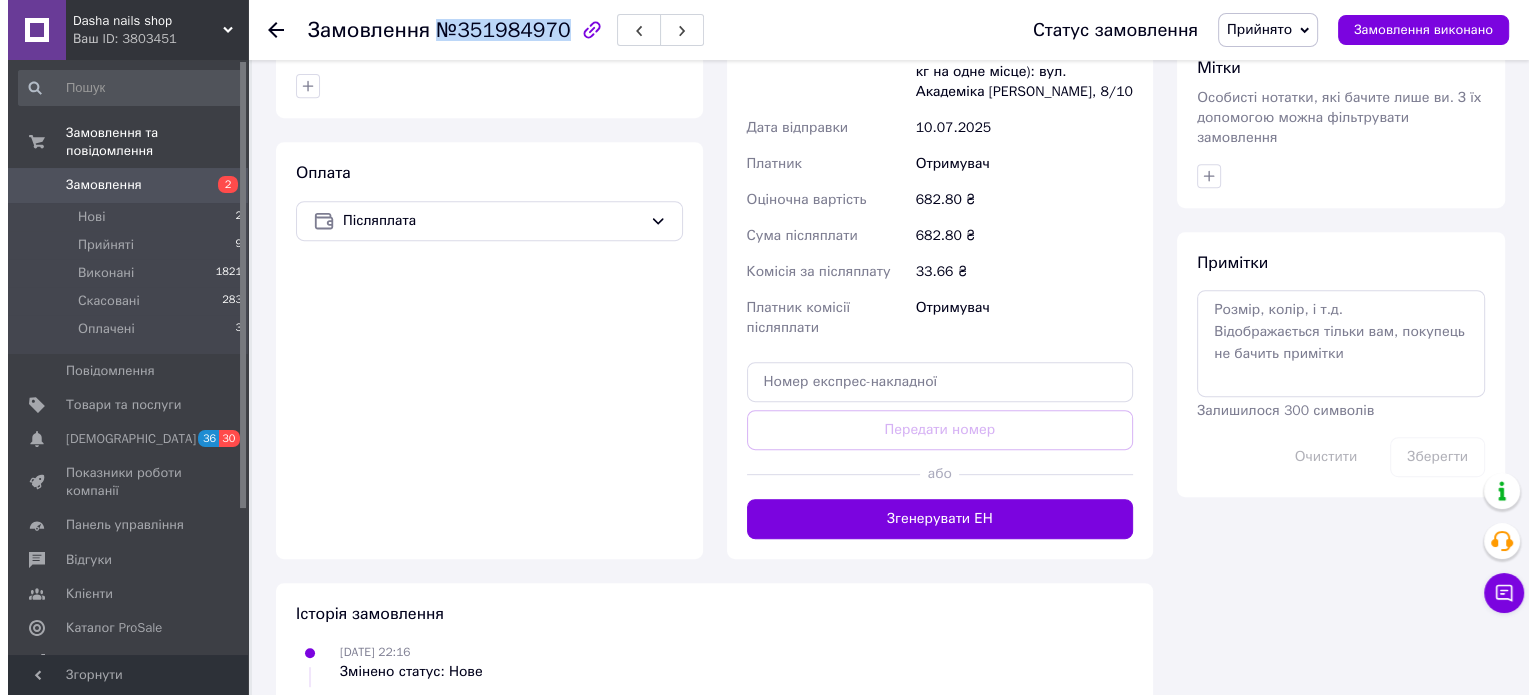 scroll, scrollTop: 900, scrollLeft: 0, axis: vertical 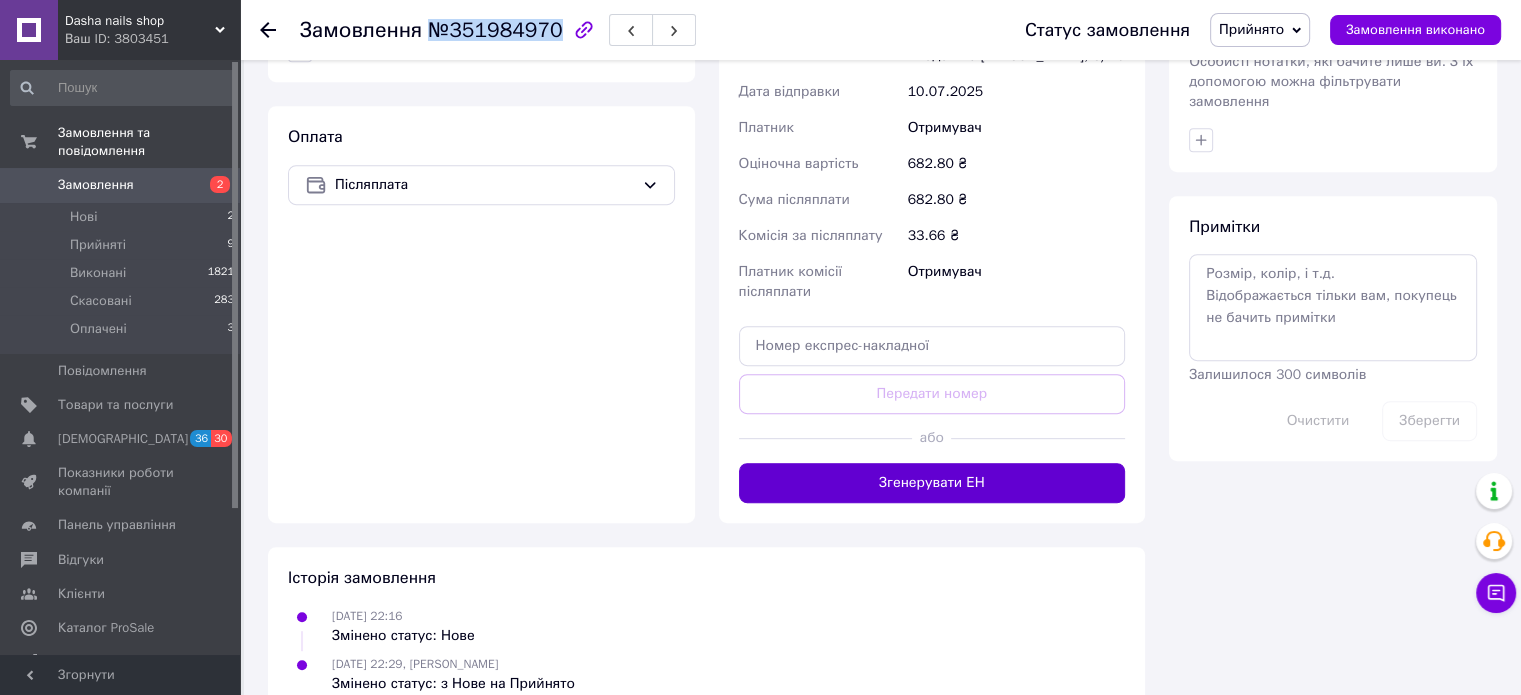 click on "Згенерувати ЕН" at bounding box center [932, 483] 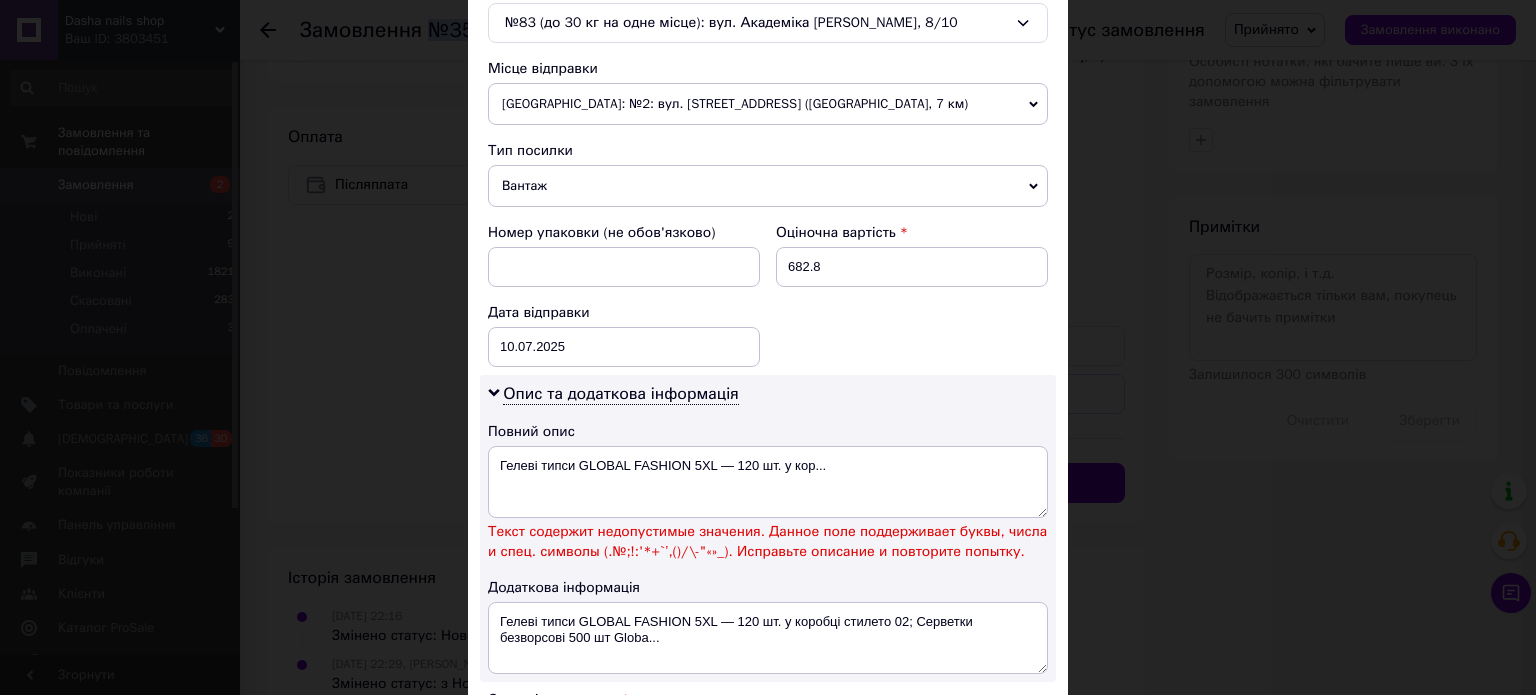 scroll, scrollTop: 700, scrollLeft: 0, axis: vertical 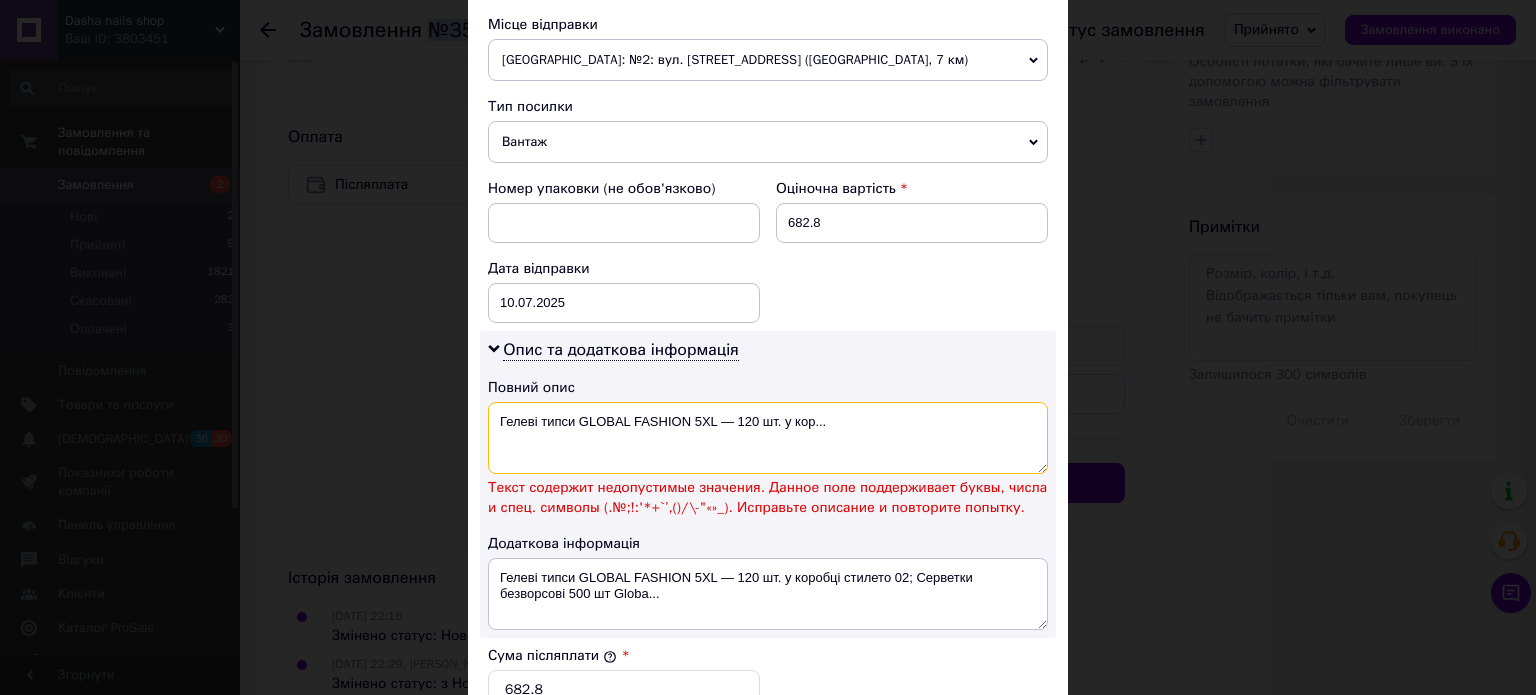 click on "Гелеві типси GLOBAL FASHION 5XL — 120 шт. у кор..." at bounding box center (768, 438) 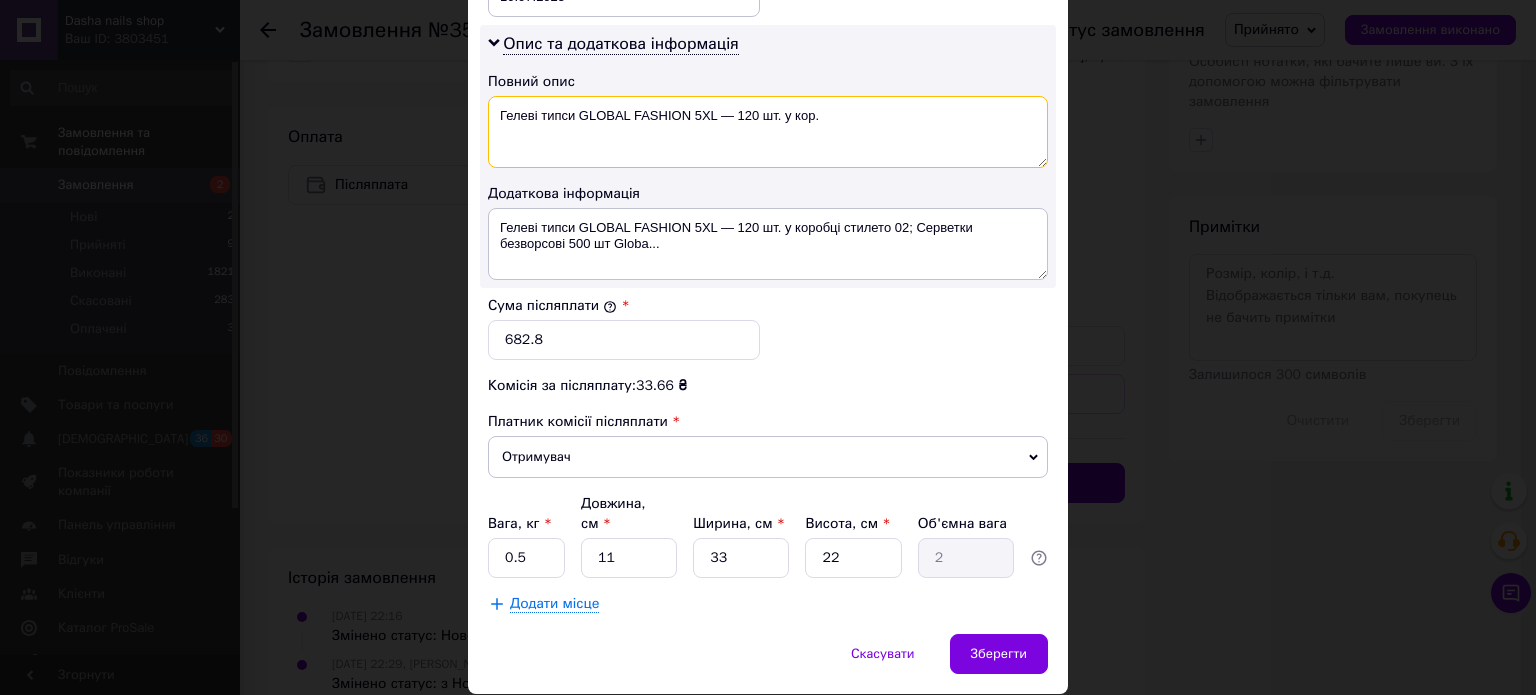 scroll, scrollTop: 1048, scrollLeft: 0, axis: vertical 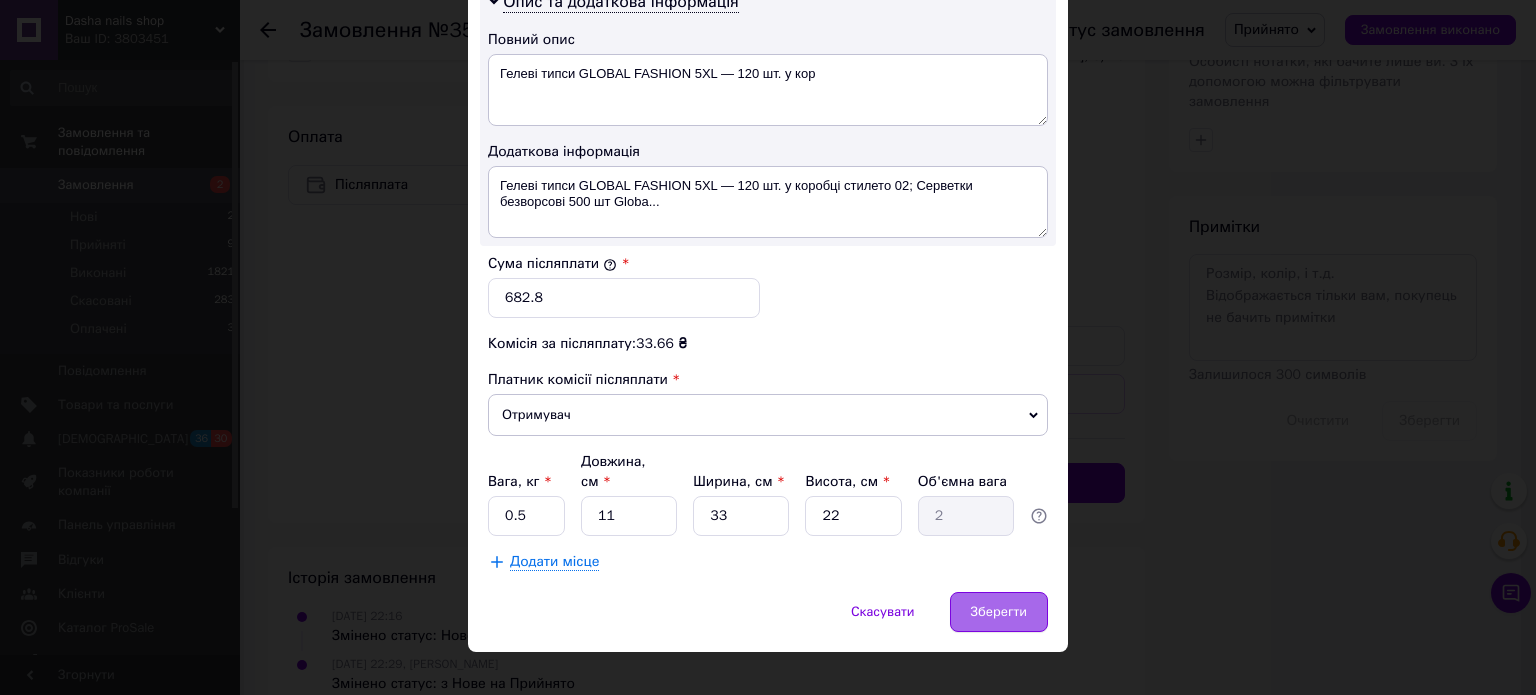 click on "Зберегти" at bounding box center [999, 612] 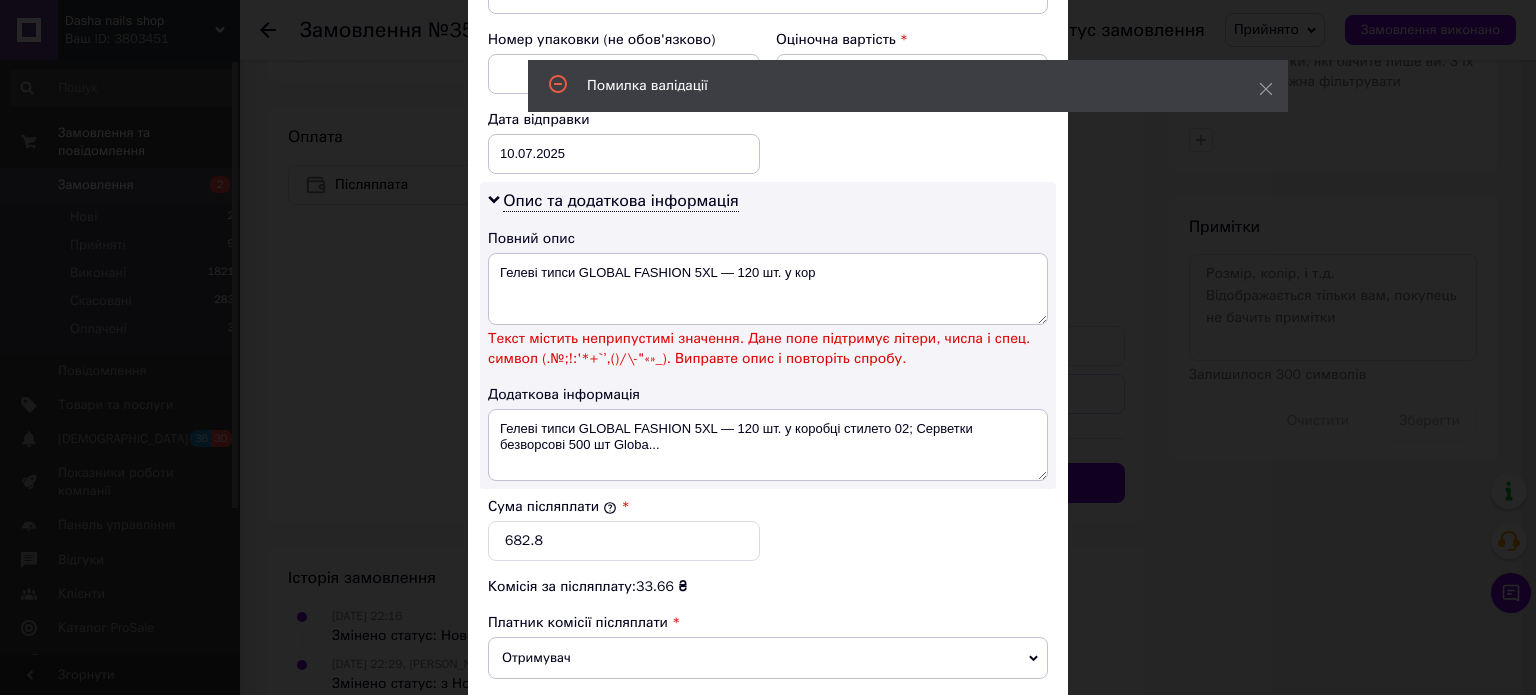 scroll, scrollTop: 848, scrollLeft: 0, axis: vertical 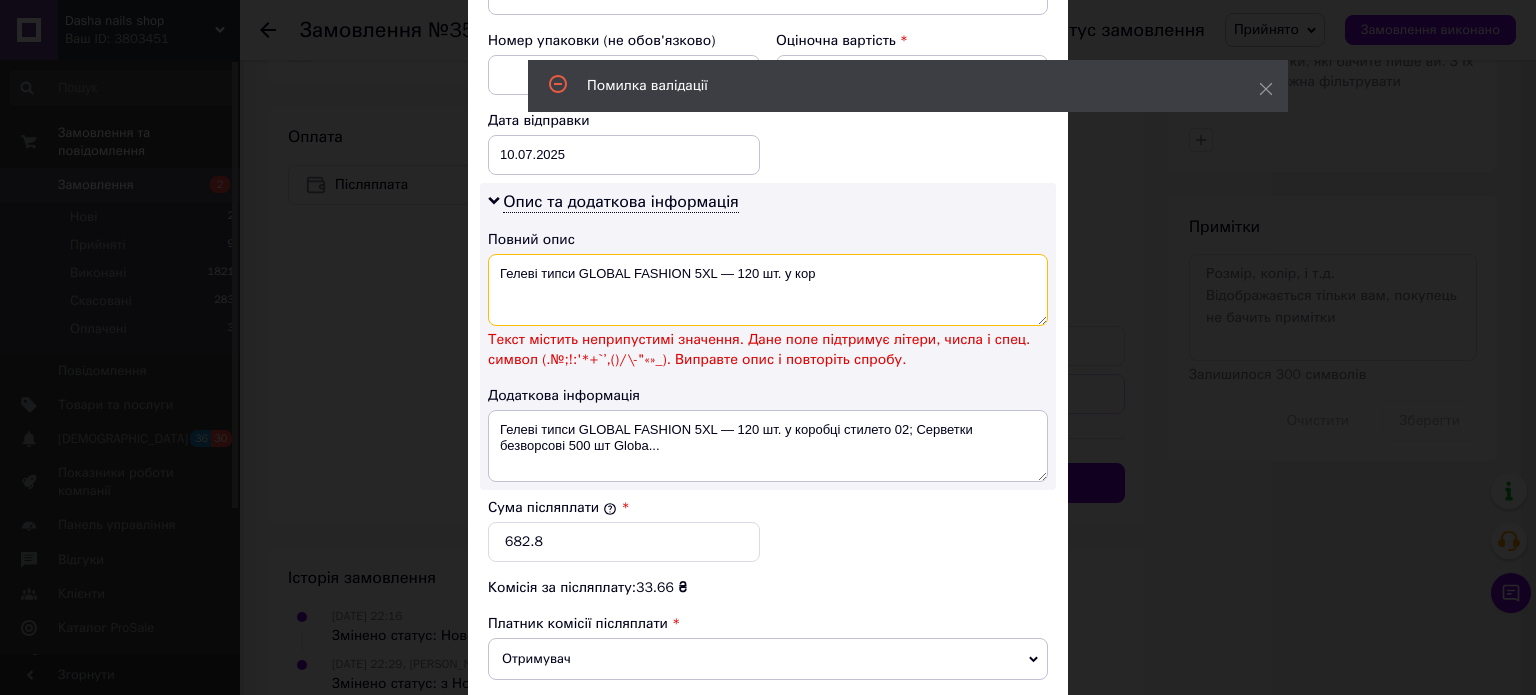 drag, startPoint x: 576, startPoint y: 261, endPoint x: 1028, endPoint y: 316, distance: 455.33395 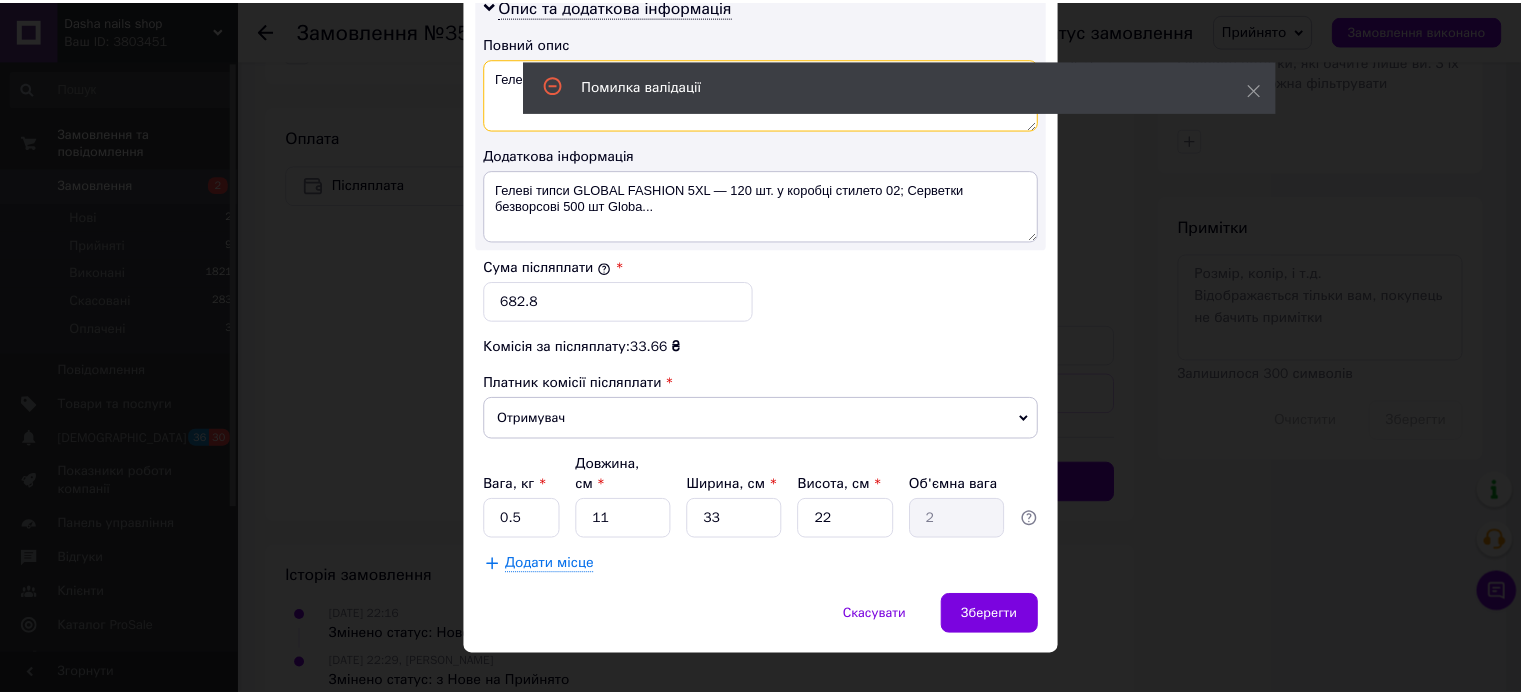 scroll, scrollTop: 1048, scrollLeft: 0, axis: vertical 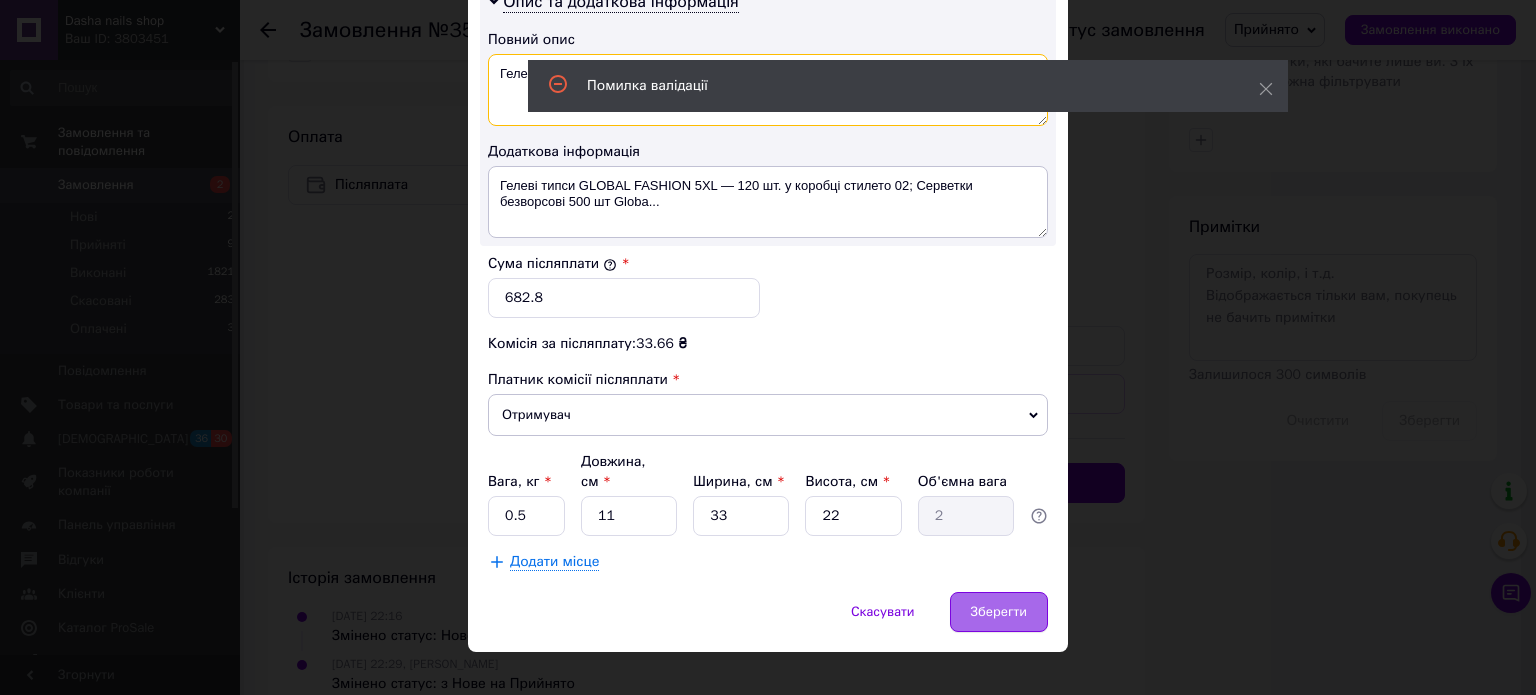 type on "Гелеві типси" 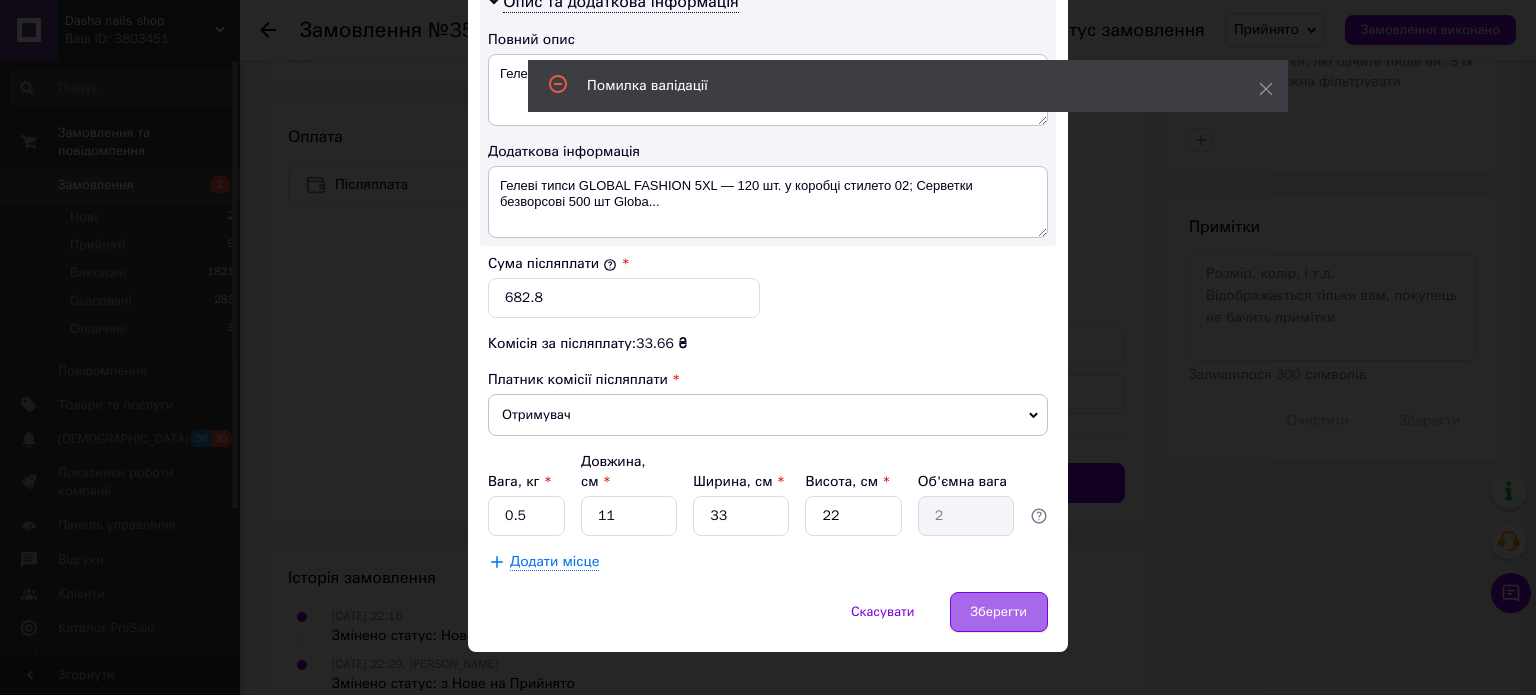 click on "Зберегти" at bounding box center [999, 612] 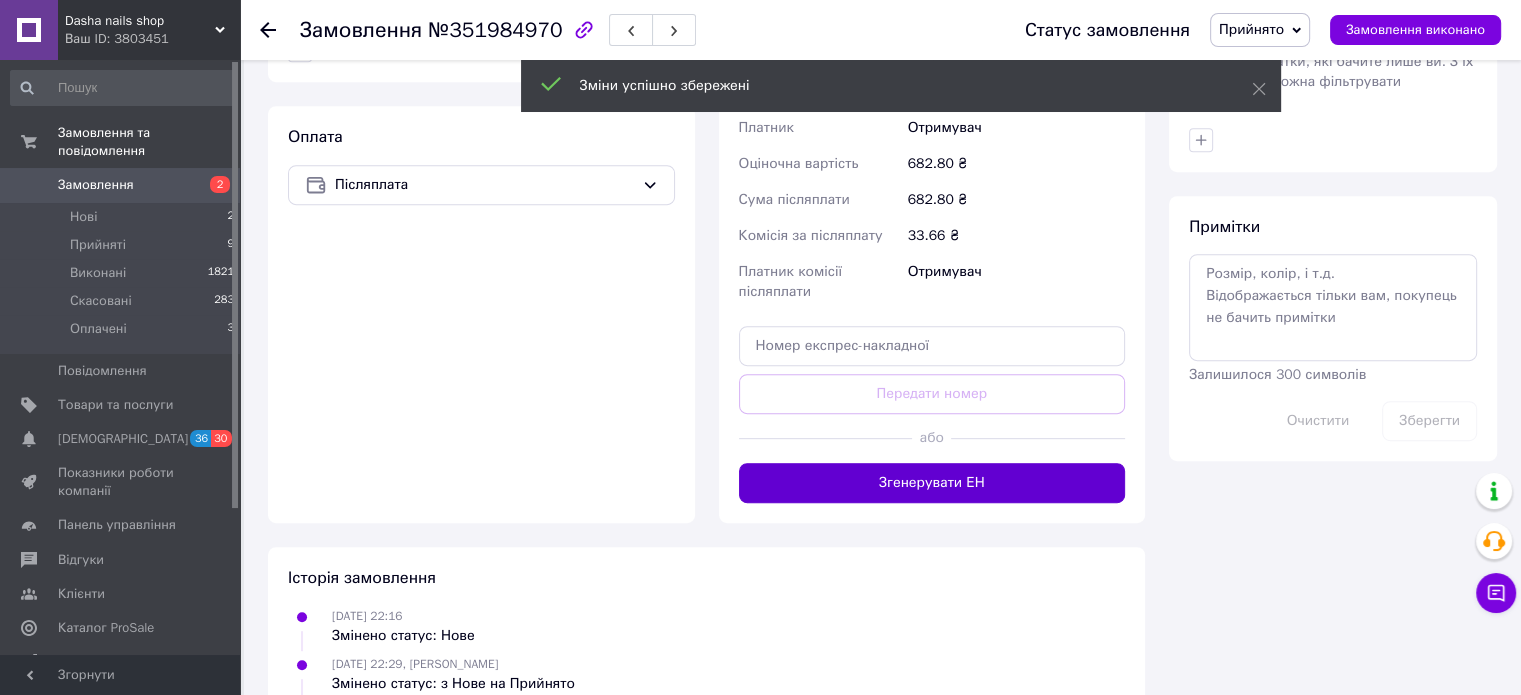 click on "Згенерувати ЕН" at bounding box center [932, 483] 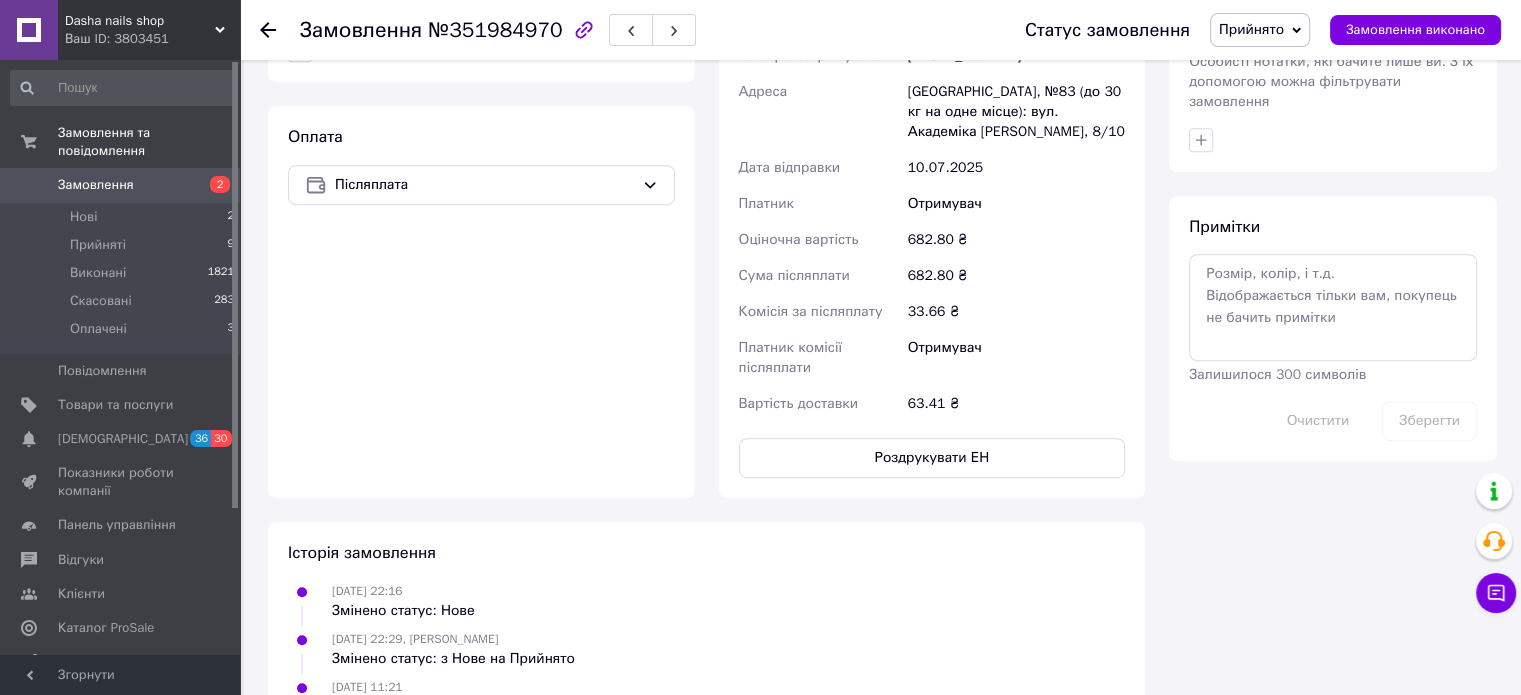 click on "Роздрукувати ЕН" at bounding box center [932, 458] 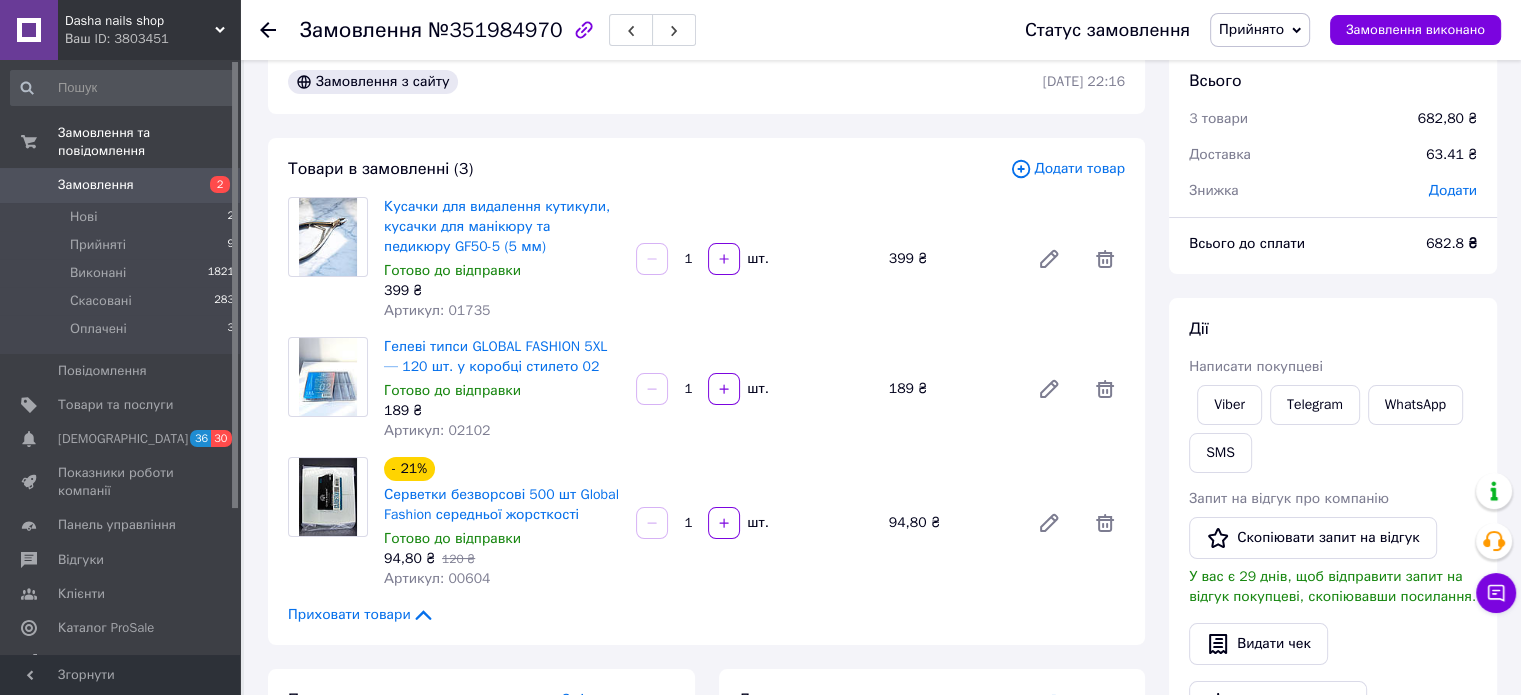 scroll, scrollTop: 0, scrollLeft: 0, axis: both 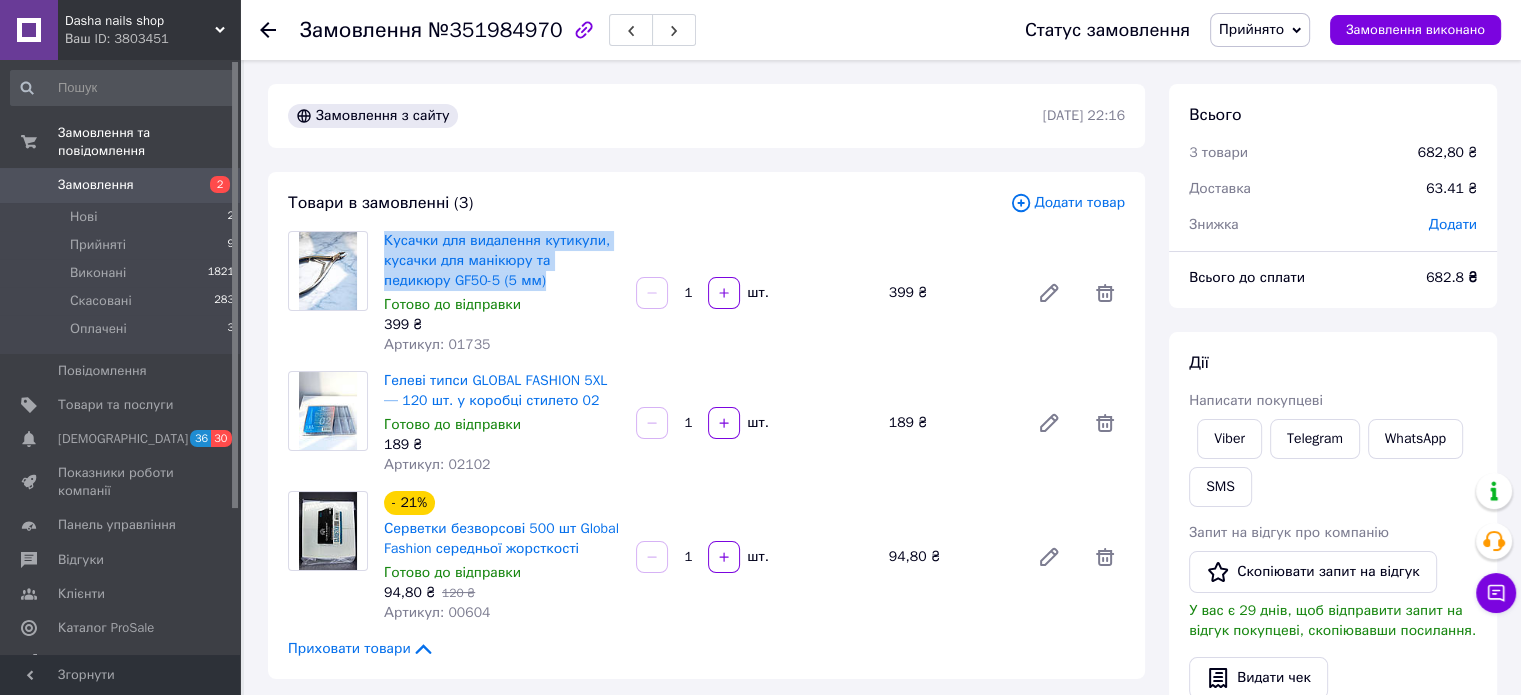 drag, startPoint x: 380, startPoint y: 239, endPoint x: 490, endPoint y: 284, distance: 118.84864 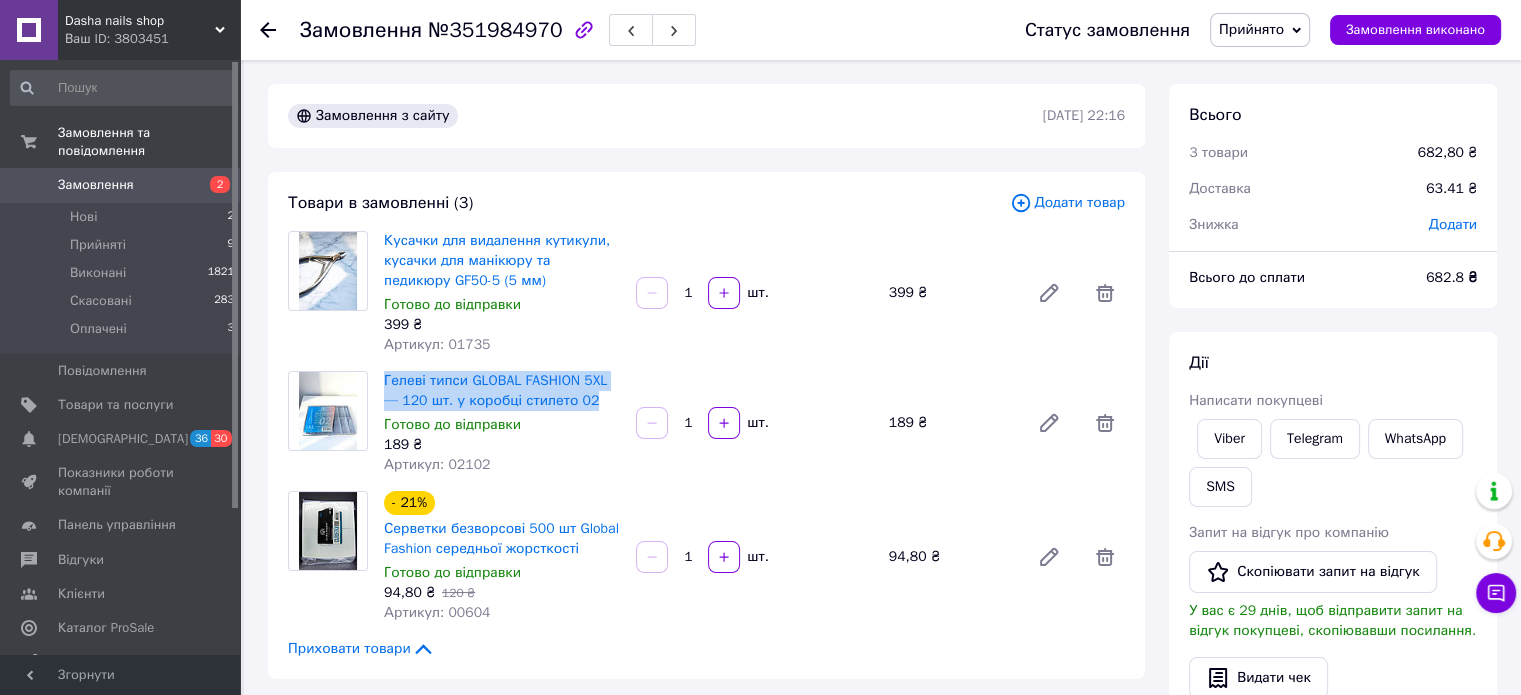 drag, startPoint x: 381, startPoint y: 383, endPoint x: 612, endPoint y: 400, distance: 231.6247 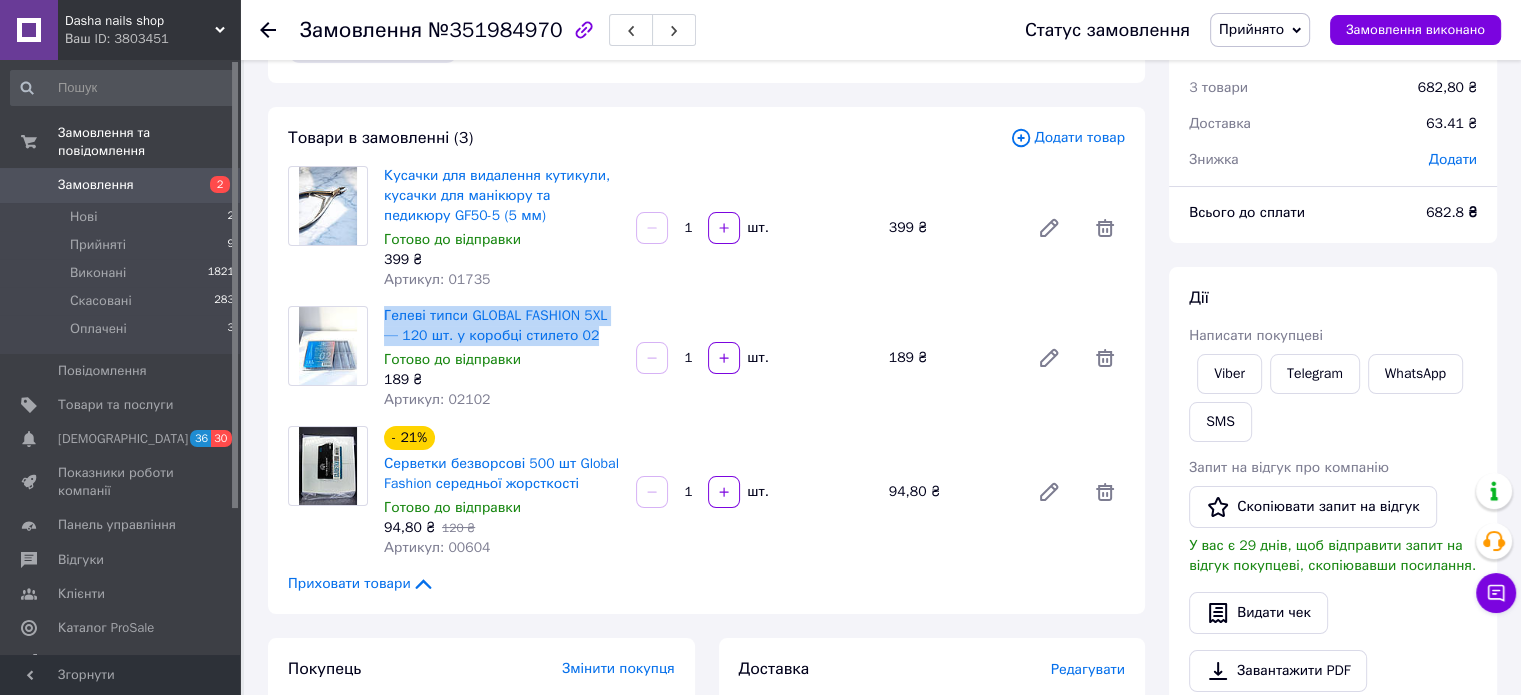 scroll, scrollTop: 100, scrollLeft: 0, axis: vertical 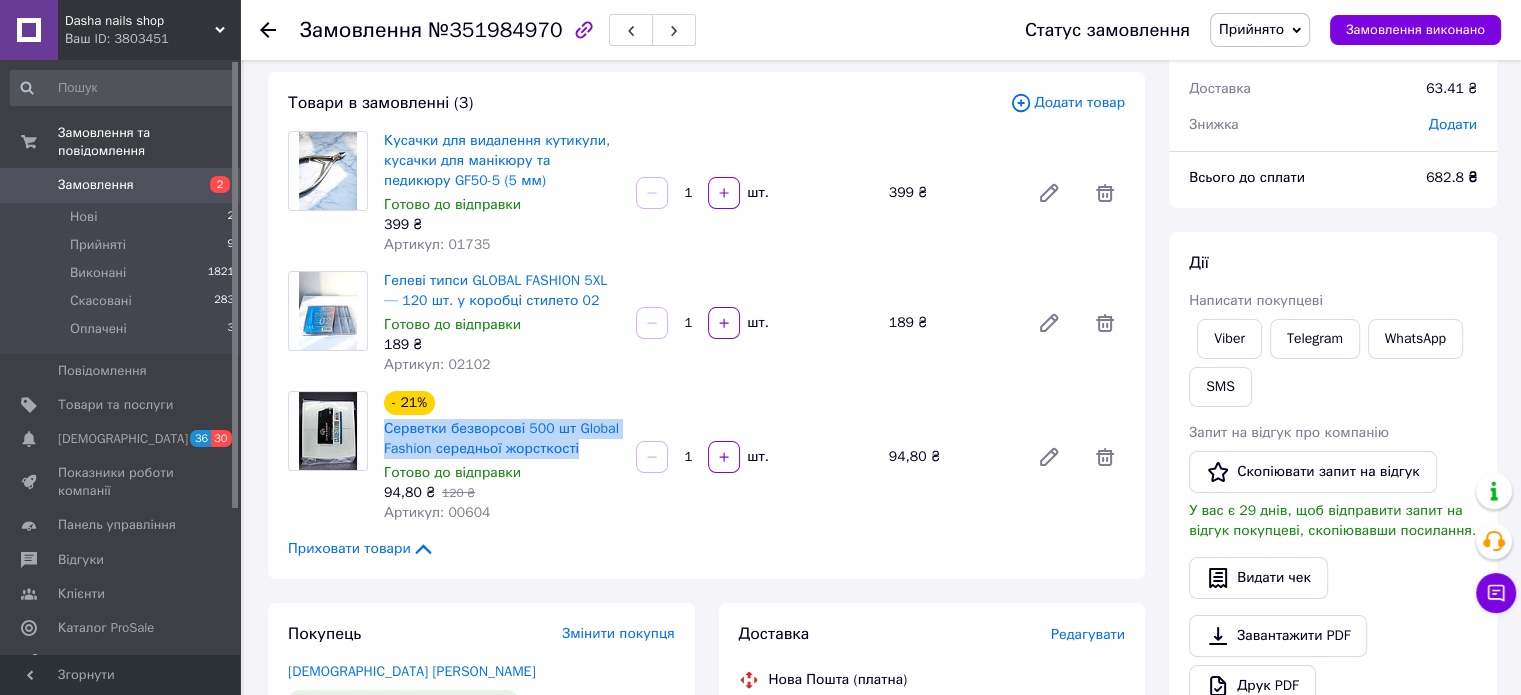 drag, startPoint x: 380, startPoint y: 431, endPoint x: 588, endPoint y: 451, distance: 208.95932 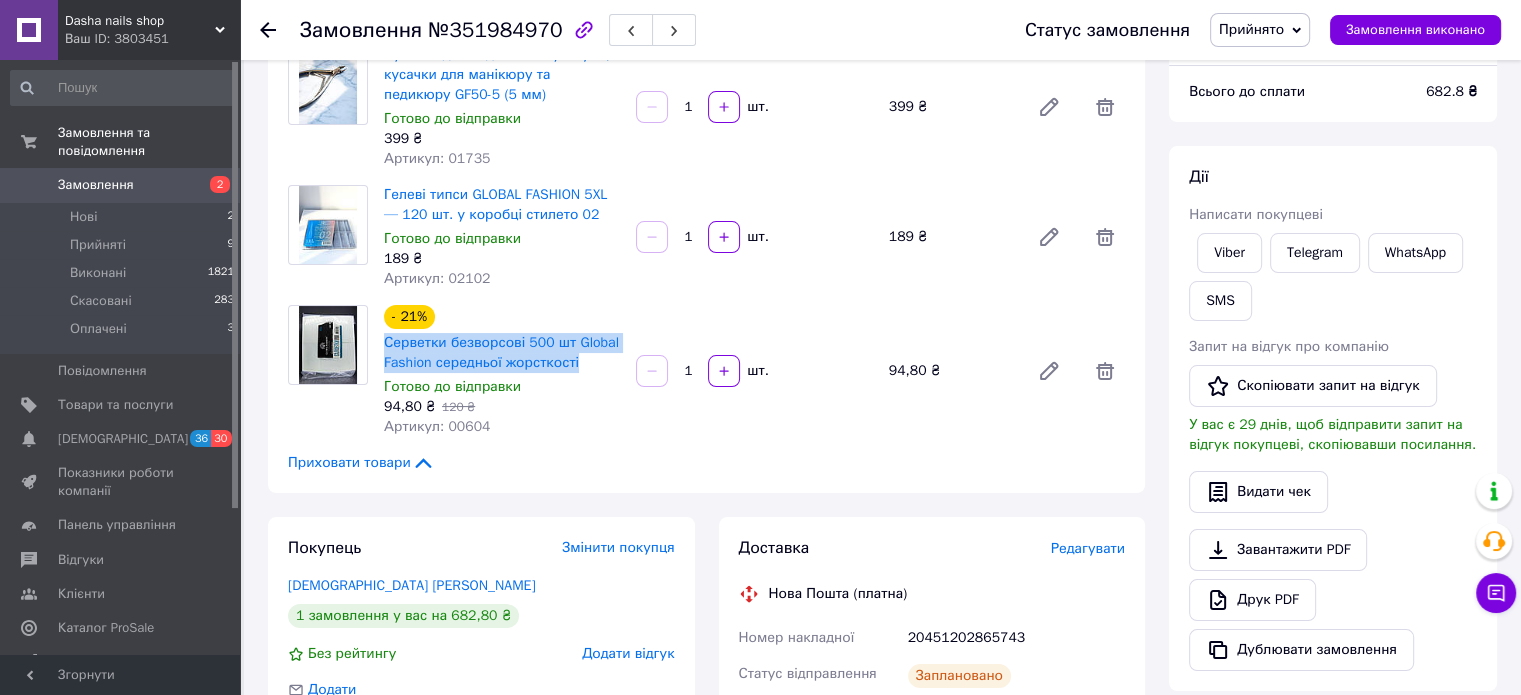 scroll, scrollTop: 300, scrollLeft: 0, axis: vertical 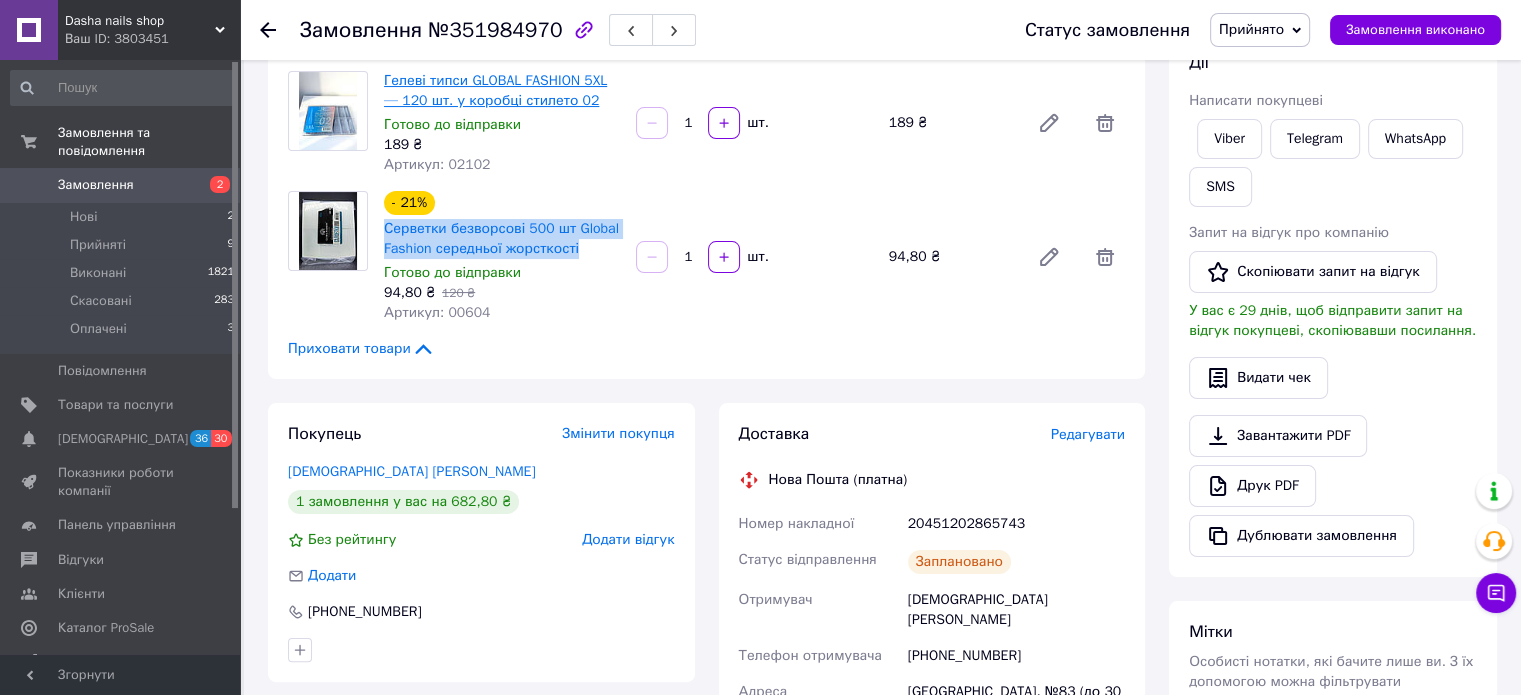 click on "Гелеві типси GLOBAL FASHION 5XL — 120 шт. у коробці стилето 02" at bounding box center [495, 90] 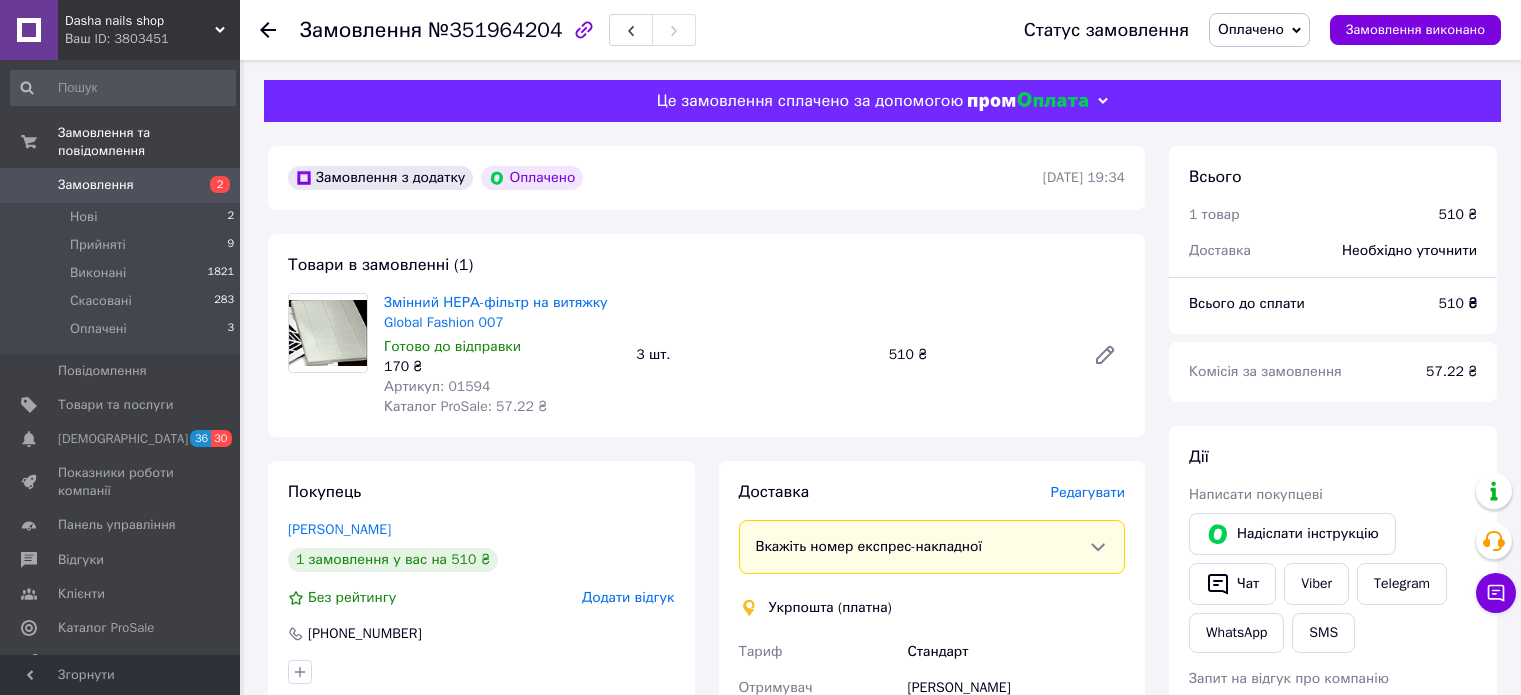 scroll, scrollTop: 0, scrollLeft: 0, axis: both 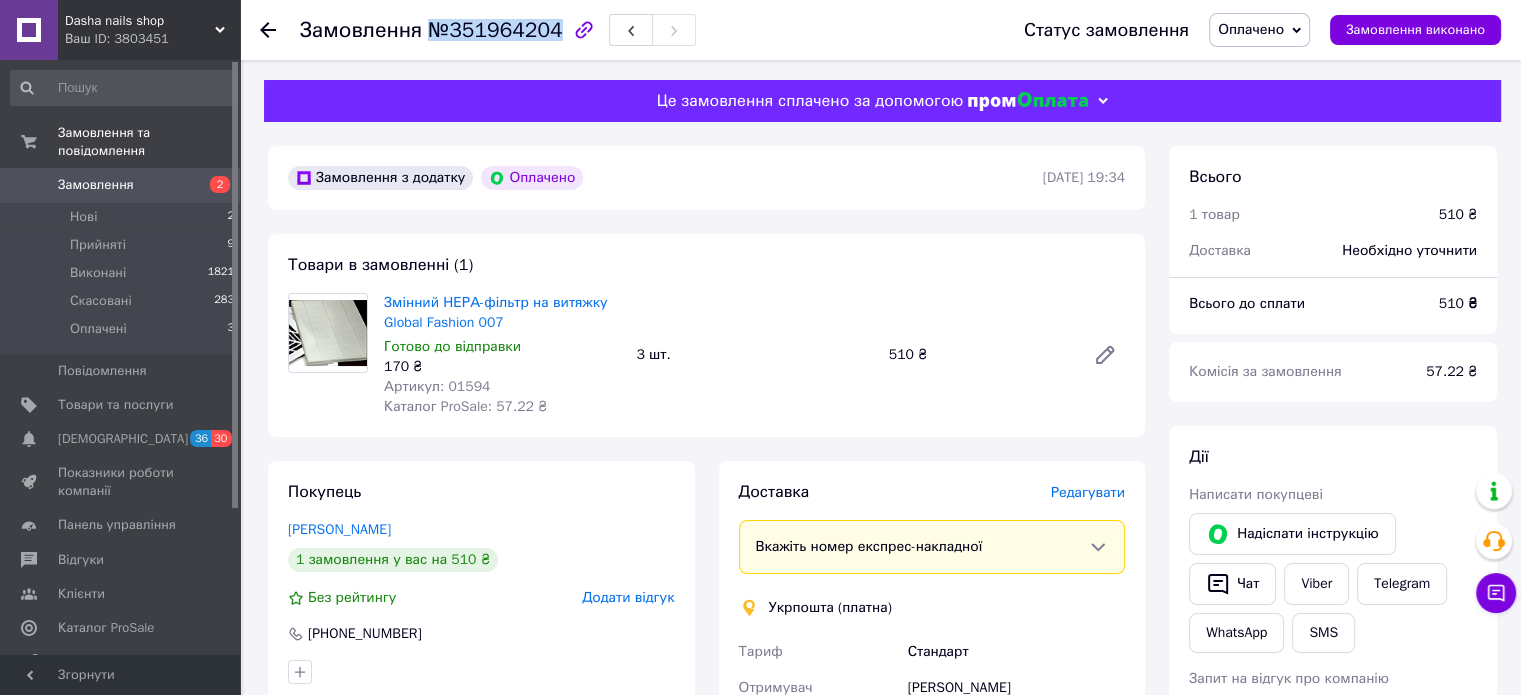 drag, startPoint x: 424, startPoint y: 33, endPoint x: 544, endPoint y: 35, distance: 120.01666 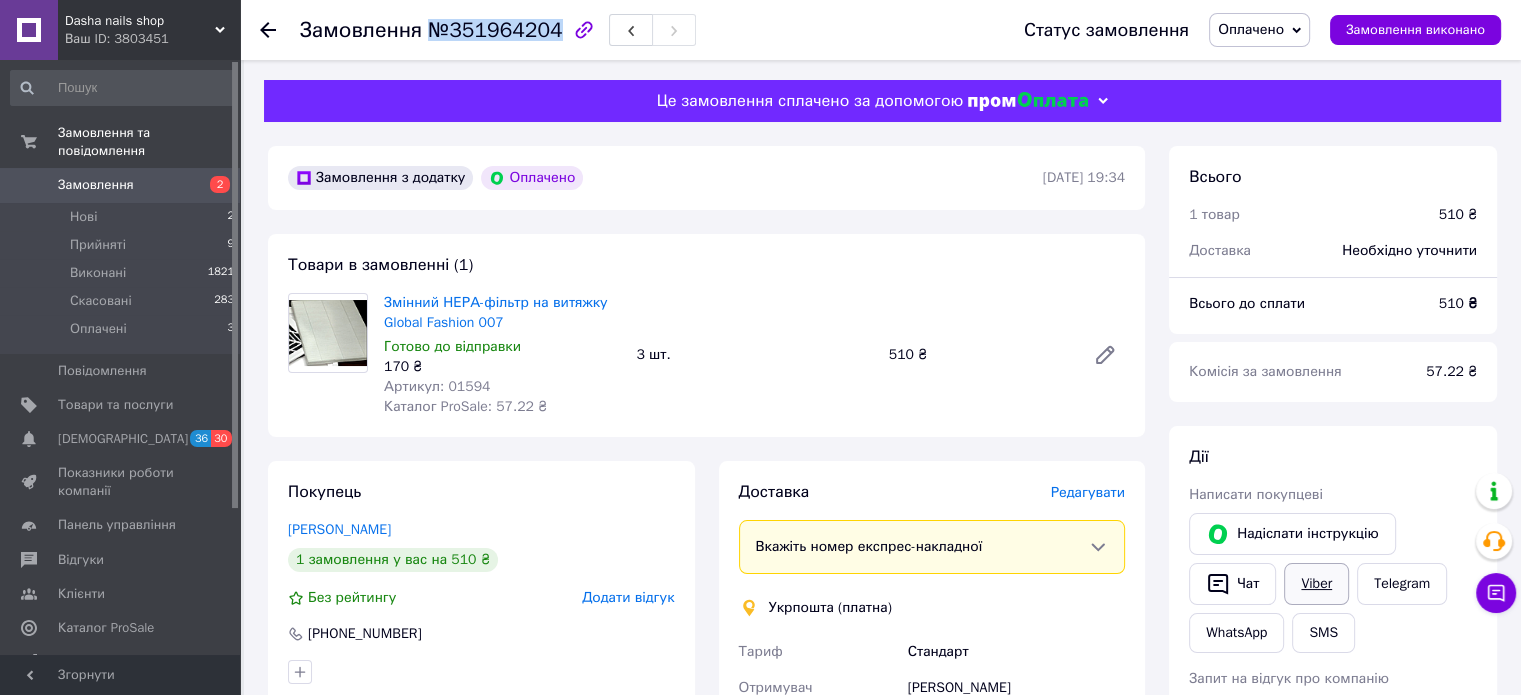 click on "Viber" at bounding box center [1316, 584] 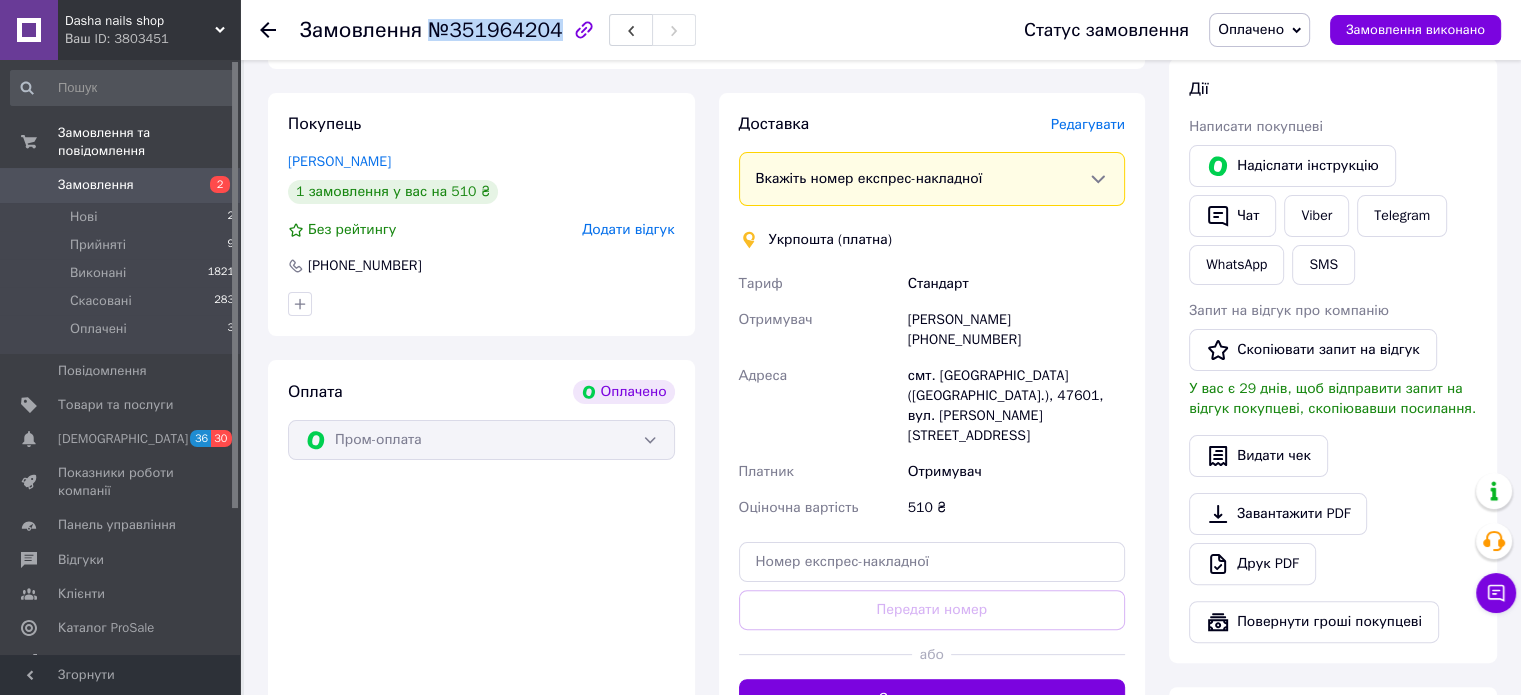scroll, scrollTop: 400, scrollLeft: 0, axis: vertical 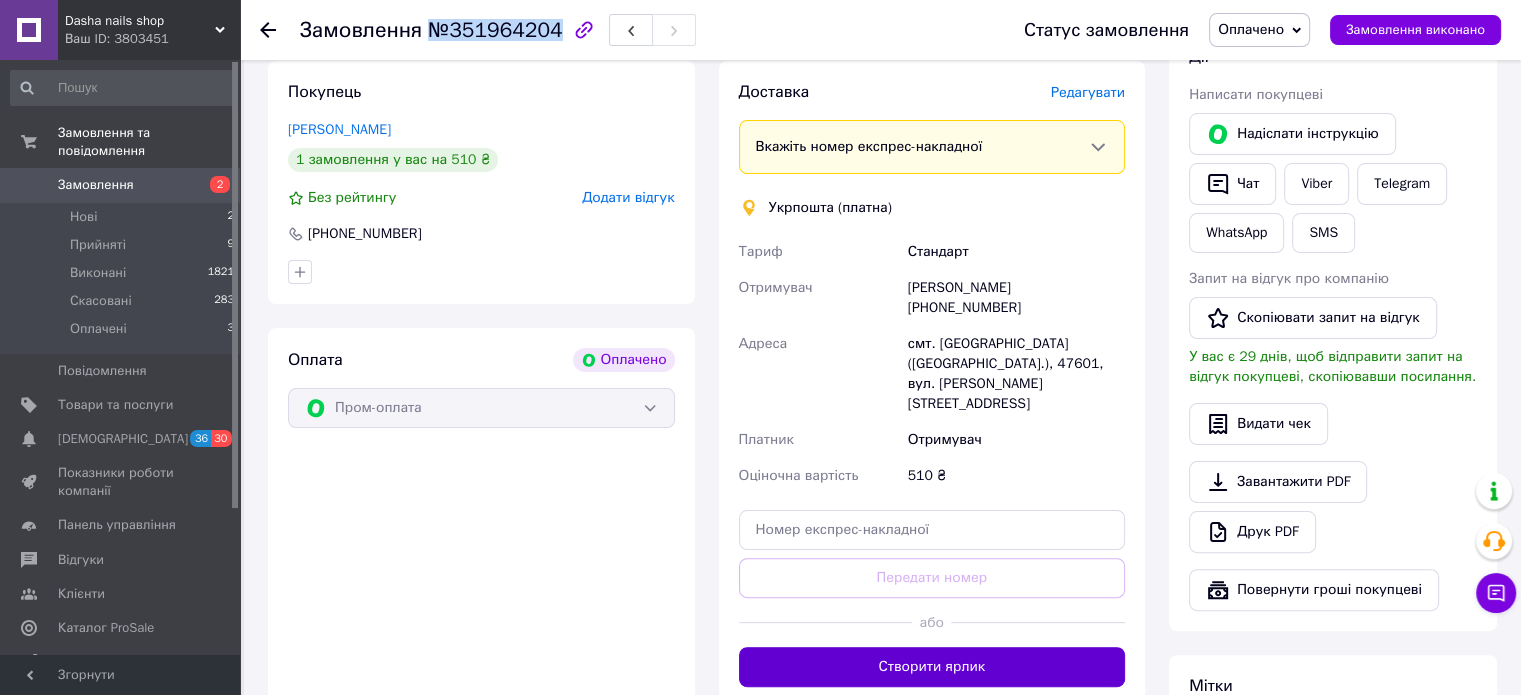 click on "Створити ярлик" at bounding box center (932, 667) 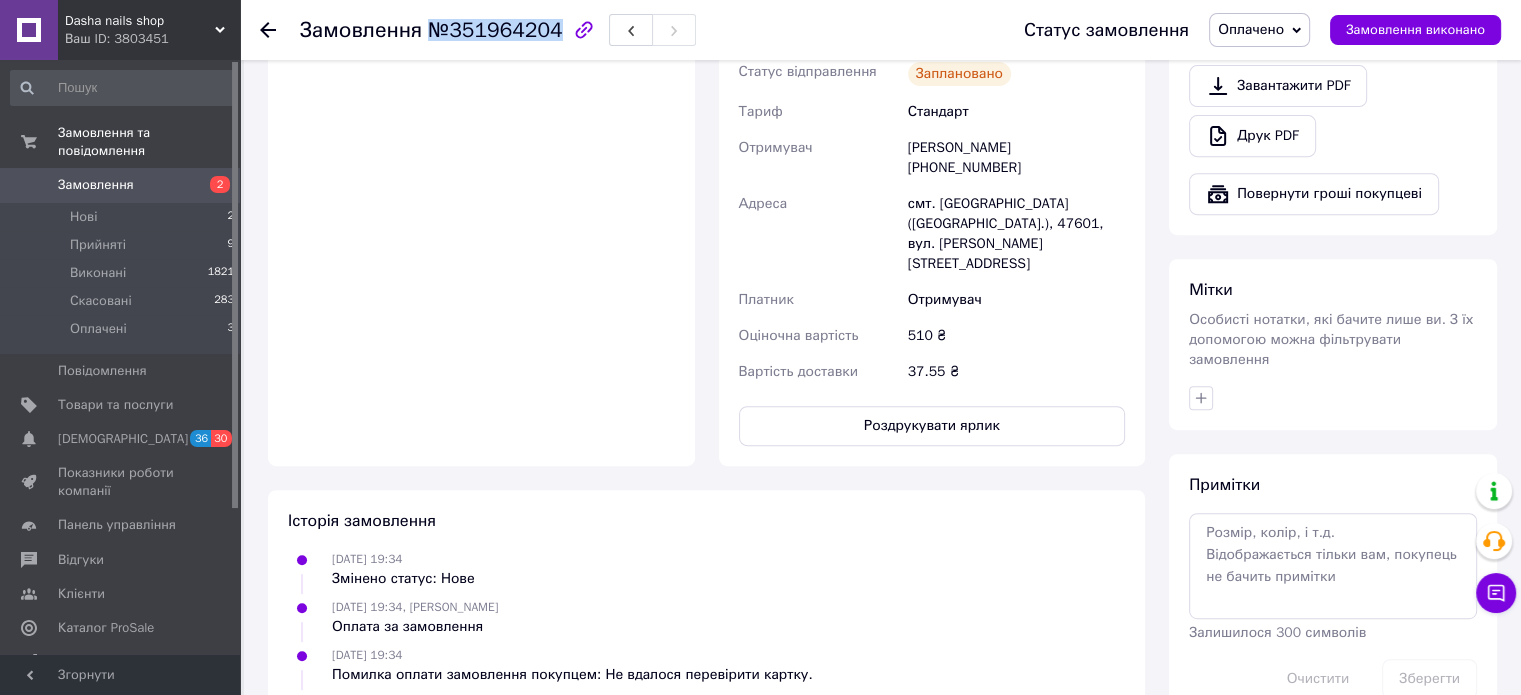 scroll, scrollTop: 800, scrollLeft: 0, axis: vertical 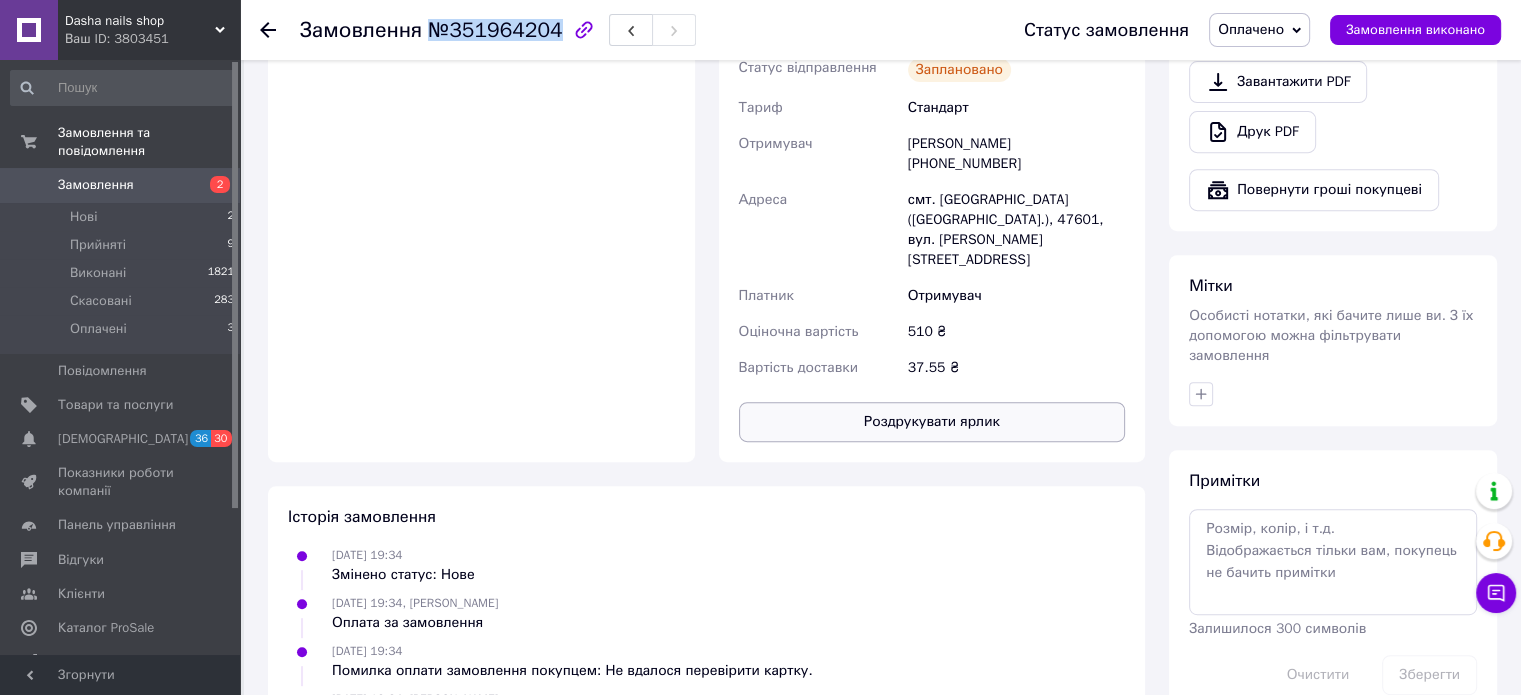 click on "Роздрукувати ярлик" at bounding box center (932, 422) 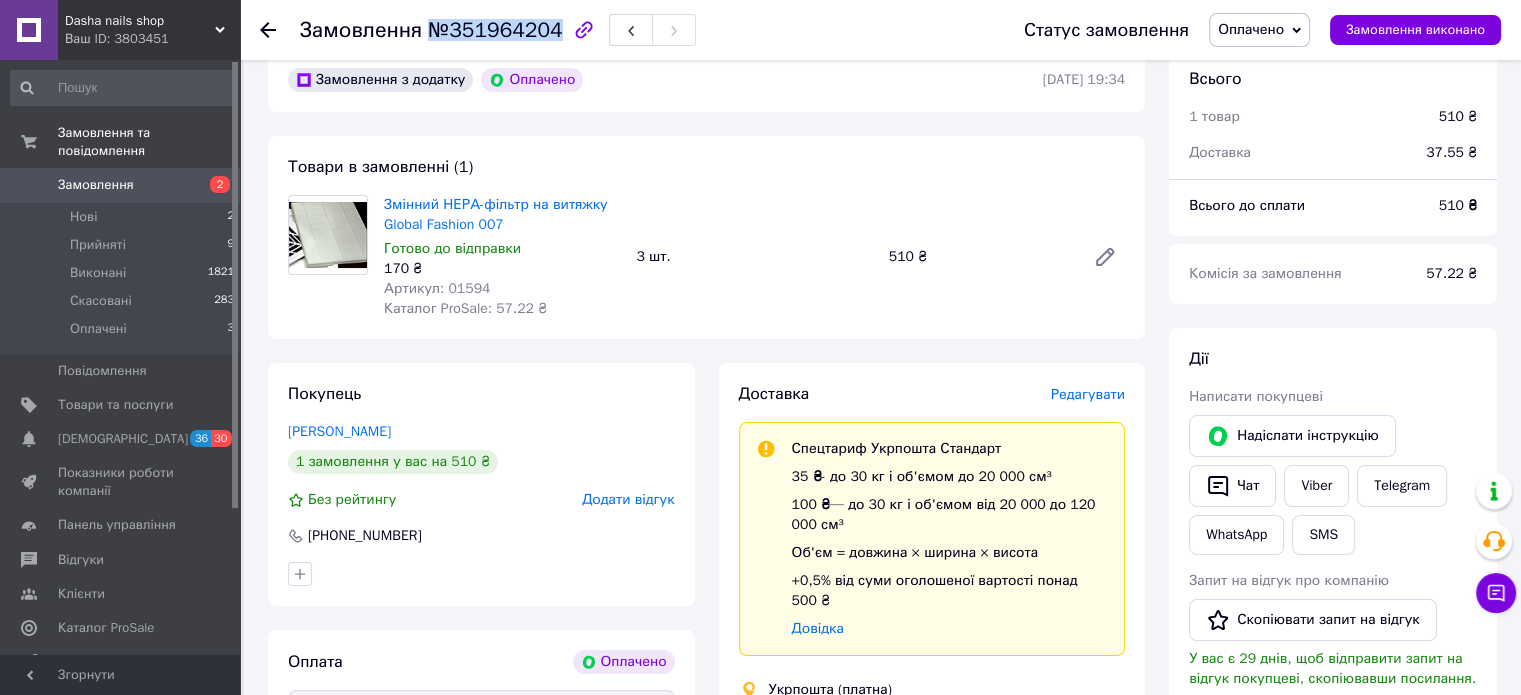 scroll, scrollTop: 0, scrollLeft: 0, axis: both 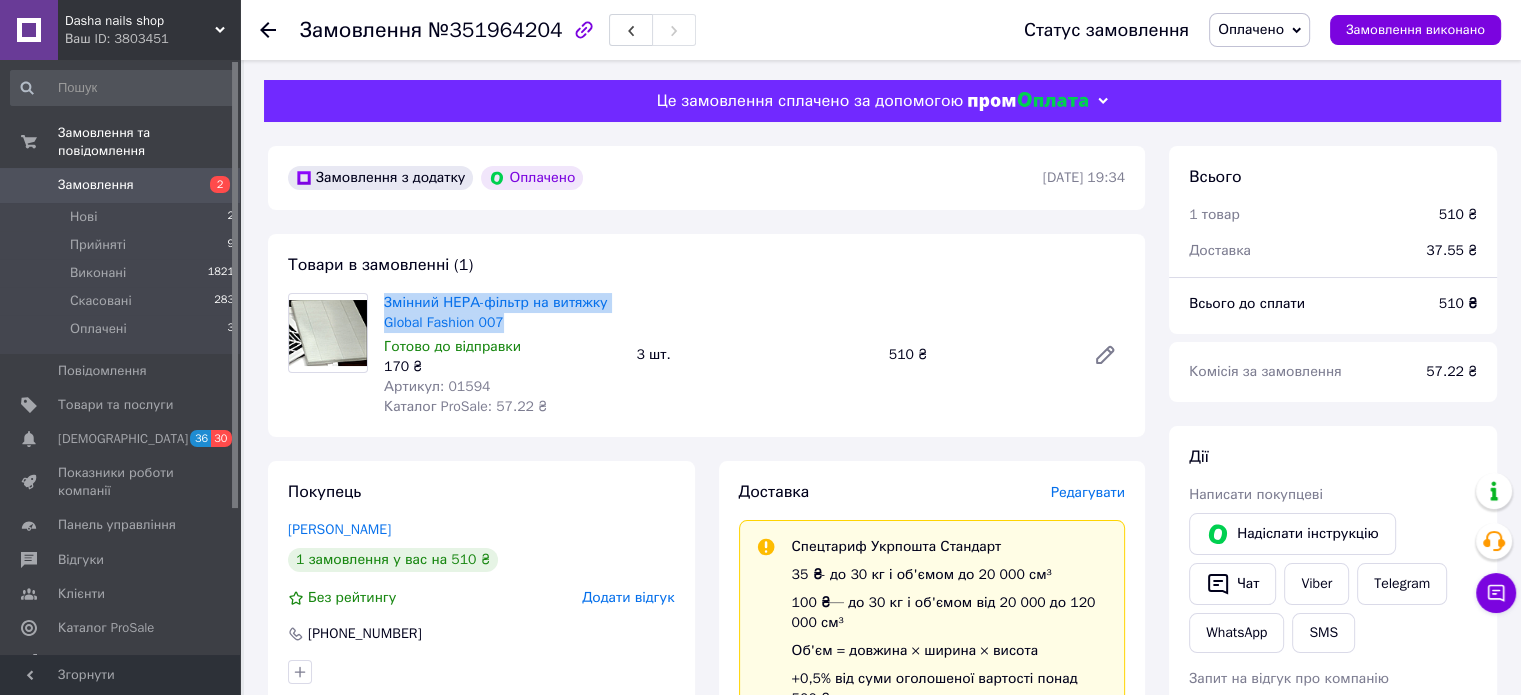 drag, startPoint x: 381, startPoint y: 301, endPoint x: 527, endPoint y: 327, distance: 148.297 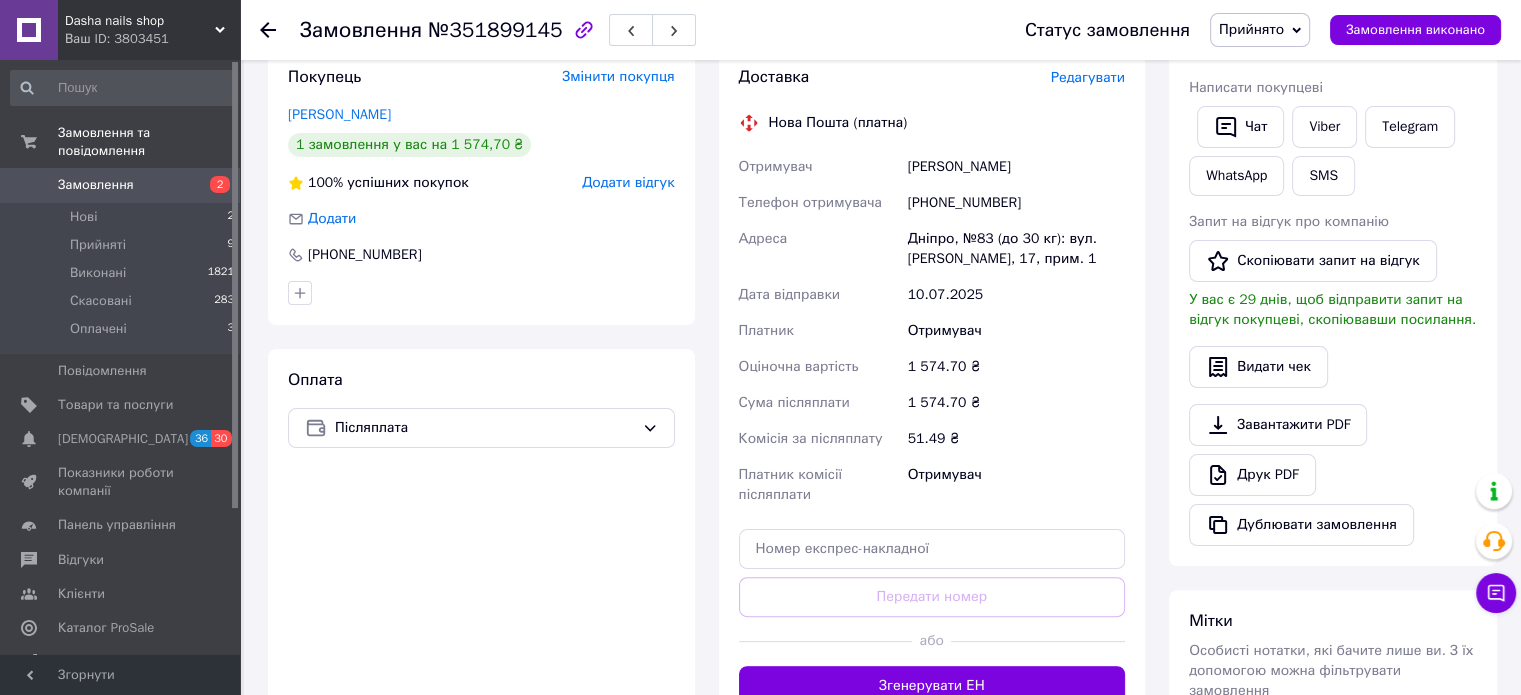 scroll, scrollTop: 600, scrollLeft: 0, axis: vertical 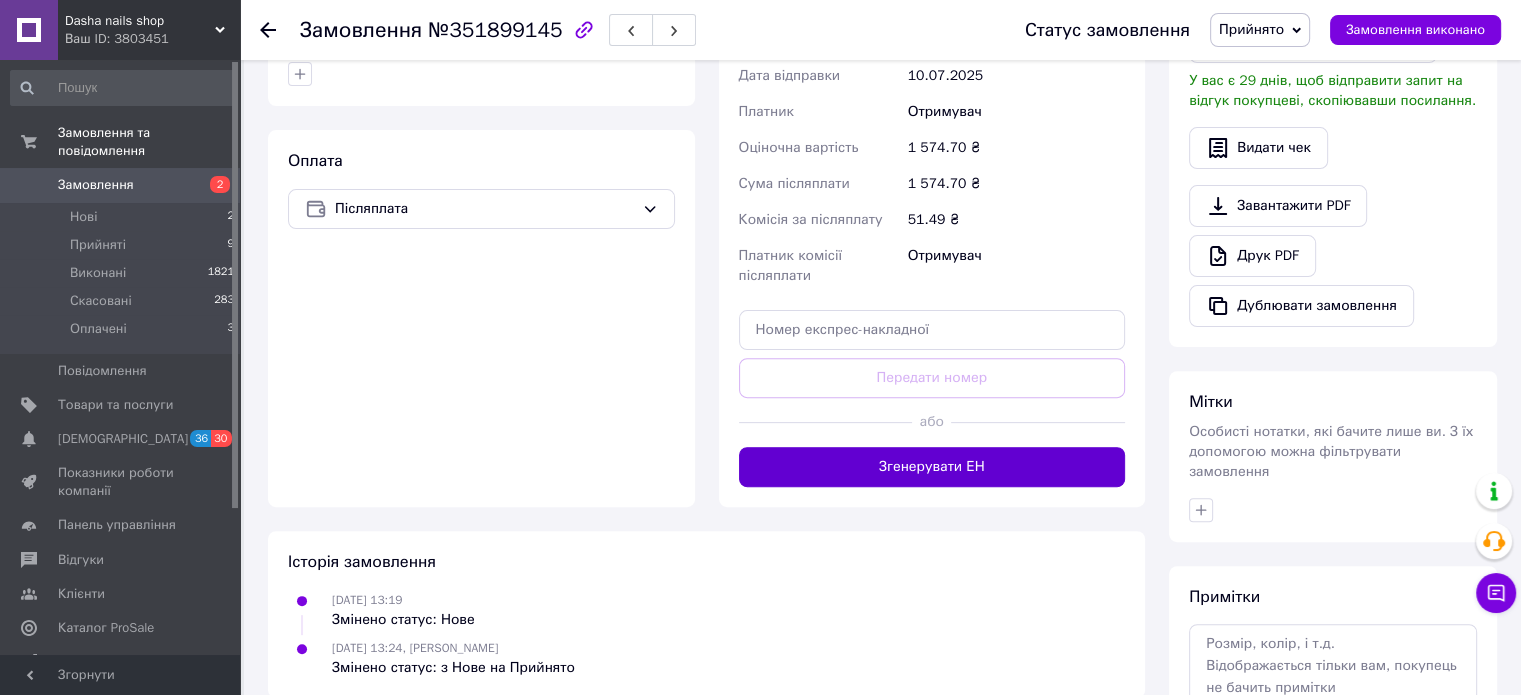 click on "Згенерувати ЕН" at bounding box center [932, 467] 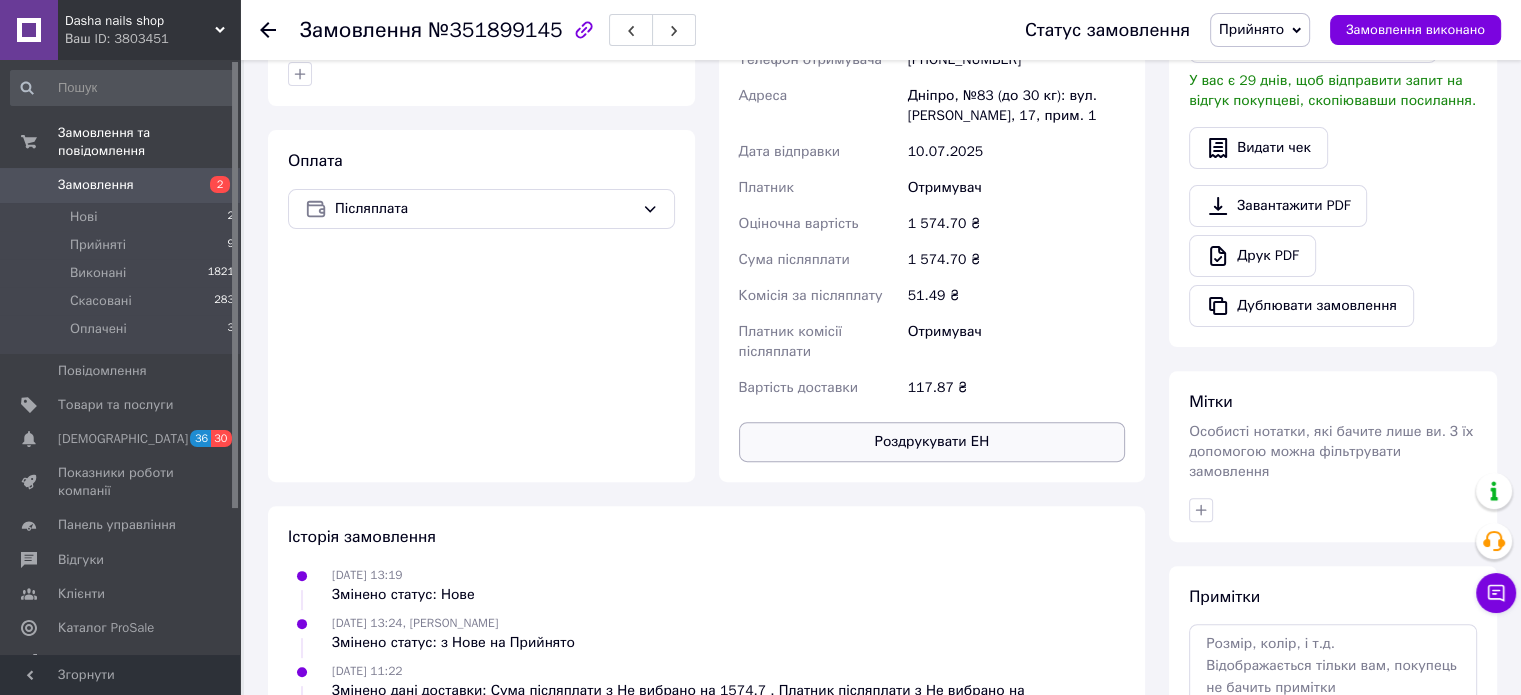 click on "Роздрукувати ЕН" at bounding box center [932, 442] 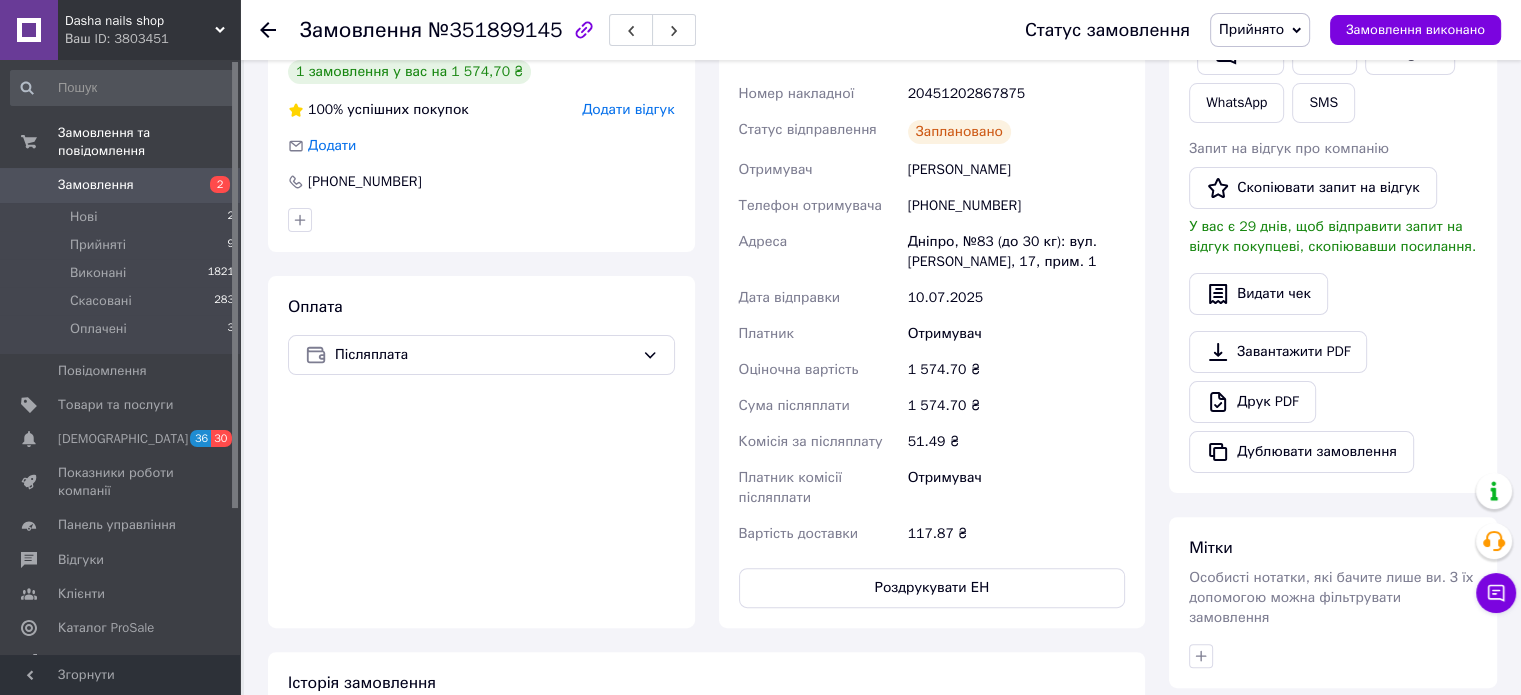 scroll, scrollTop: 100, scrollLeft: 0, axis: vertical 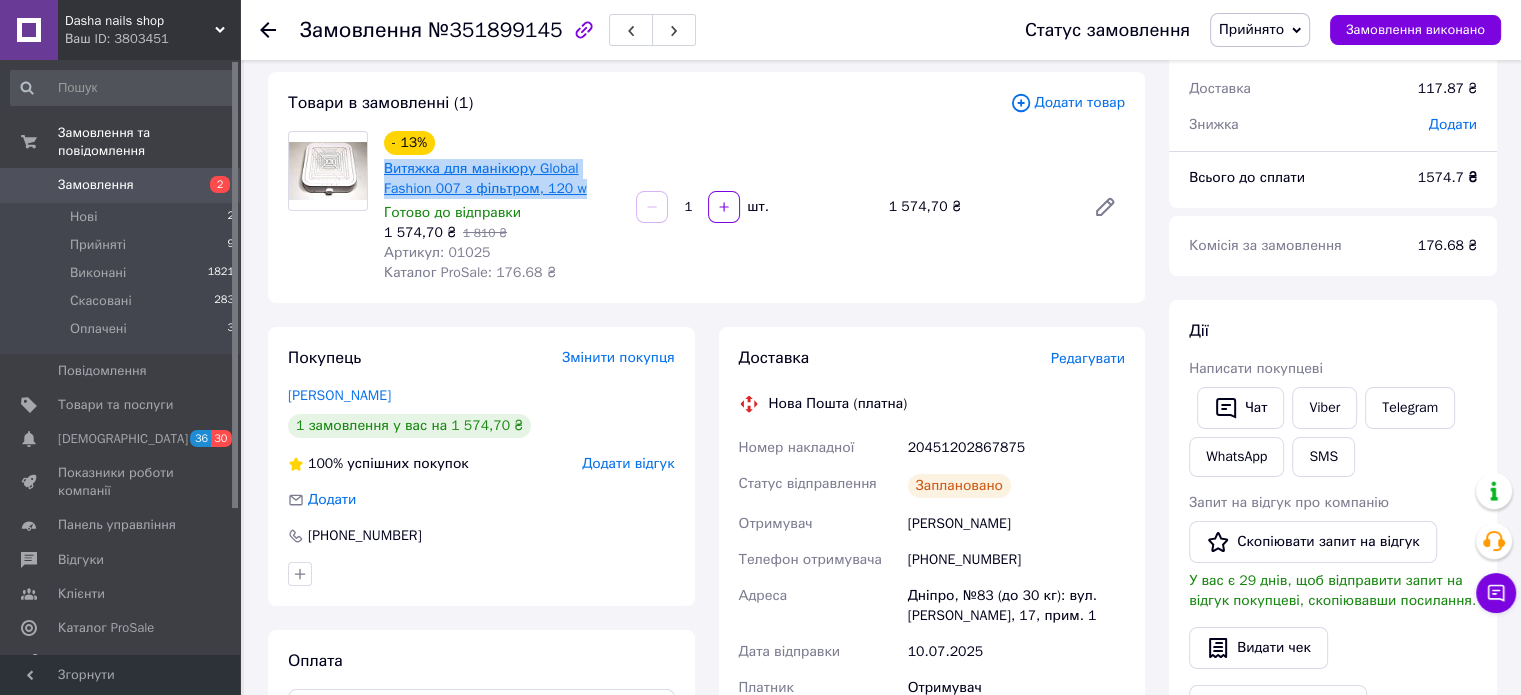 drag, startPoint x: 382, startPoint y: 167, endPoint x: 572, endPoint y: 190, distance: 191.38704 